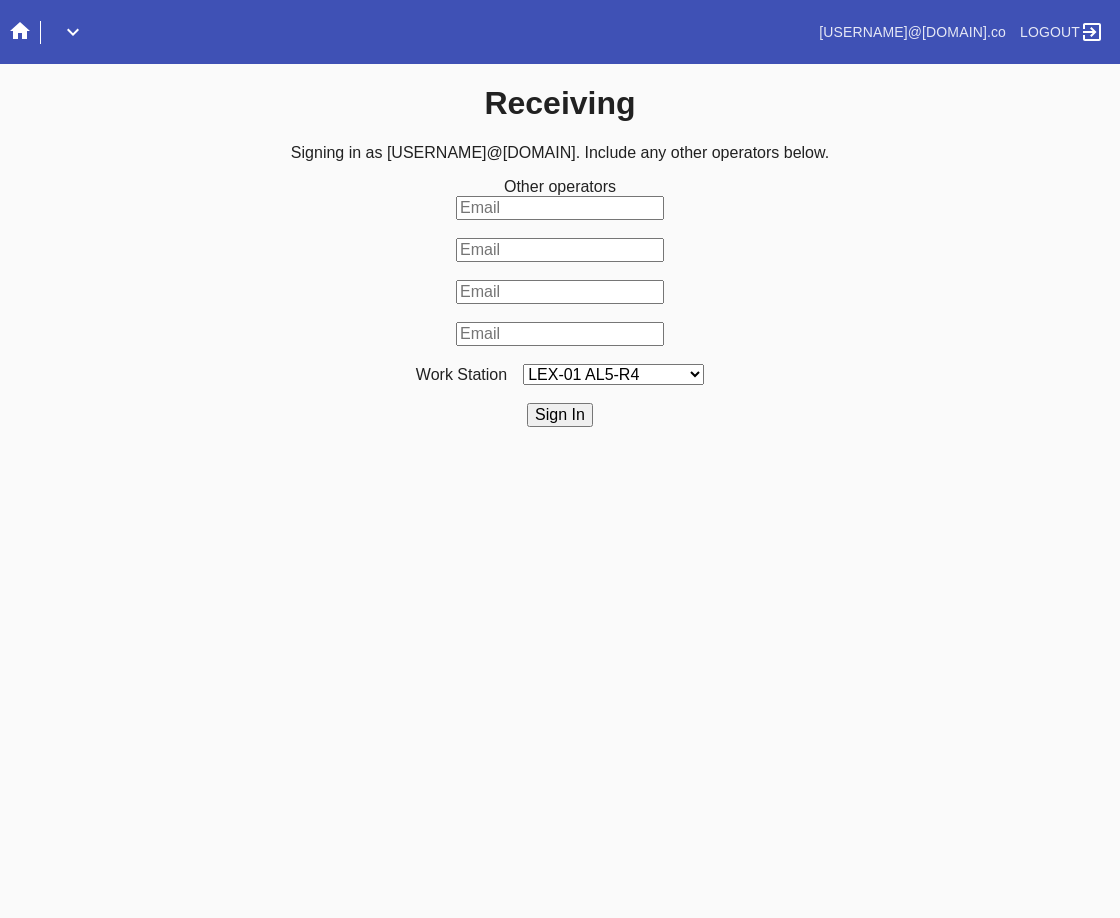 scroll, scrollTop: 0, scrollLeft: 0, axis: both 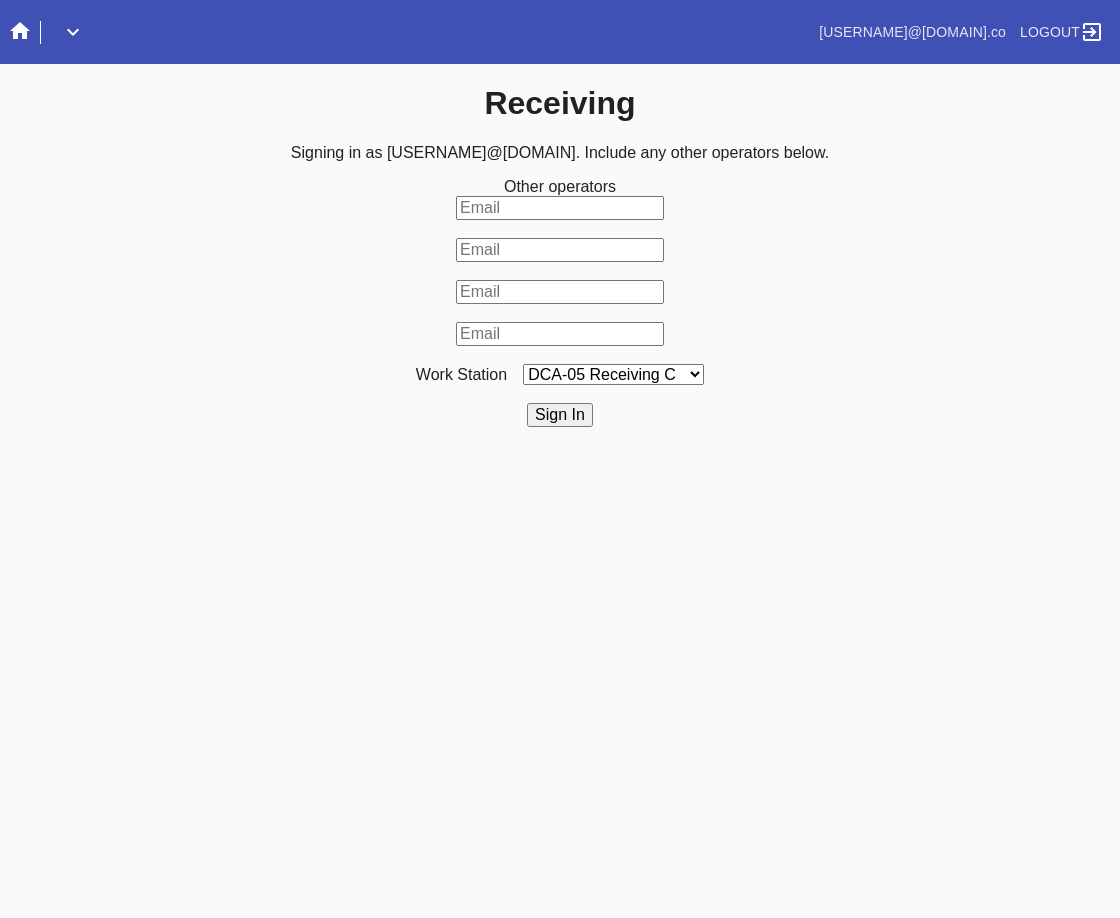 click on "LEX-01 AL5-R4
LEX-01 AL1-R1
LEX-01 AL5-R2
LEX-01 AL5-R5
LAS-01 Art Cell 4 - R1
LEX-01 AL1-R2
LEX-01 AL1-R3
LEX-01 AL5-R3
LEX-01 AL5-R6
LEX-01 AL1-R4
LEX-01 AC1-R1
LAS-01 Art Cell 1 - R1
LEX-01 AL4-R1
LEX-01 AC2-R1
LEX-01 AL4-R2
LEX-01 AC3-R1
LAS-01 Art Cell 5 - R1
LEX-01 AC4-R1
LAS-01 Art Cell 2 - R1
LAS-01 Art Cell 6 - R1
LAS-01 Art Cell 8 - R1
LEX-01 AL2-R1
LAS-01 Art Cell 3 - R1
DCA-05 Receiving A
DCA-05 Receiving B
DCA-05 Receiving C
DCA-05 Receiving D
LEX-01 AL2-R2
DCA-05 Receiving E
DCA-05 Receiving F
DCA-05 Receiving G
DCA-05 Receiving H
LAS-01 Art Cell 7 - R1
LEX-01 AL3-R1
LEX-01 AL3-R2
LEX-01 AL3-R3
LEX-01 AL3-R4
LEX-01 AL5-R1" at bounding box center [613, 374] 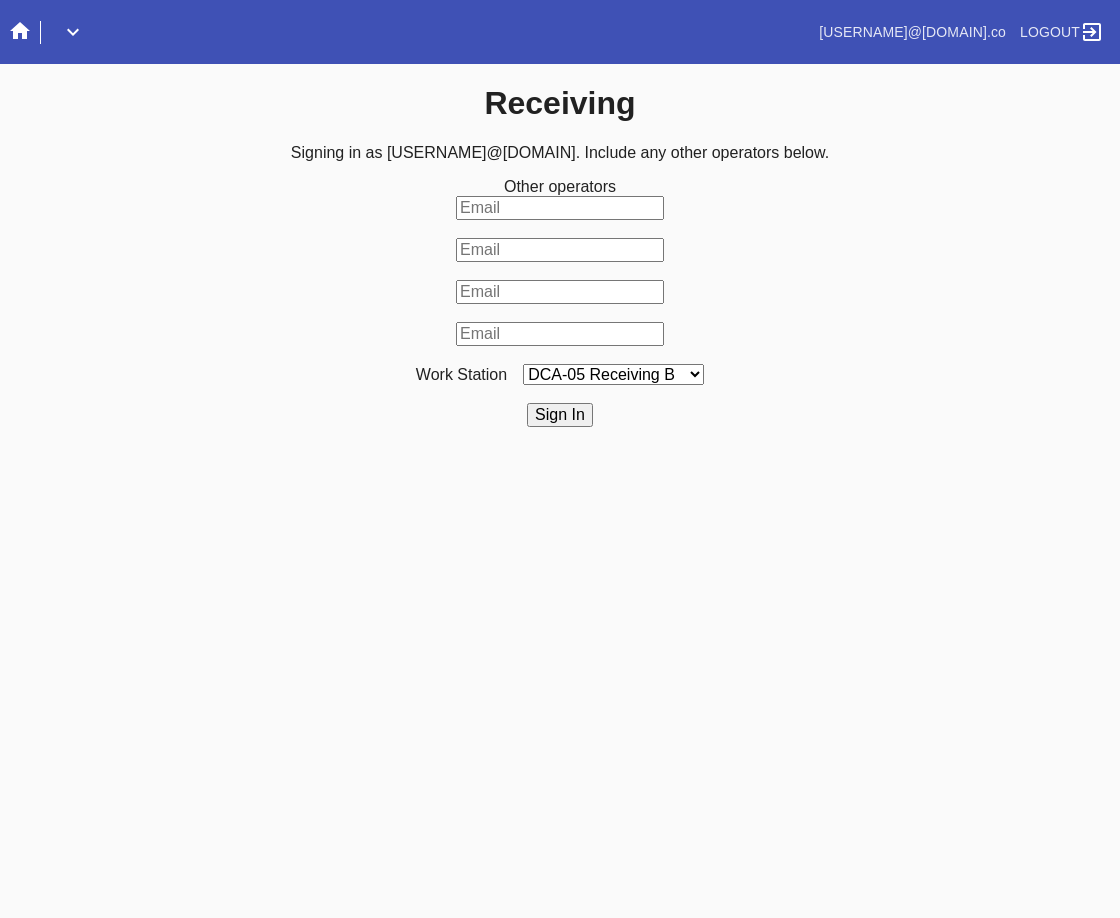 click on "LEX-01 AL5-R4
LEX-01 AL1-R1
LEX-01 AL5-R2
LEX-01 AL5-R5
LAS-01 Art Cell 4 - R1
LEX-01 AL1-R2
LEX-01 AL1-R3
LEX-01 AL5-R3
LEX-01 AL5-R6
LEX-01 AL1-R4
LEX-01 AC1-R1
LAS-01 Art Cell 1 - R1
LEX-01 AL4-R1
LEX-01 AC2-R1
LEX-01 AL4-R2
LEX-01 AC3-R1
LAS-01 Art Cell 5 - R1
LEX-01 AC4-R1
LAS-01 Art Cell 2 - R1
LAS-01 Art Cell 6 - R1
LAS-01 Art Cell 8 - R1
LEX-01 AL2-R1
LAS-01 Art Cell 3 - R1
DCA-05 Receiving A
DCA-05 Receiving B
DCA-05 Receiving C
DCA-05 Receiving D
LEX-01 AL2-R2
DCA-05 Receiving E
DCA-05 Receiving F
DCA-05 Receiving G
DCA-05 Receiving H
LAS-01 Art Cell 7 - R1
LEX-01 AL3-R1
LEX-01 AL3-R2
LEX-01 AL3-R3
LEX-01 AL3-R4
LEX-01 AL5-R1" at bounding box center [613, 374] 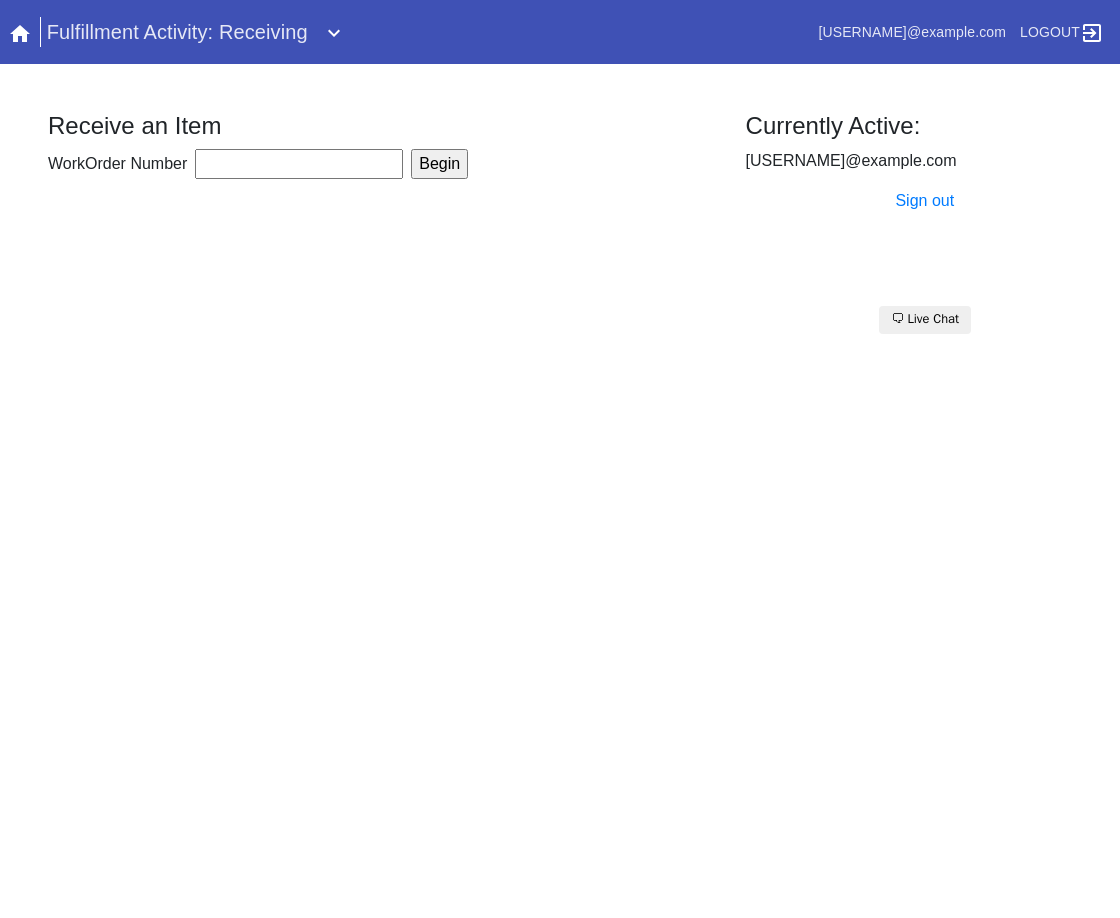 scroll, scrollTop: 0, scrollLeft: 0, axis: both 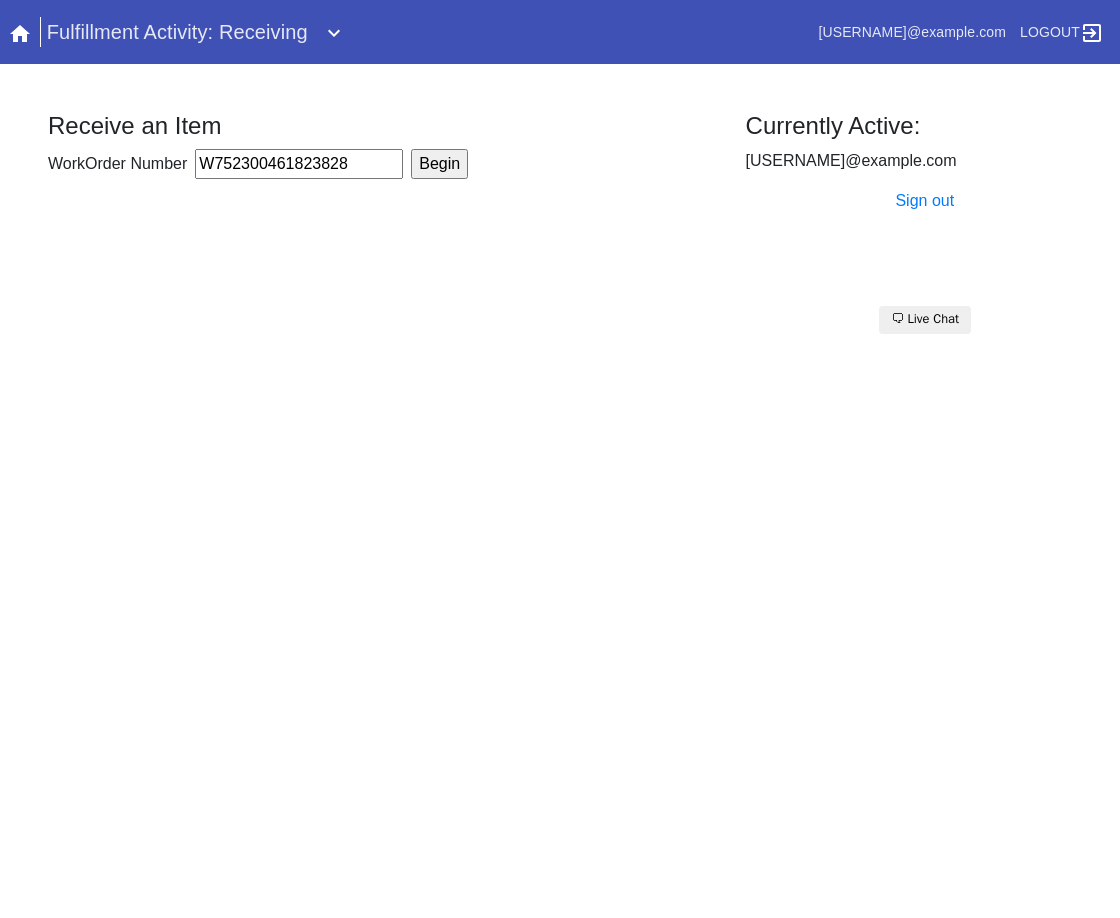 type on "W752300461823828" 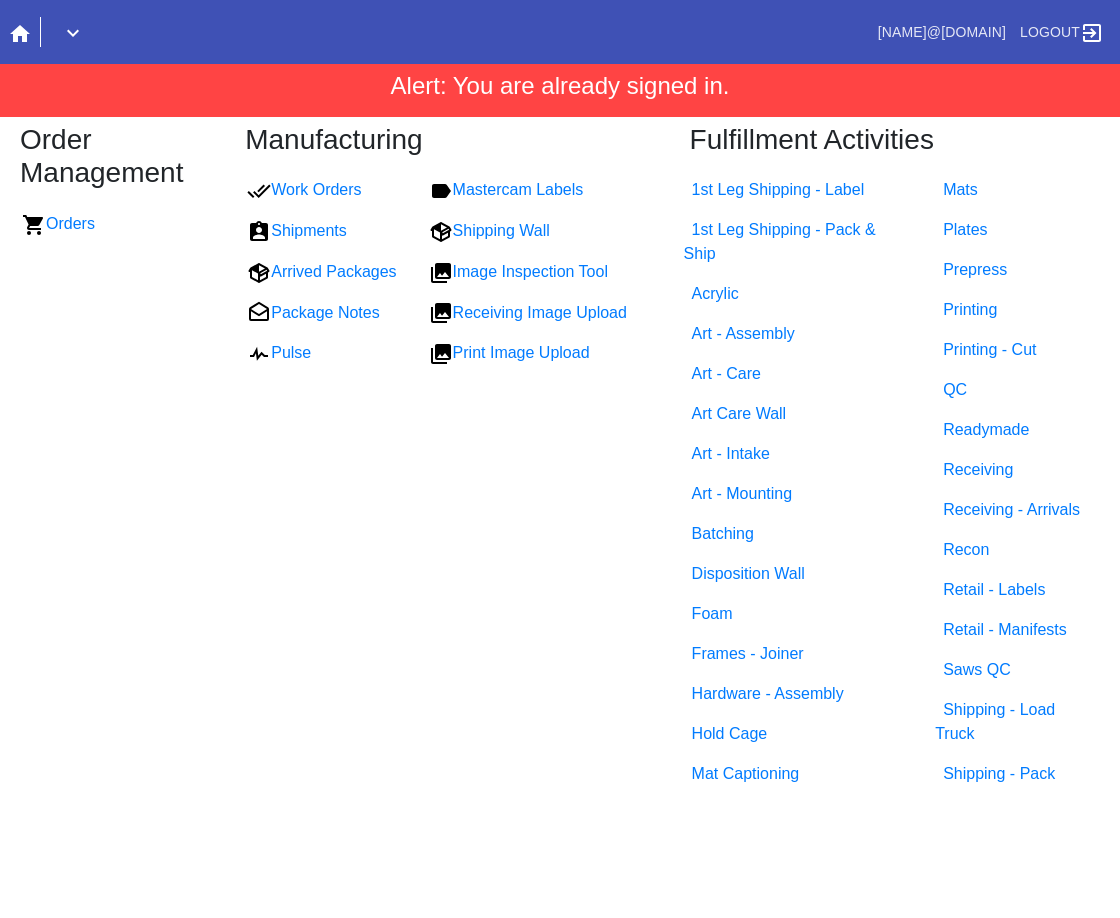 scroll, scrollTop: 0, scrollLeft: 0, axis: both 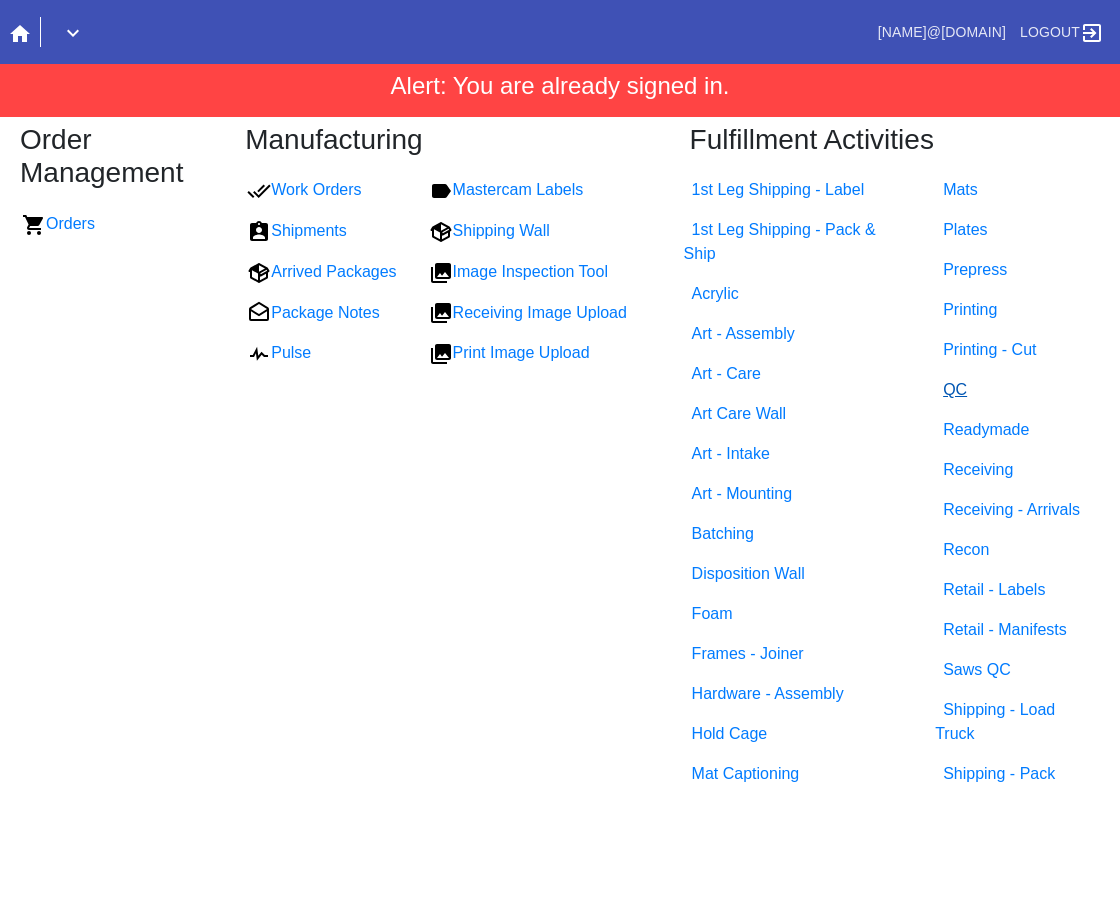 click on "QC" at bounding box center [955, 389] 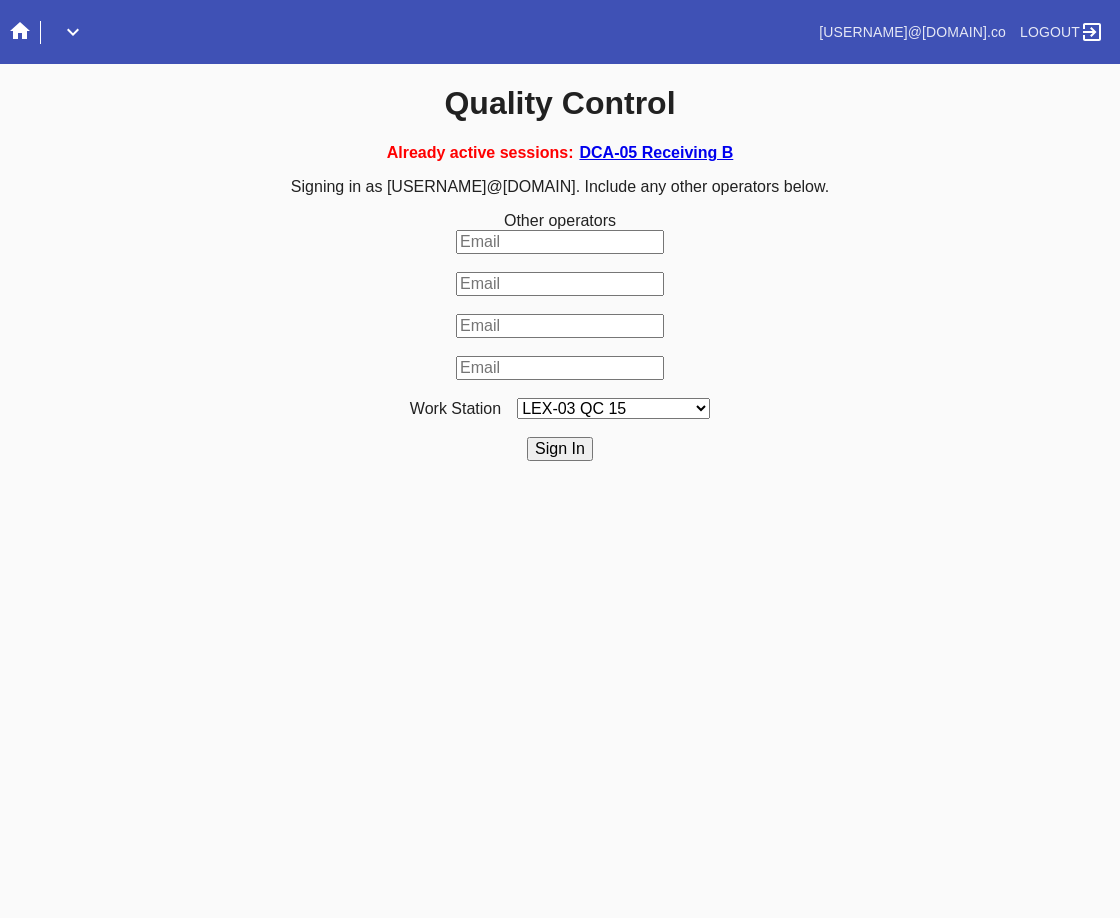 scroll, scrollTop: 0, scrollLeft: 0, axis: both 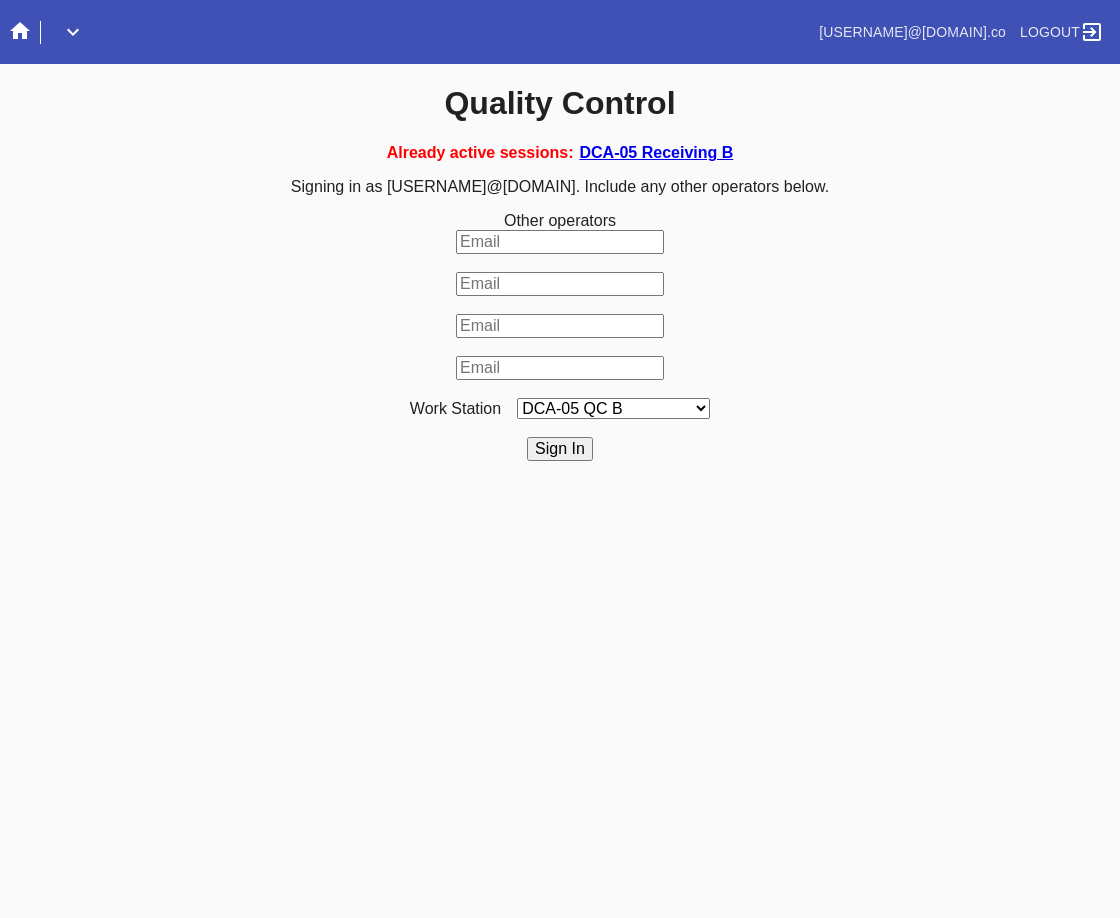click on "LEX-03 QC 15
LEX-01 AC1-Q1
LEX-01 QC A-2
LEX-01 QC B-2
LAS-01 Art Cell 3 - QC1
LEX-01 AC2-Q1
LEX-01 AC3-Q1
LAS-01 Art Cell 7 - QC1
LEX-01 AL2-Q1
LEX-01 AL5-Q1
LEX-01 AC4-Q1
LEX-01 AL5-Q2
LAS-01 Art Cell 4 - QC1
LAS-01 Art Cell 8 - QC1
LAS-01 Art Cell 1 - QC1
LEX-03 QC 9
LEX-01 QC C-2
LEX-01 QC D-2
LEX-01 QC E-2
LEX-01 QC F-2
LAS-01 Art Cell 5 - QC1
LEX-03 QC 10
LEX-01 AL1-Q1
LEX-03 QC 1
LEX-03 QC 11
LAS-01 Art Cell 2 - QC1
LEX-01 AL1-Q2
ELP-01 QC A-2
ELP-01 QC C-2
ELP-01 QC D-2
ELP-01 QC E-2
ELP-01 QC F-2
ELP-01 QC G-2
ELP-01 QC H-2
LEX-03 Ornament QC
LEX-03 QC 12
LEX-03 QC 2
LEX-03 QC 3
LEX-03 QC 4
LEX-03 QC 5
LEX-03 QC 6
LEX-03 QC 7
LEX-03 QC 8
LEX-03 QC 13
DCA-05 QC A
LEX-03 QC 16
DCA-05 QC B
DCA-05 QC C
DCA-05 QC D
LEX-01 AL4-Q1
LAS-01 Art Cell 6 - QC1
DCA-05 QC E
DCA-05 QC F
DCA-05 QC G
DCA-05 QC H
ELP-01 QC B-2
LEX-03 QC 14
LEX-01 AL3-Q1
LEX-01 AL3-Q2" at bounding box center [613, 408] 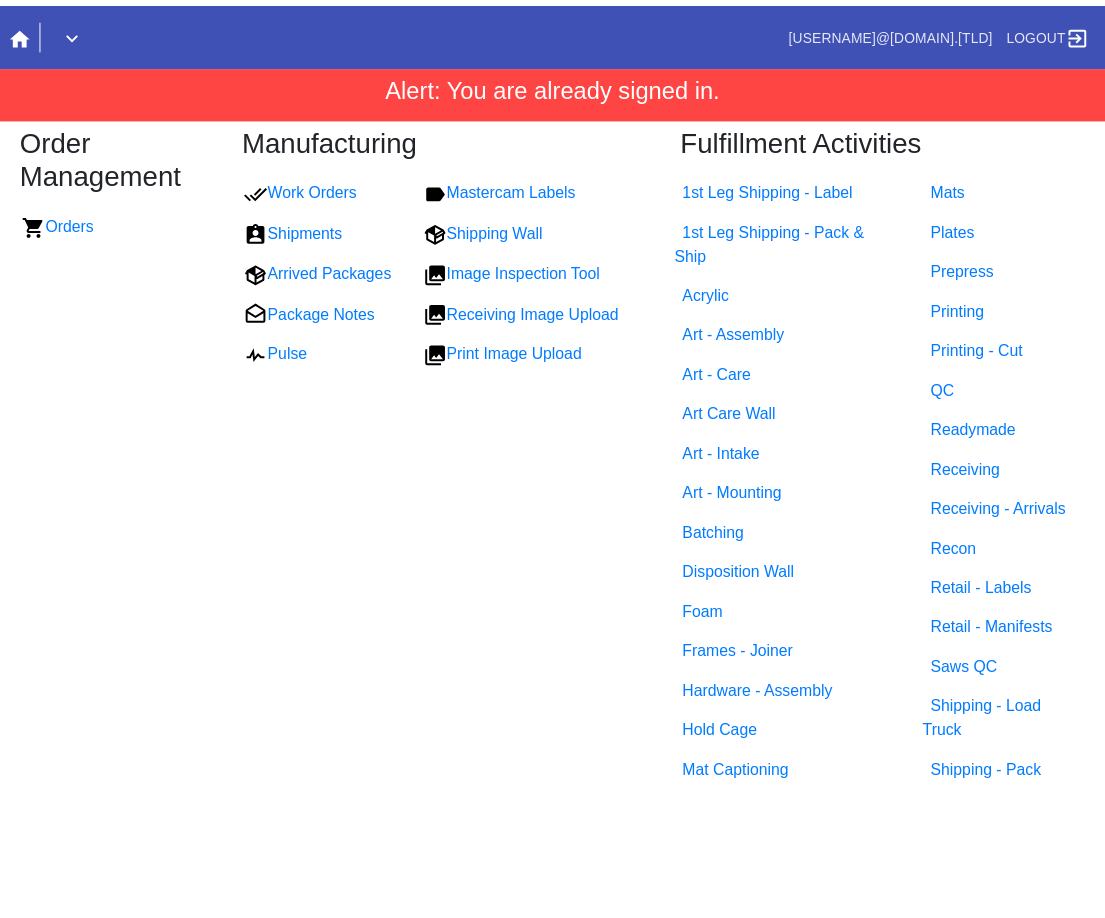 scroll, scrollTop: 0, scrollLeft: 0, axis: both 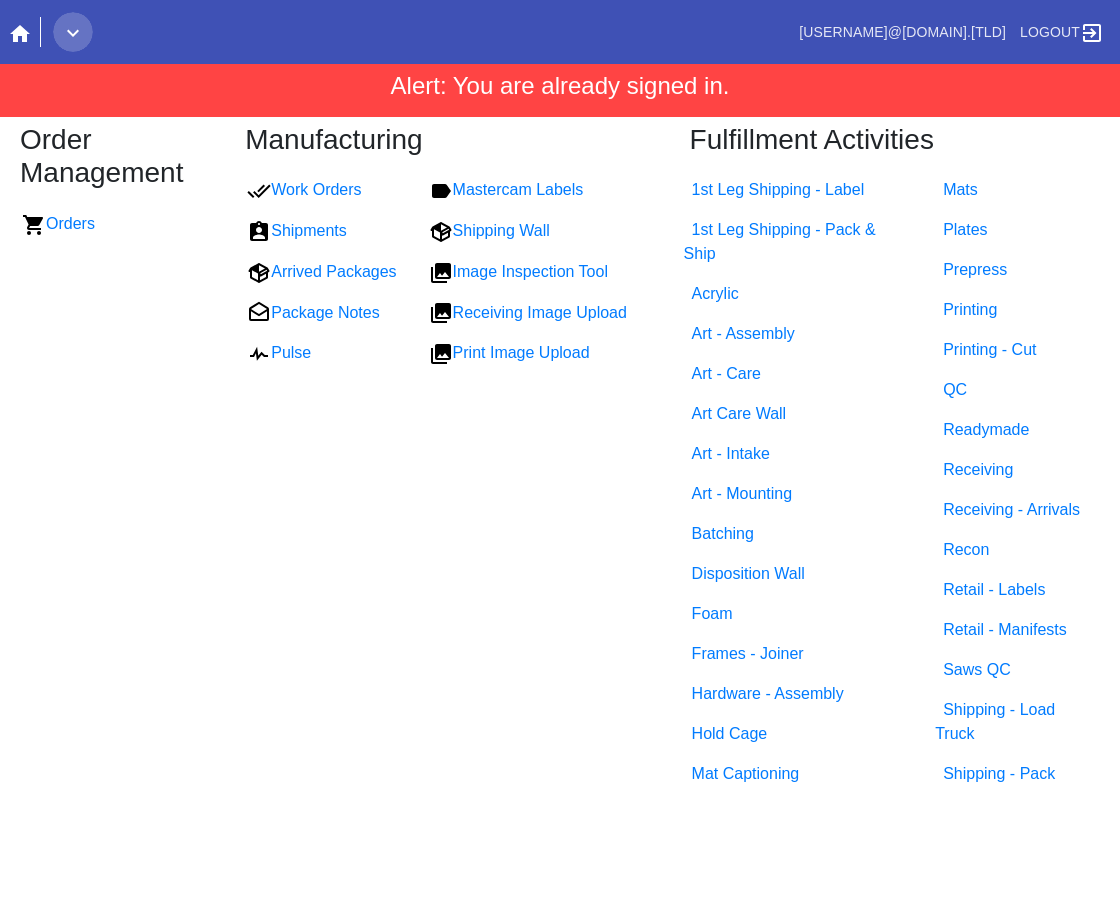 click at bounding box center (73, 33) 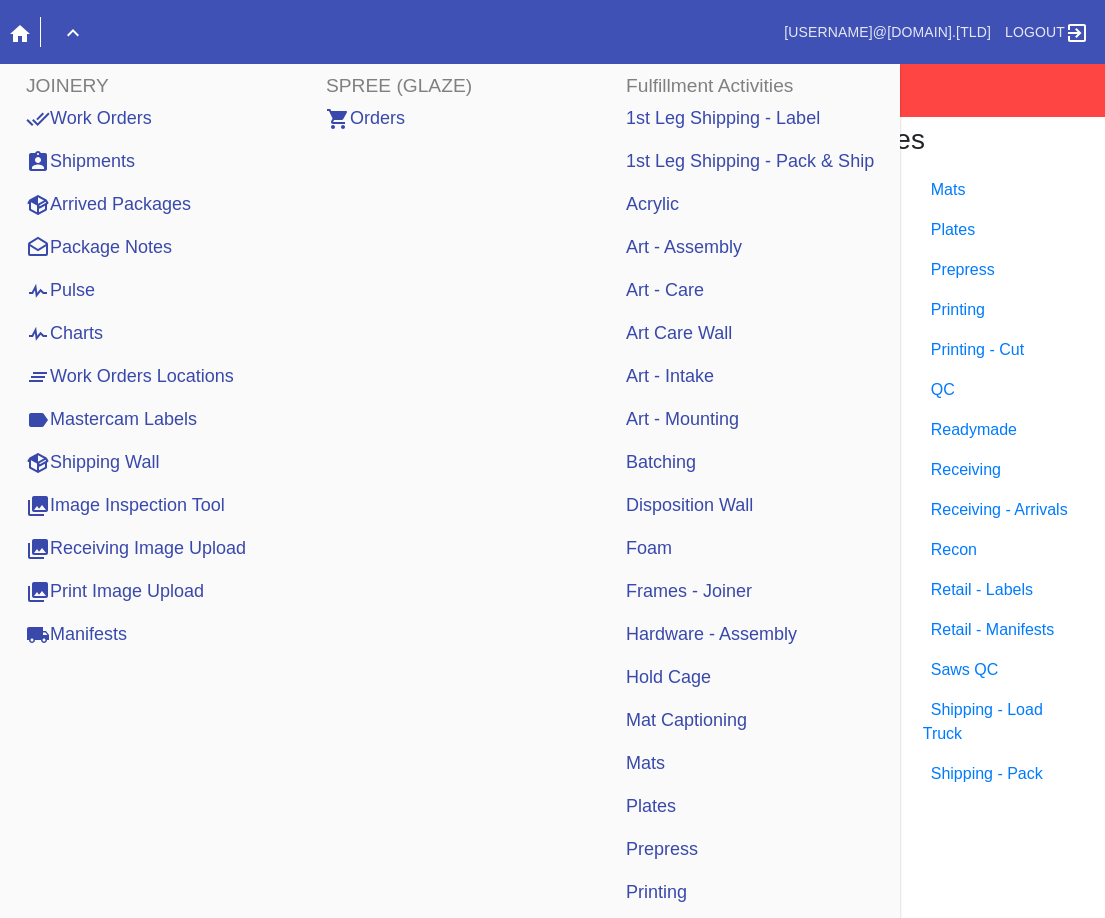 click on "Work Orders" at bounding box center (89, 118) 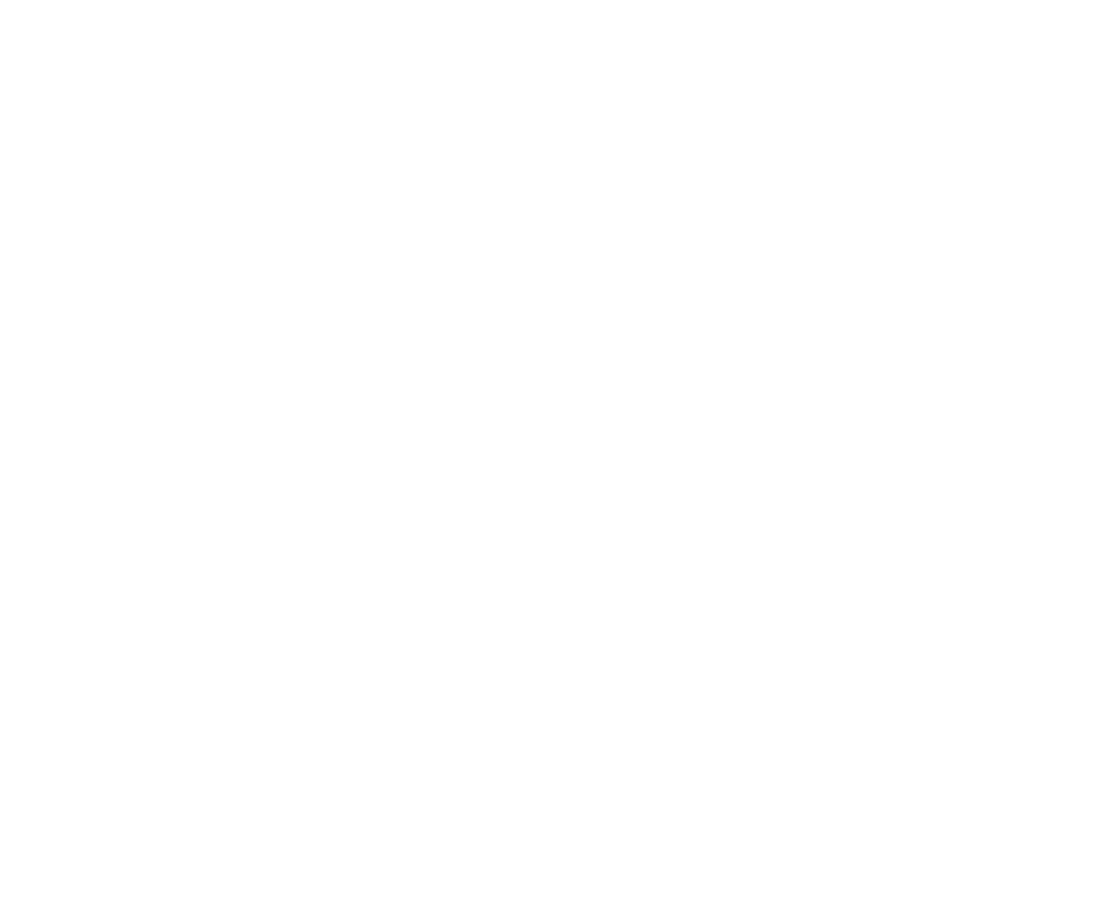 scroll, scrollTop: 0, scrollLeft: 0, axis: both 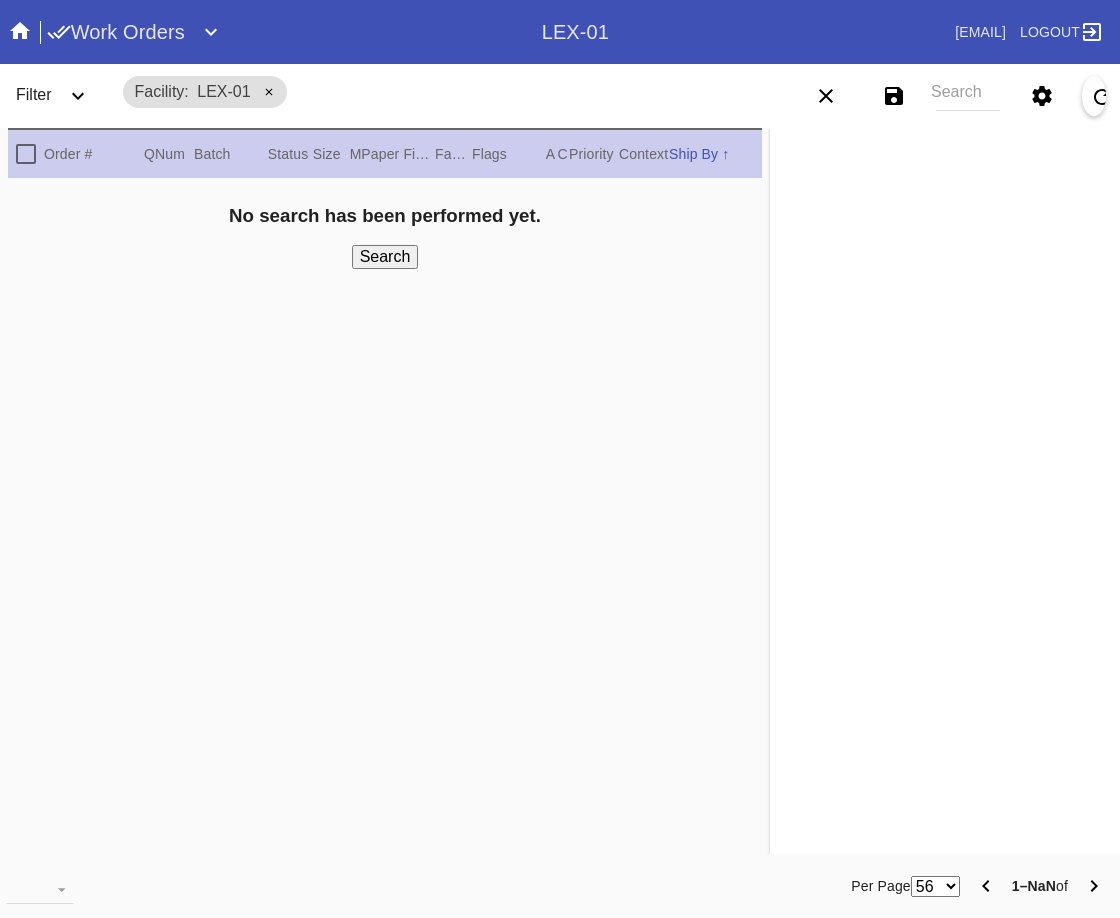 click on "Search" at bounding box center [968, 96] 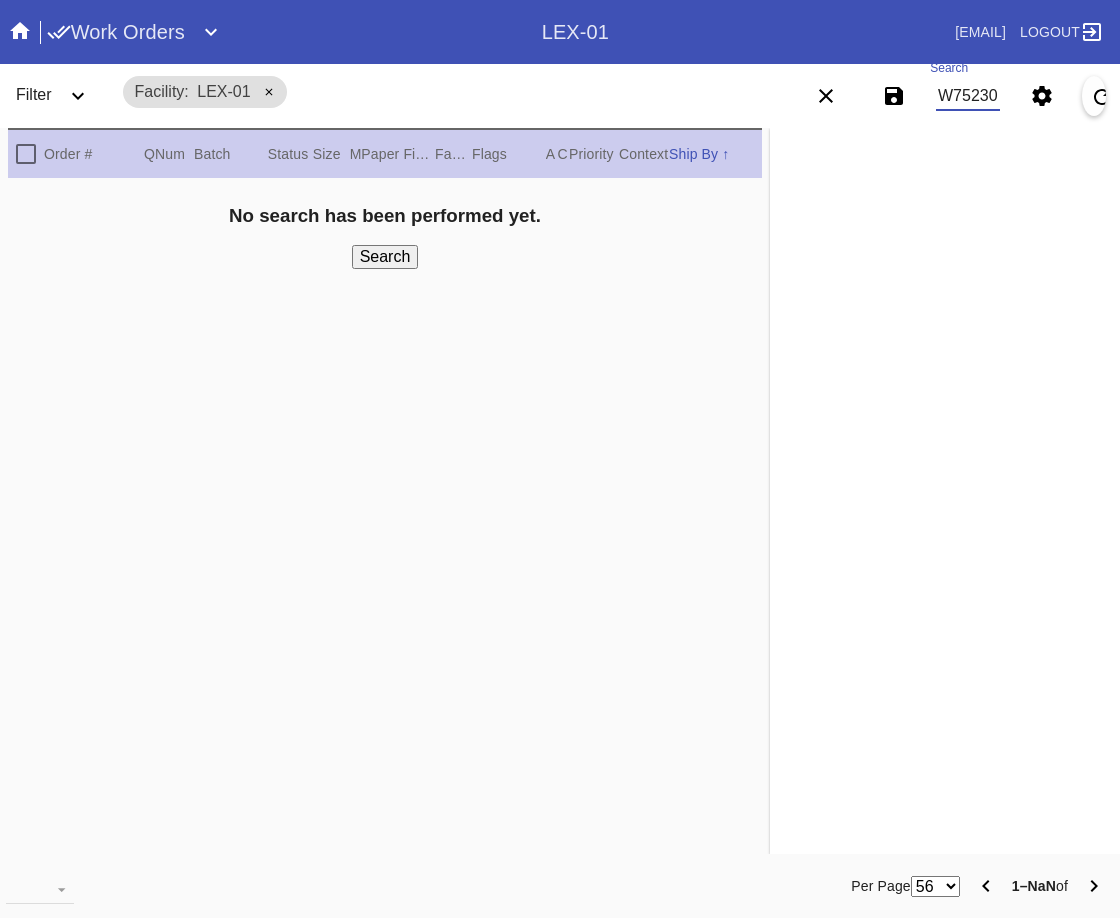 scroll, scrollTop: 0, scrollLeft: 88, axis: horizontal 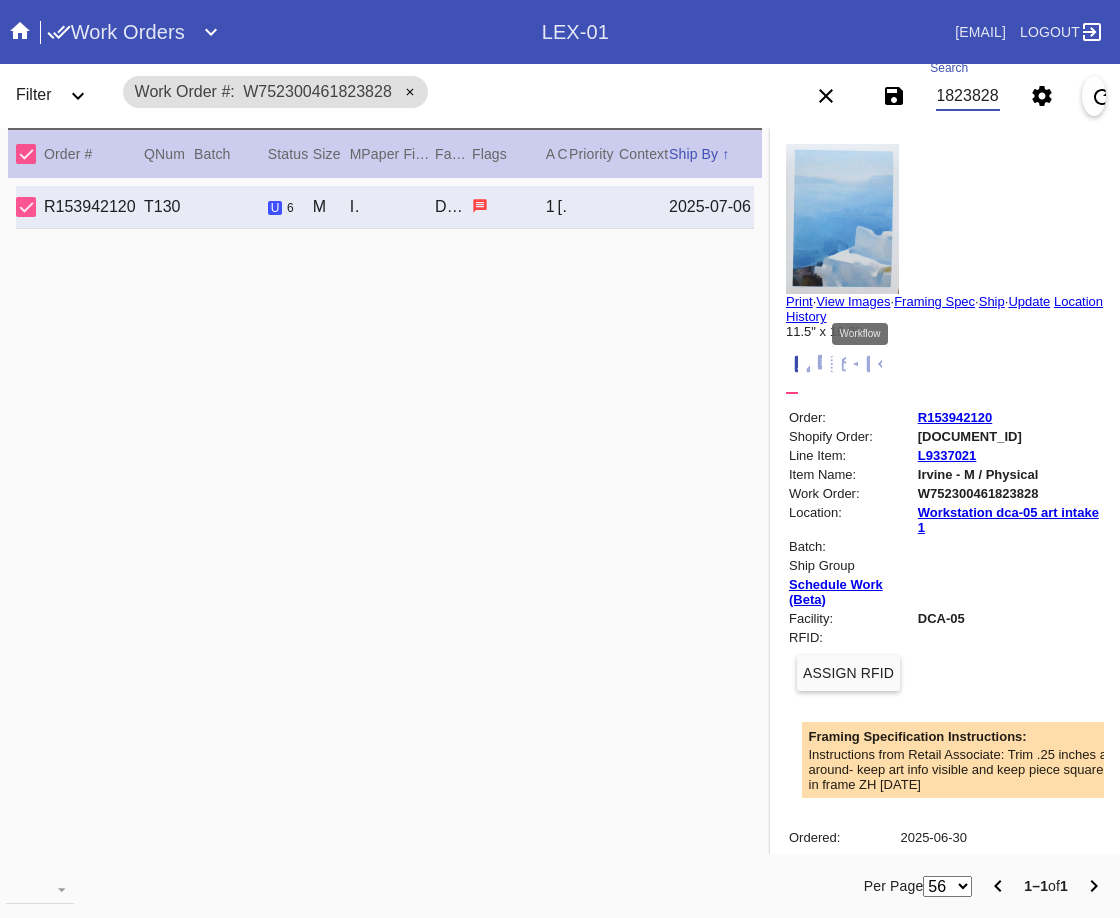 click at bounding box center (875, 364) 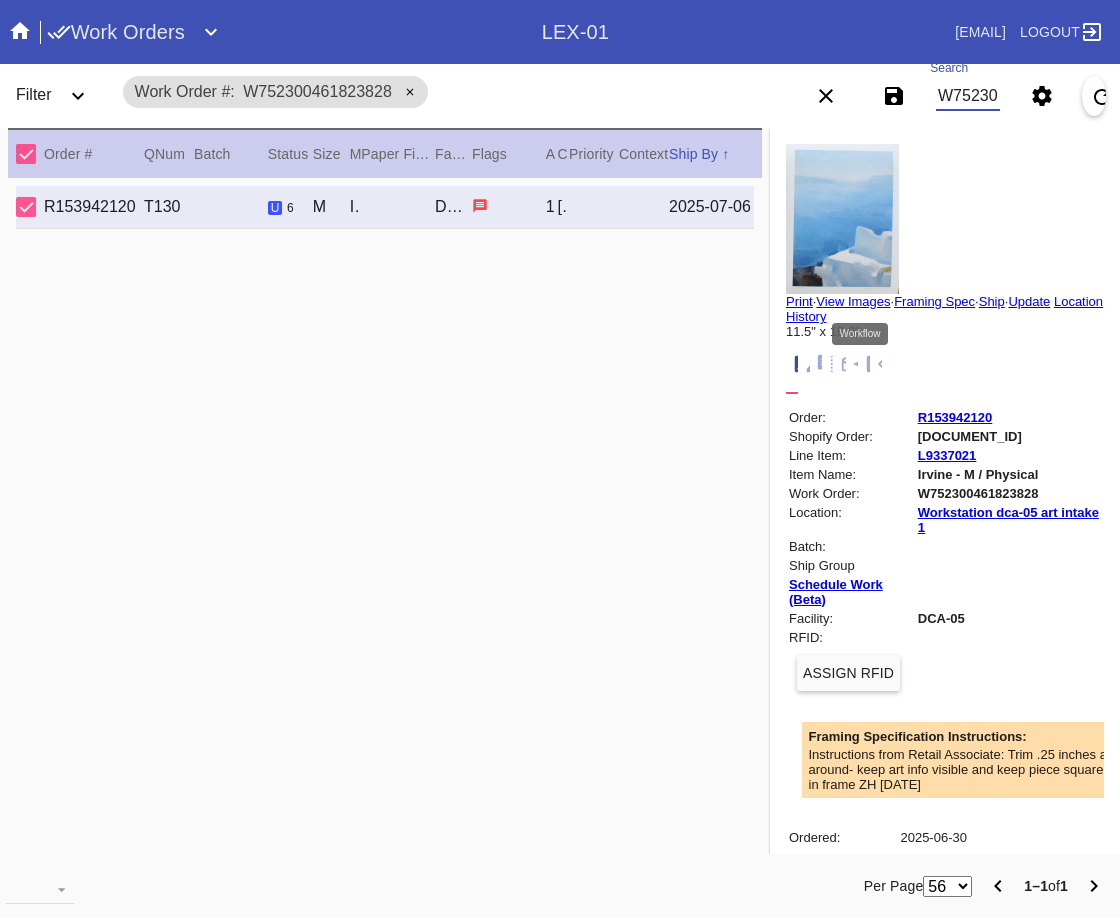 scroll, scrollTop: 320, scrollLeft: 0, axis: vertical 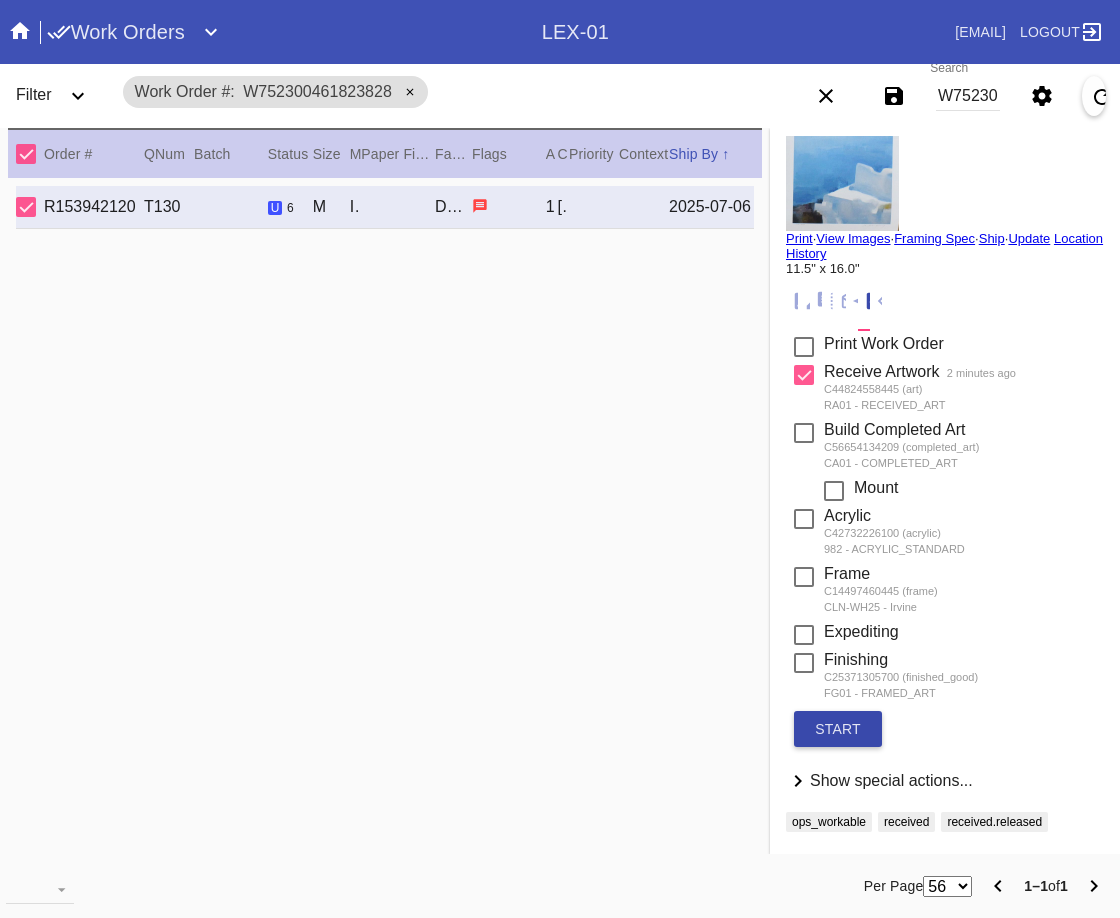 click on "start" at bounding box center [838, 729] 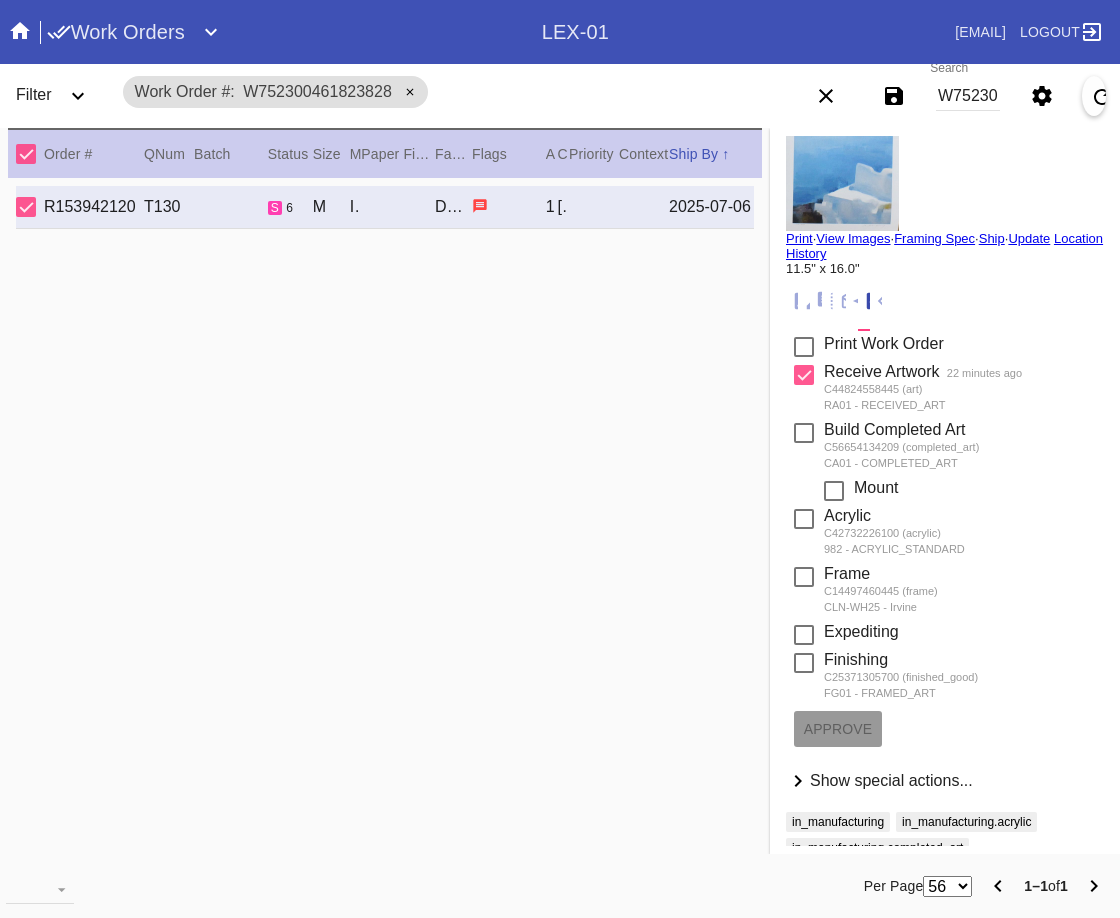 click on "Search W752300461823828" at bounding box center [968, 96] 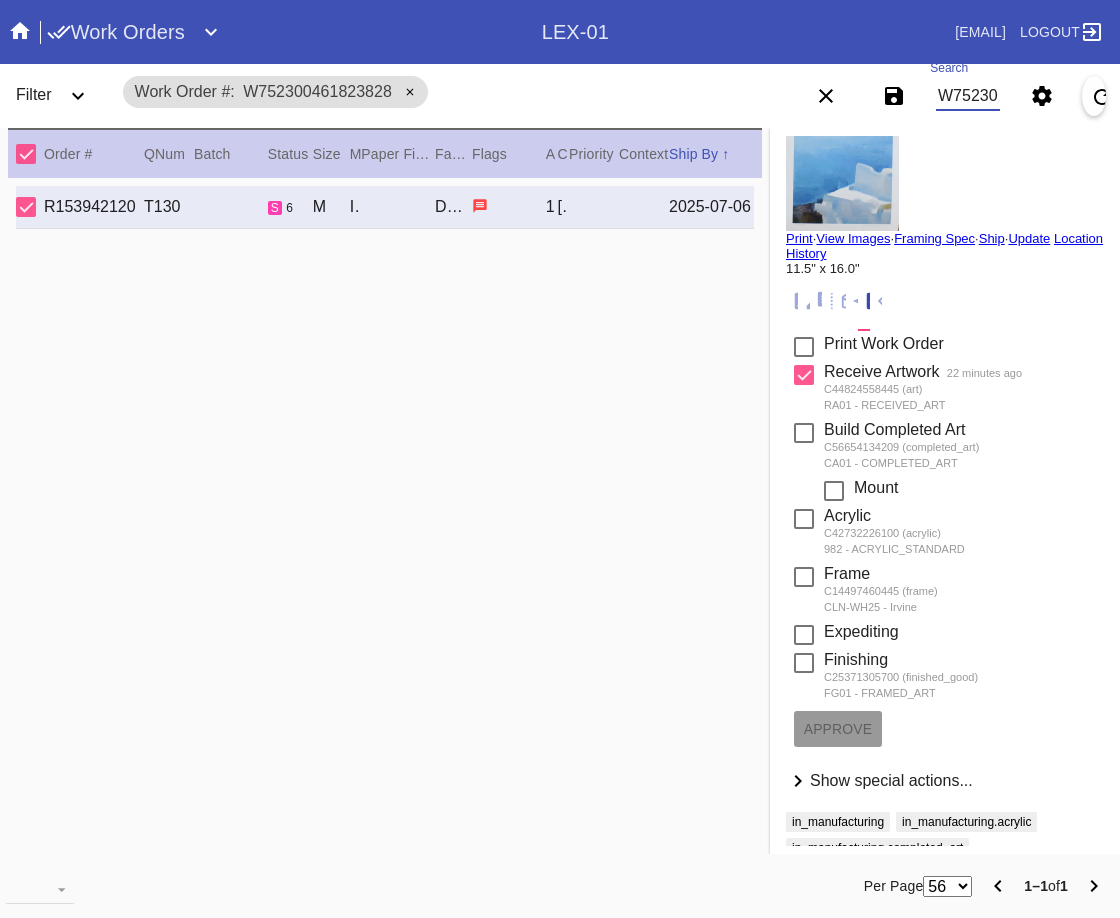 click on "W752300461823828" at bounding box center (968, 96) 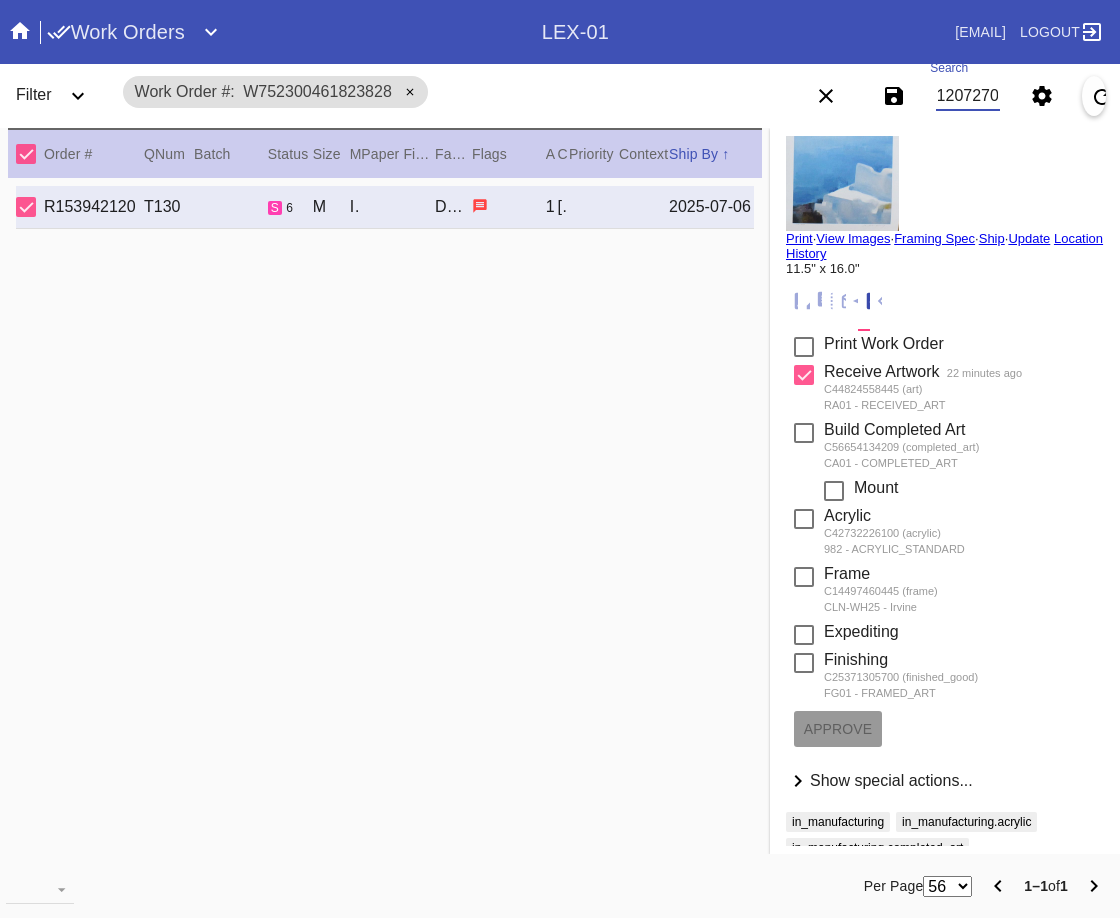 scroll, scrollTop: 0, scrollLeft: 88, axis: horizontal 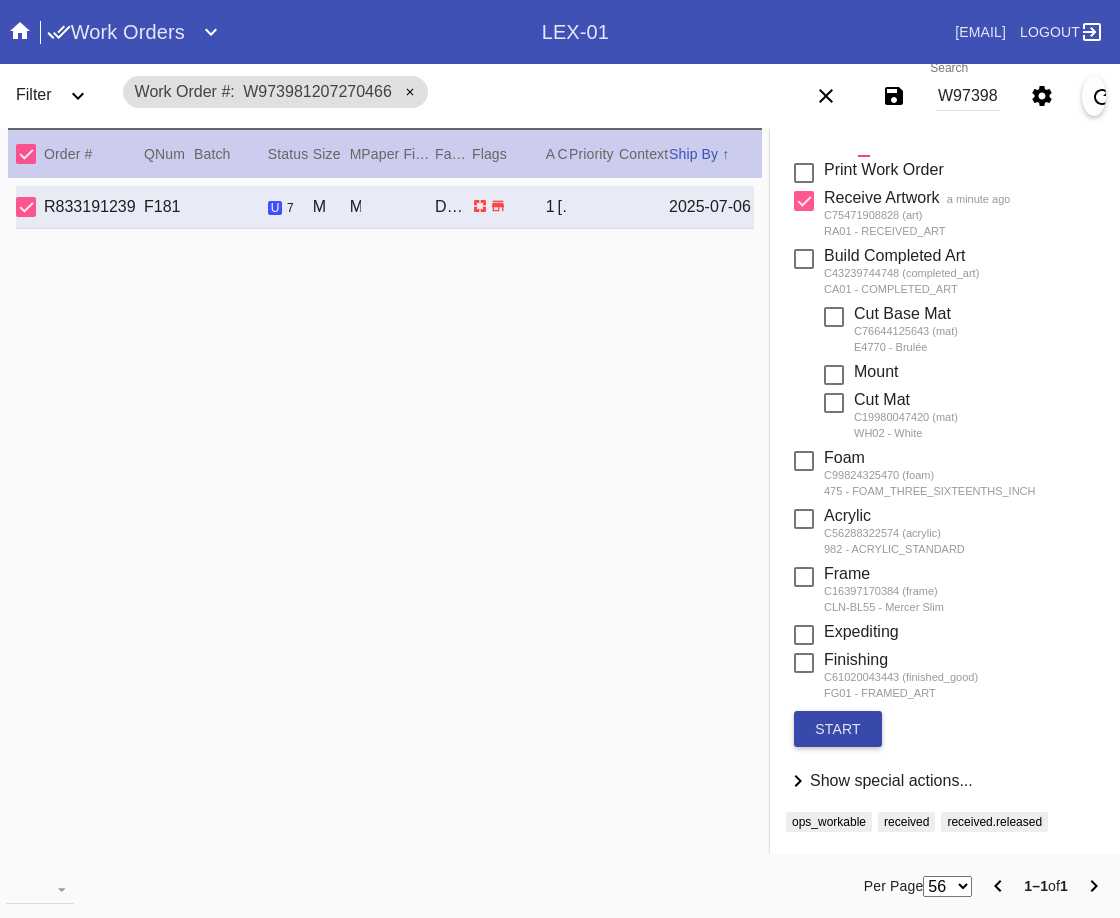 click on "start" at bounding box center [838, 729] 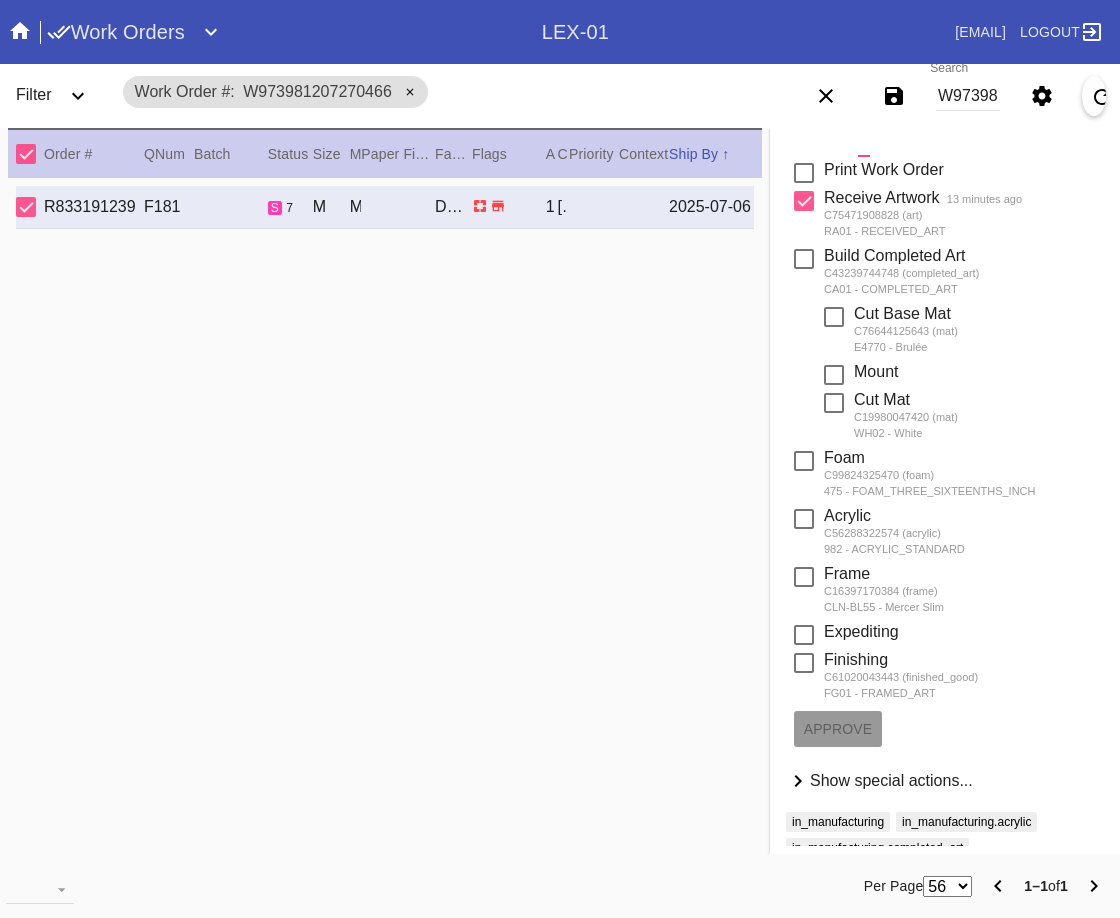 click on "W973981207270466" at bounding box center [968, 96] 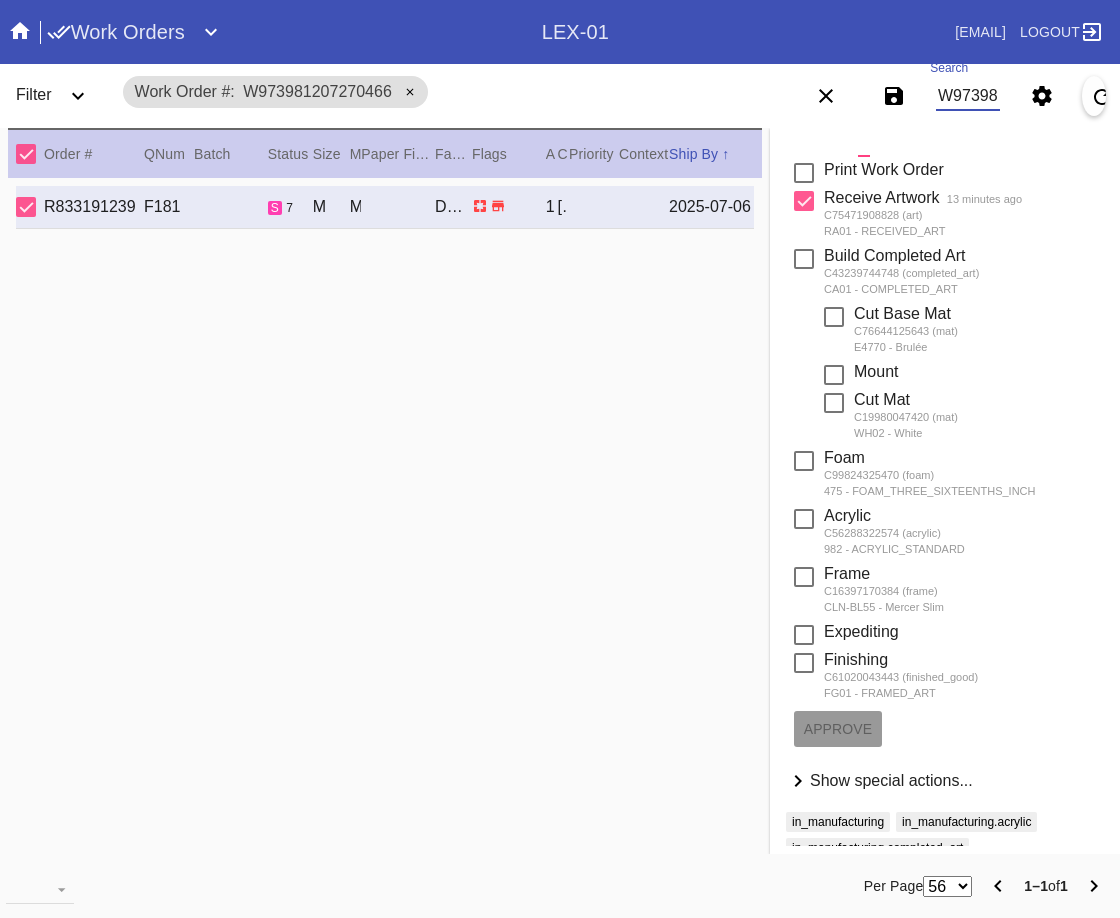 click on "W973981207270466" at bounding box center (968, 96) 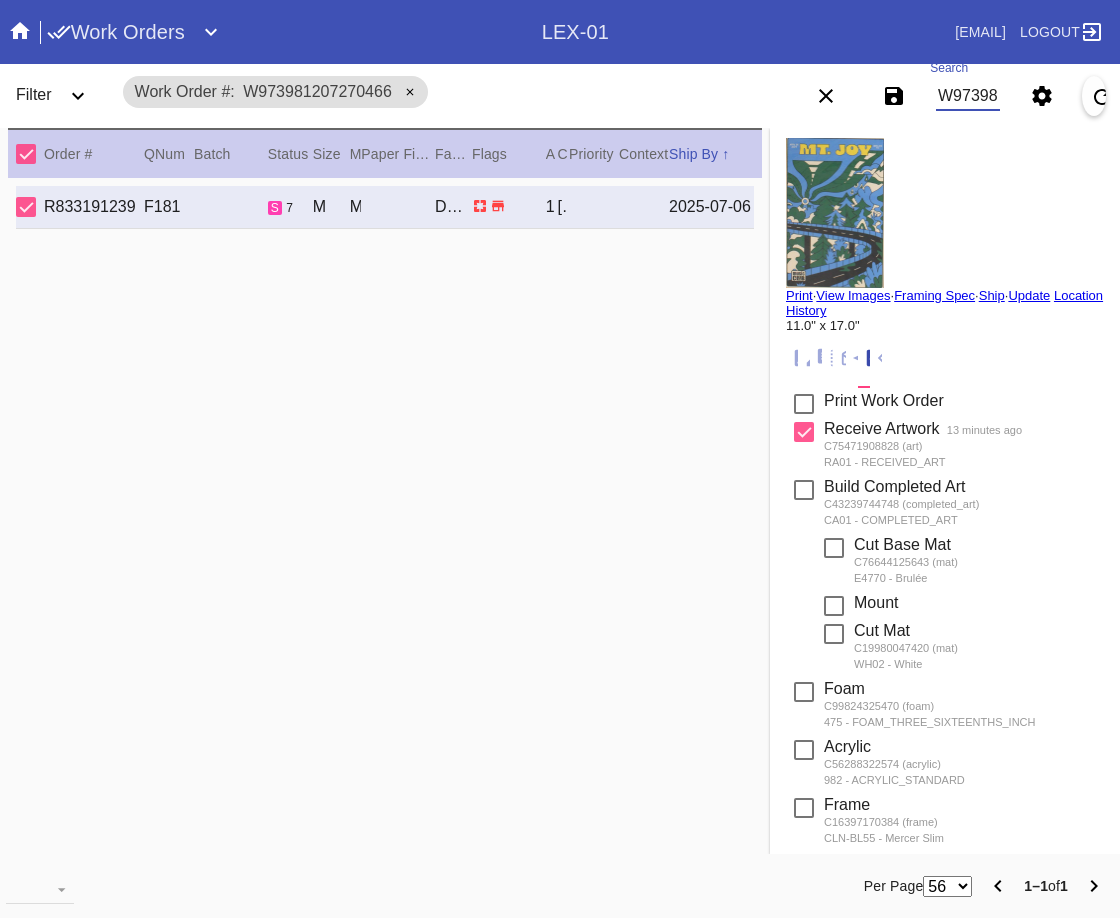 scroll, scrollTop: 0, scrollLeft: 0, axis: both 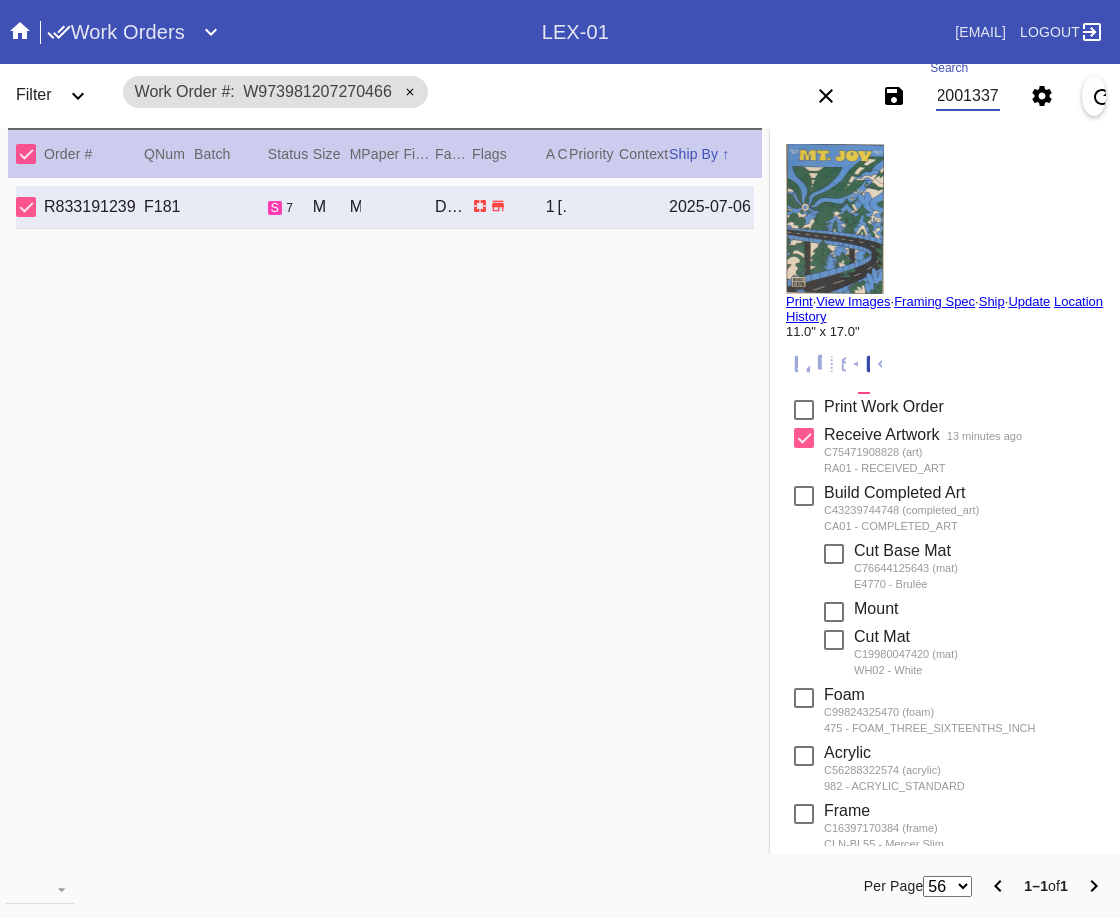 type on "W153258220013372" 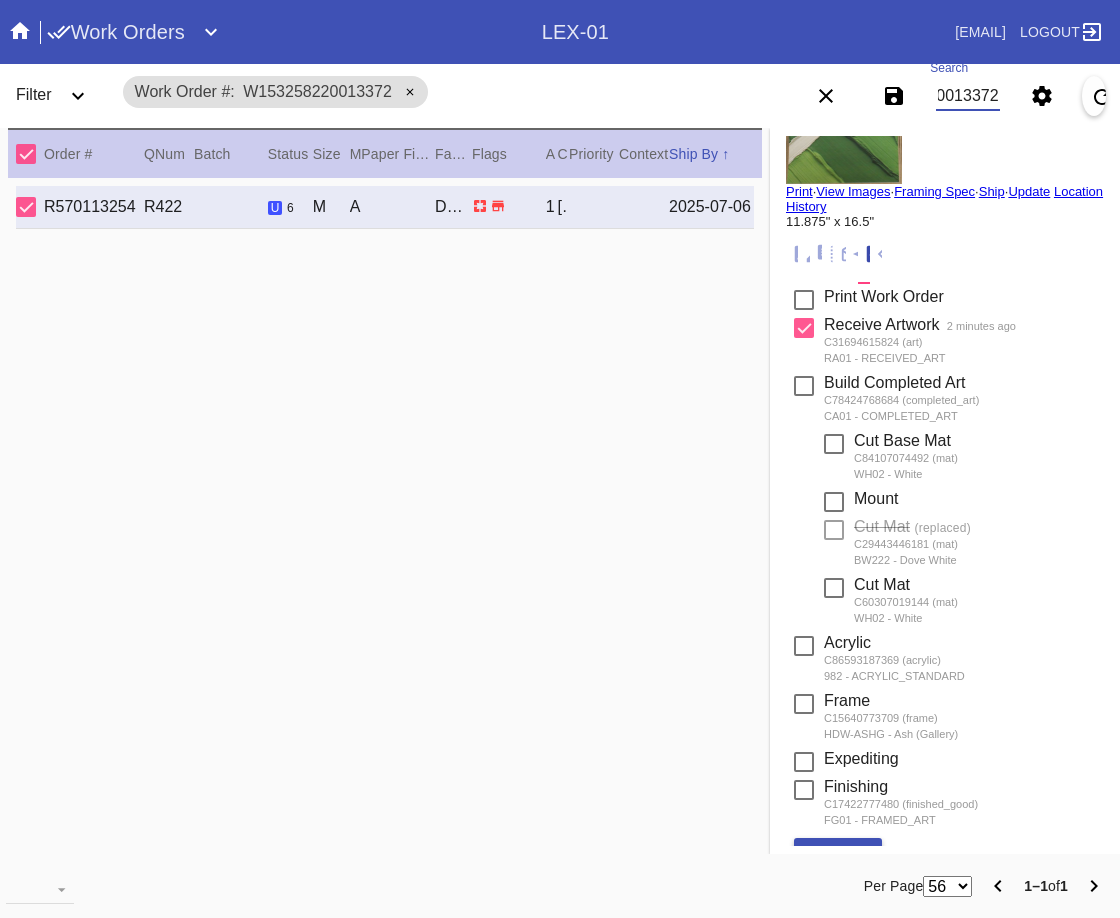 scroll, scrollTop: 237, scrollLeft: 0, axis: vertical 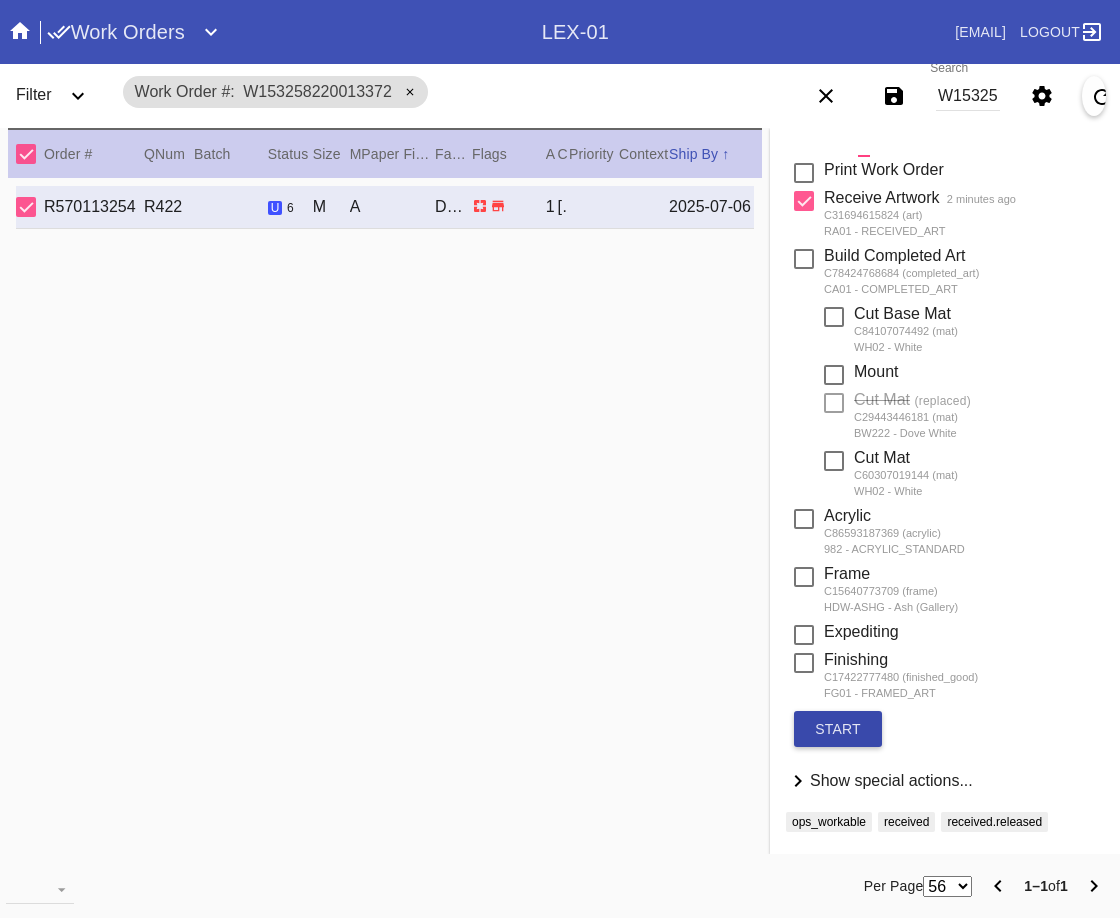 click on "start" at bounding box center [838, 729] 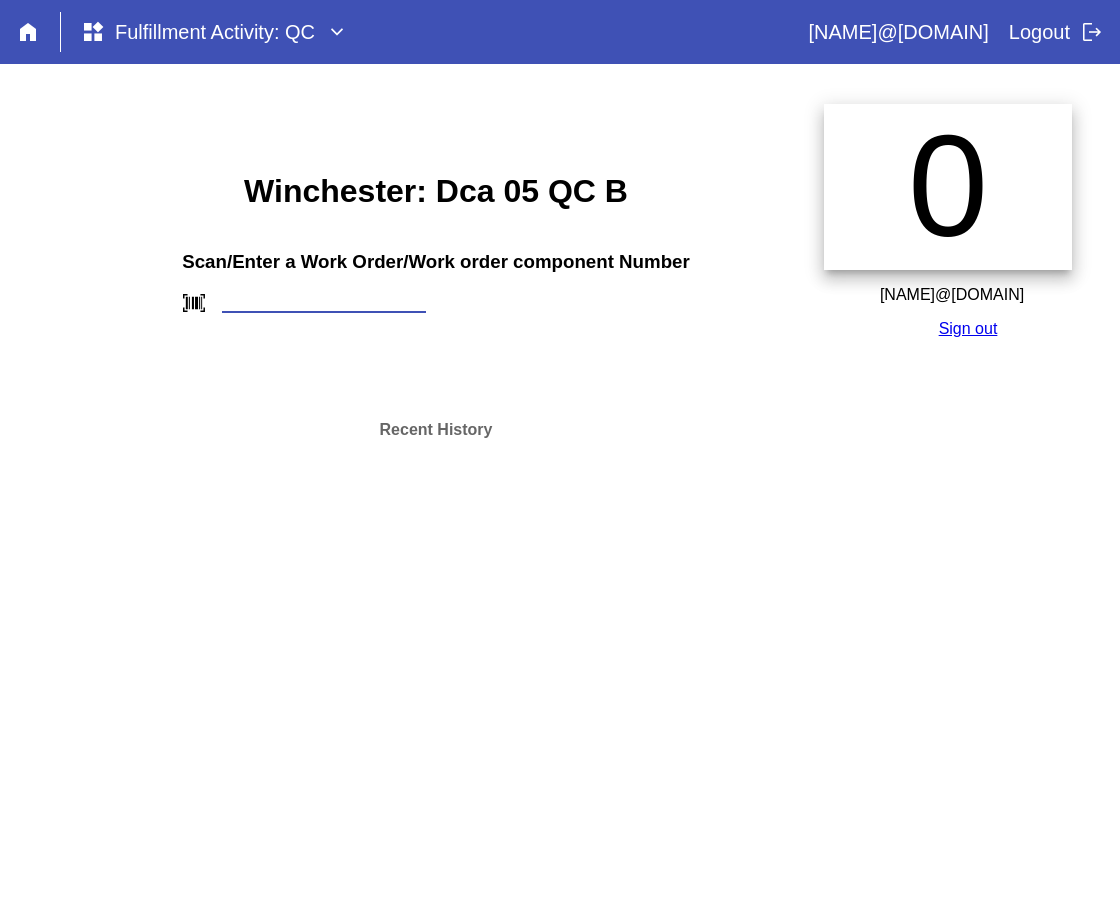 scroll, scrollTop: 0, scrollLeft: 0, axis: both 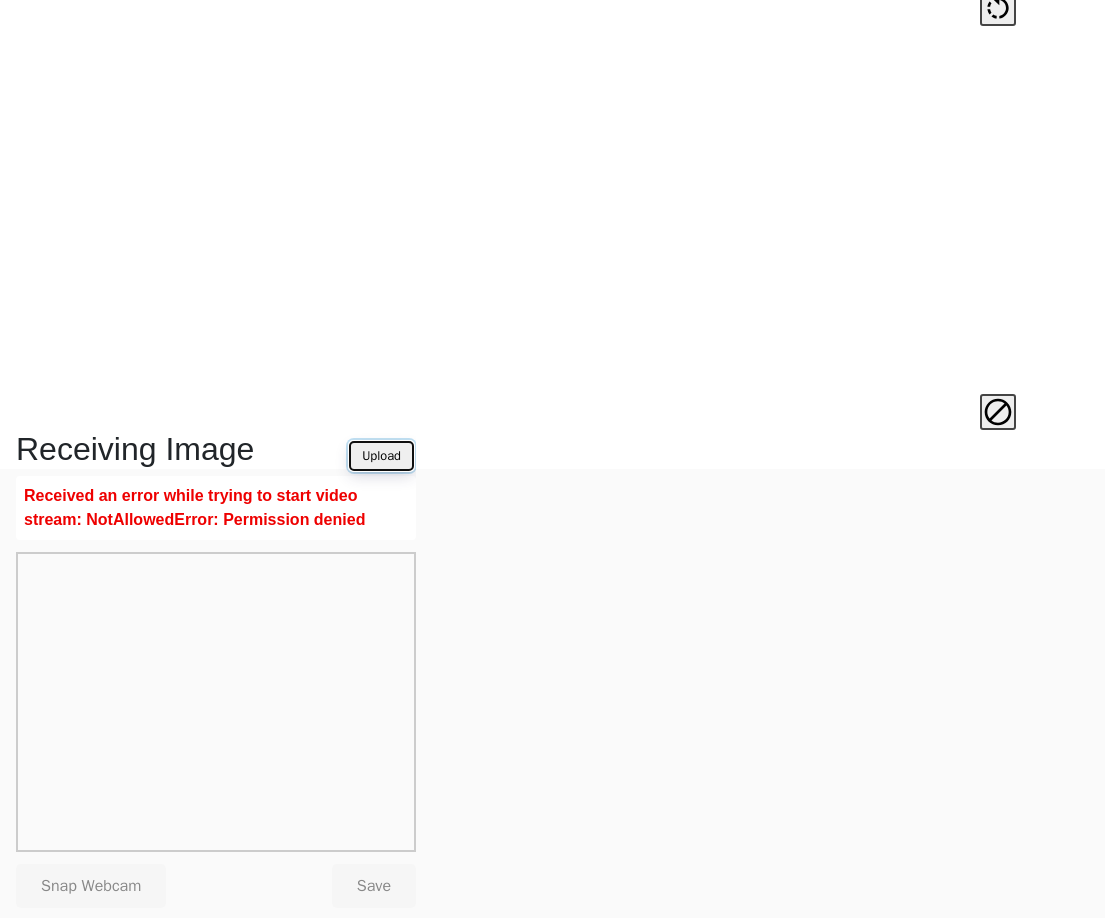 click on "Upload" at bounding box center (381, 456) 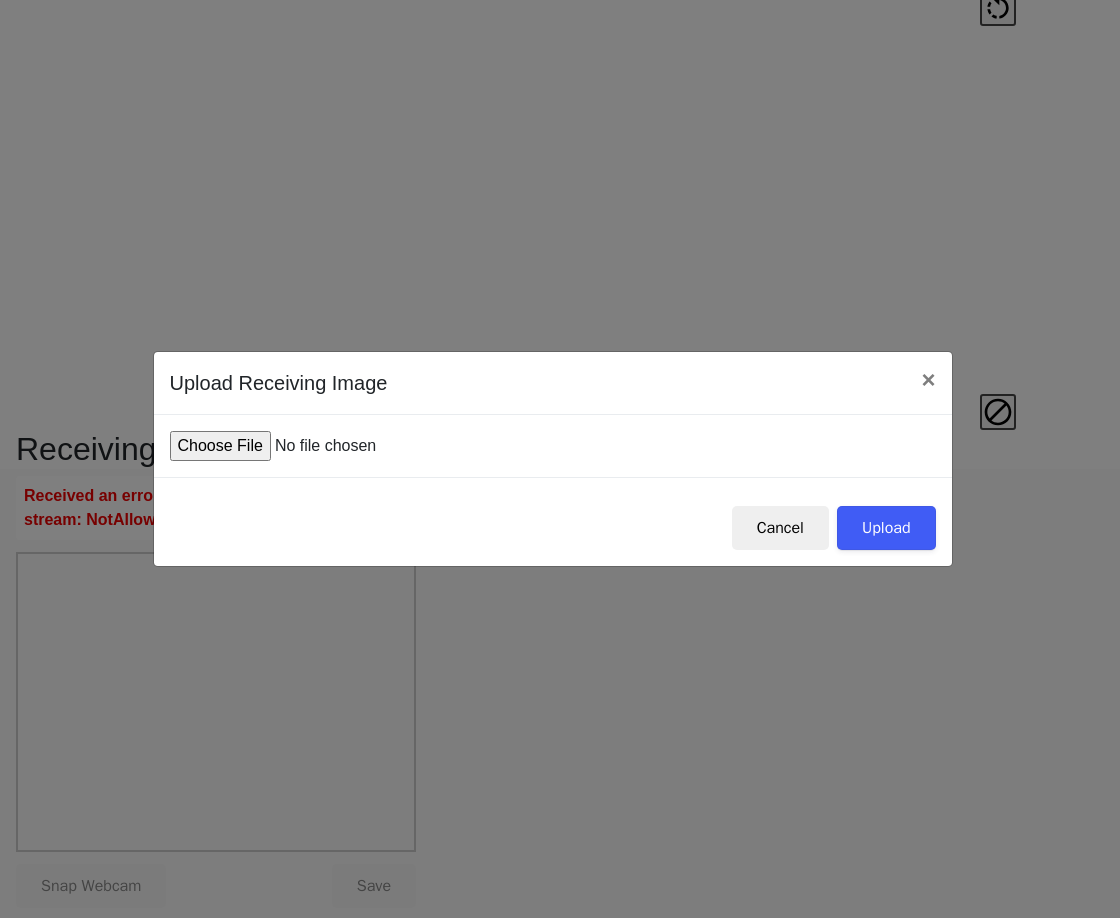 click at bounding box center [321, 446] 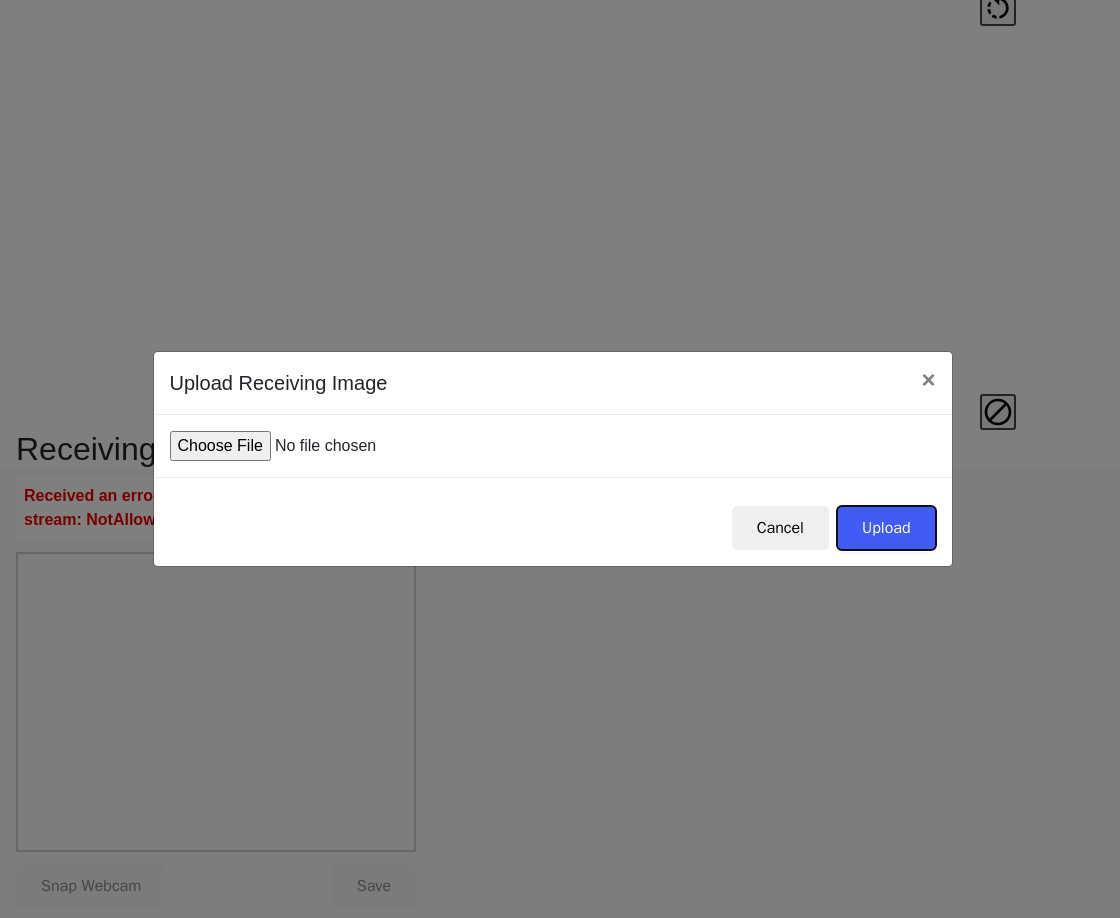 click on "Upload" at bounding box center (886, 528) 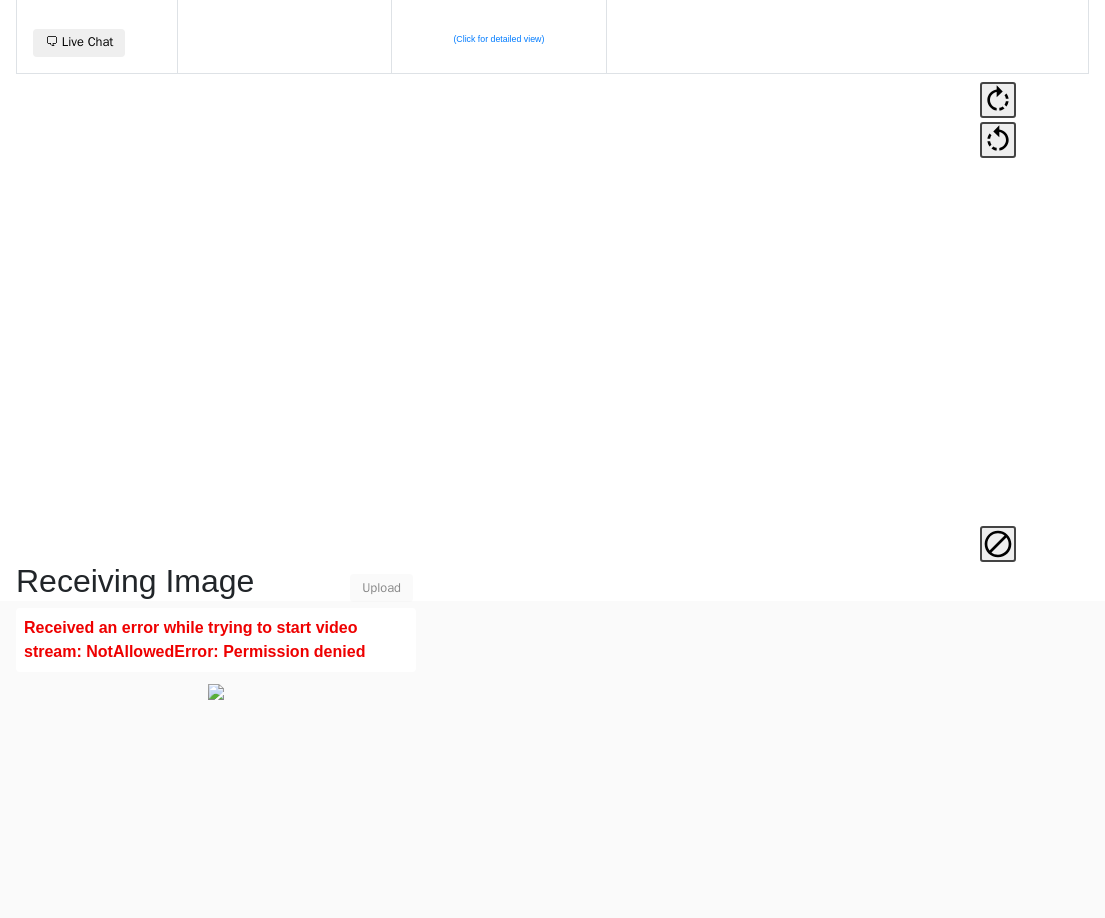 scroll, scrollTop: 473, scrollLeft: 0, axis: vertical 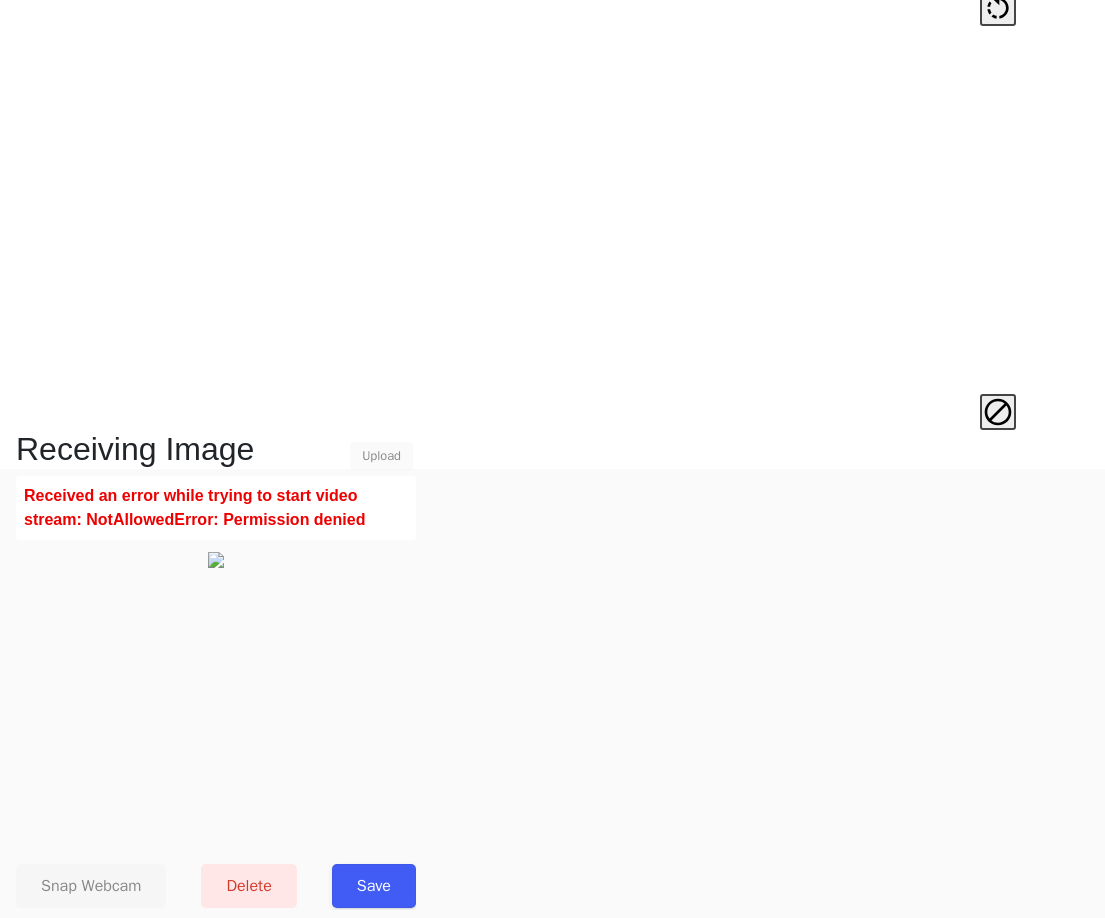 click on "Save" at bounding box center [374, 886] 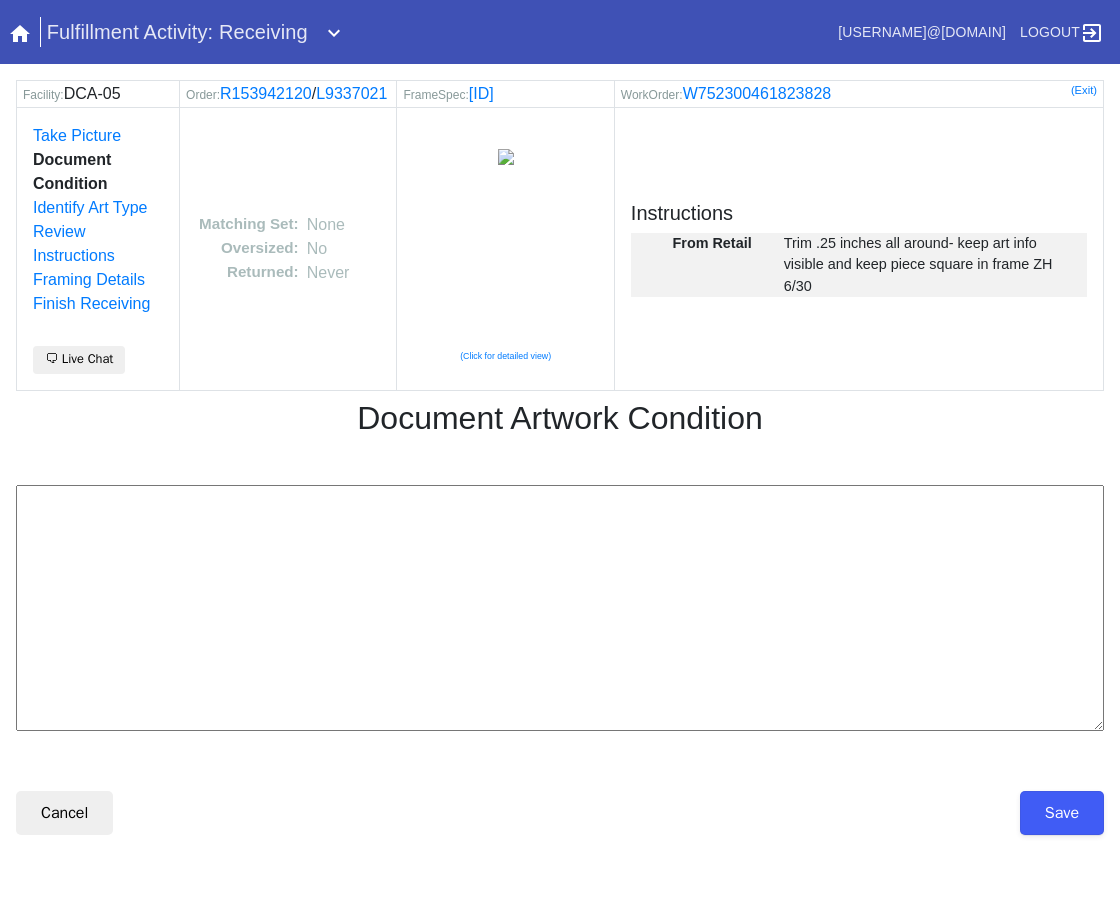 scroll, scrollTop: 0, scrollLeft: 0, axis: both 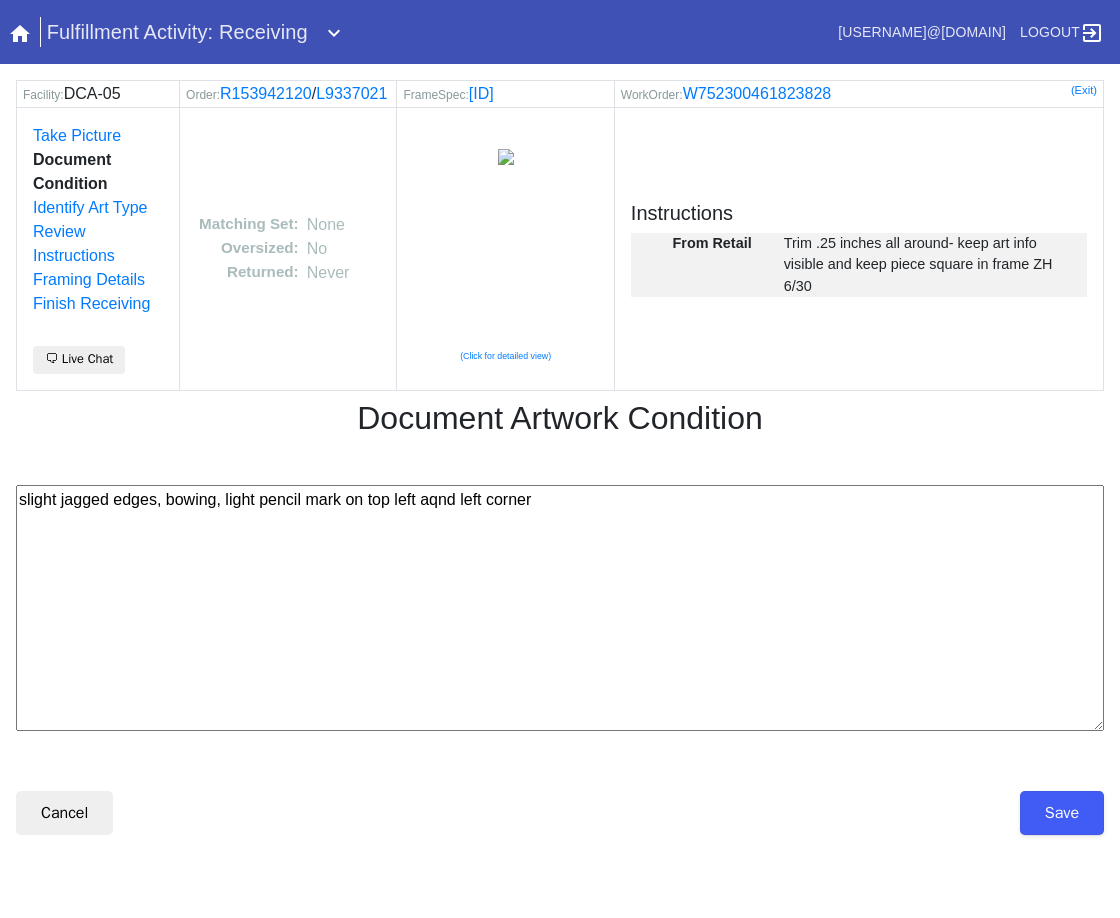 drag, startPoint x: 423, startPoint y: 528, endPoint x: 431, endPoint y: 541, distance: 15.264338 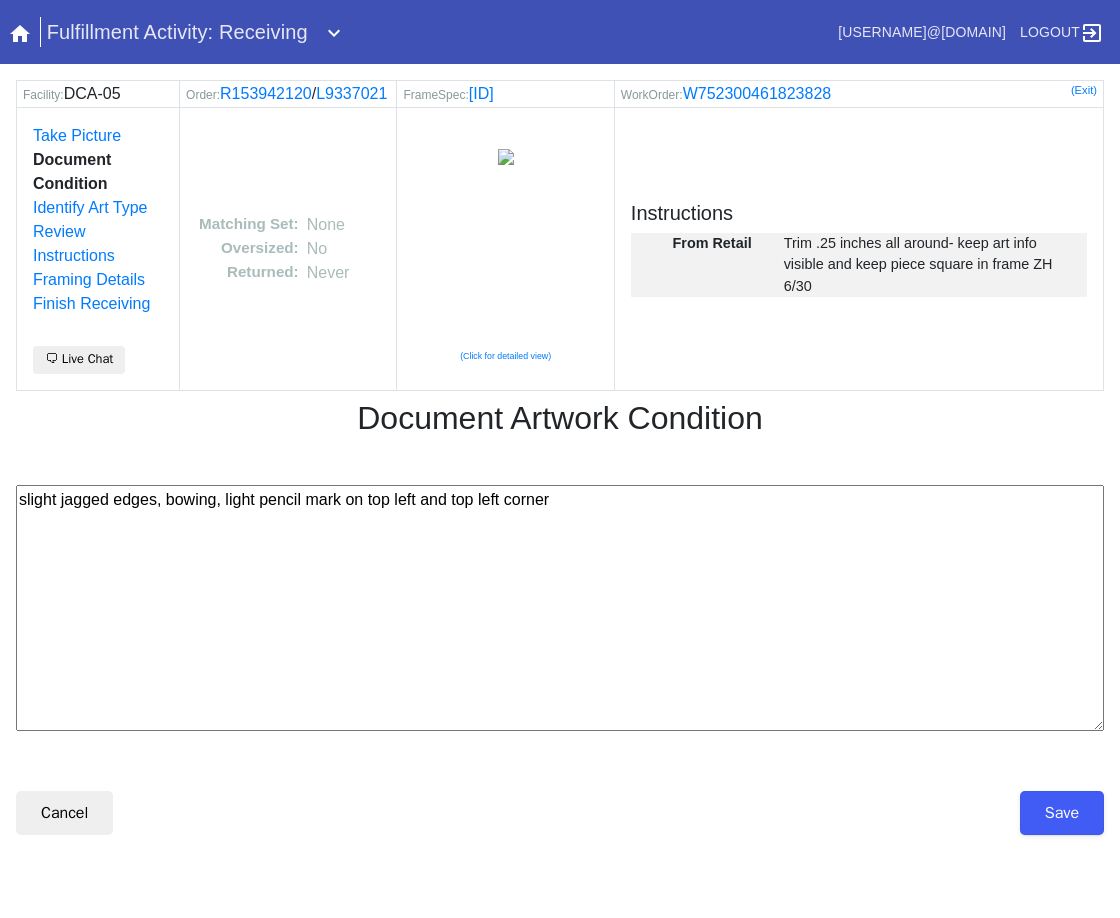 type on "slight jagged edges, bowing, light pencil mark on top left and top left corner" 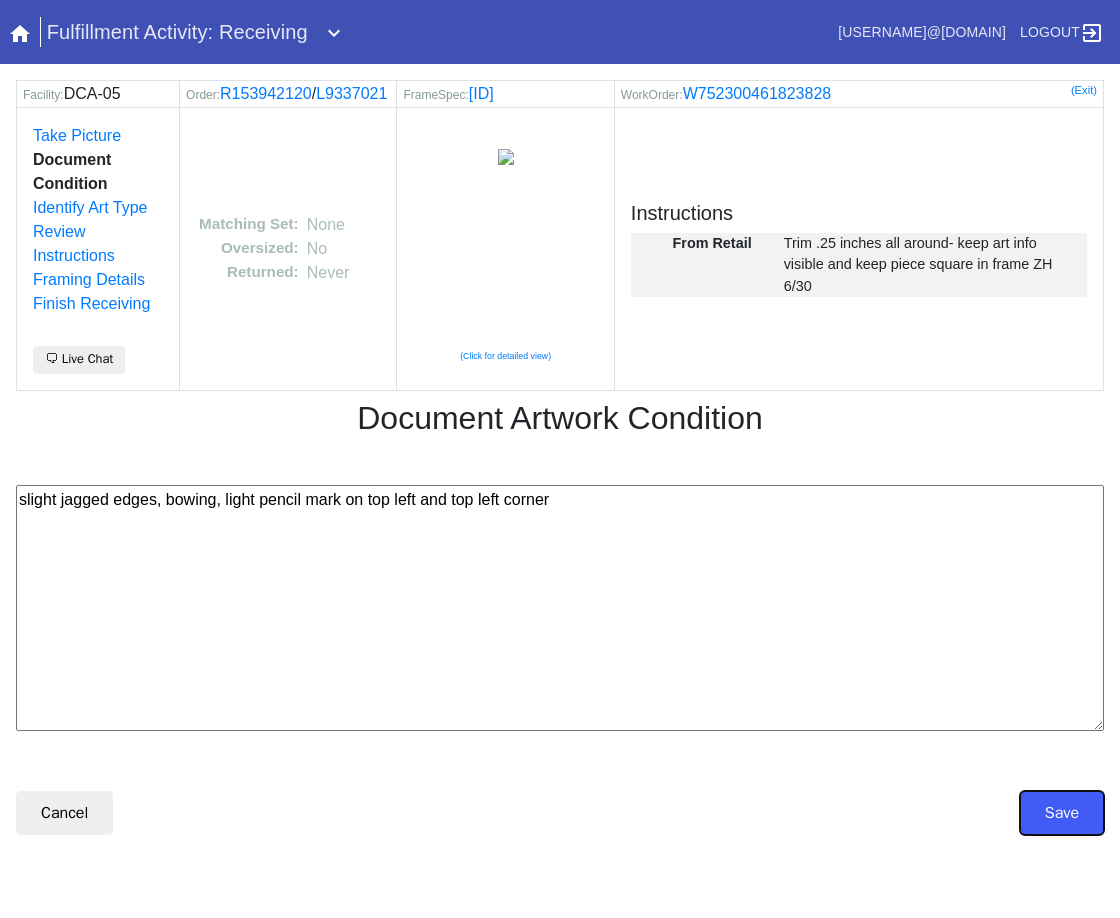 click on "Save" at bounding box center (1062, 813) 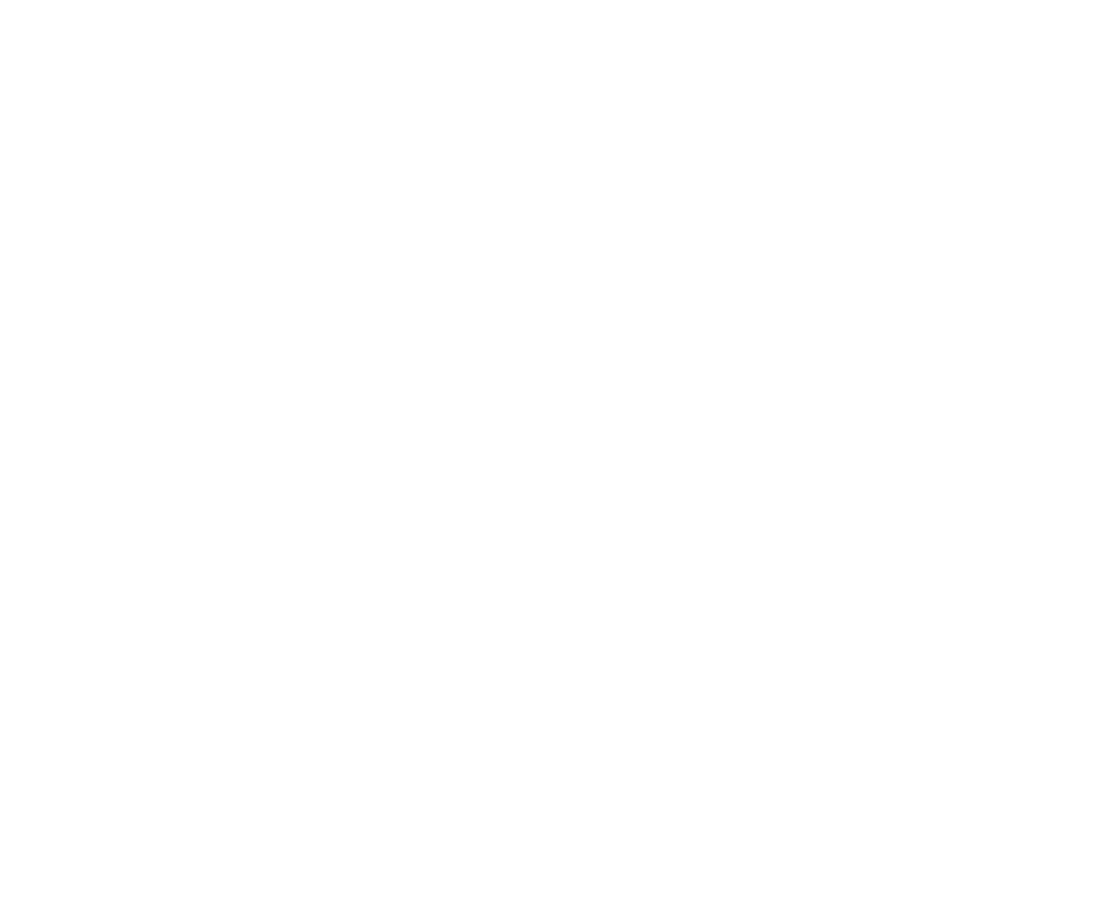 scroll, scrollTop: 0, scrollLeft: 0, axis: both 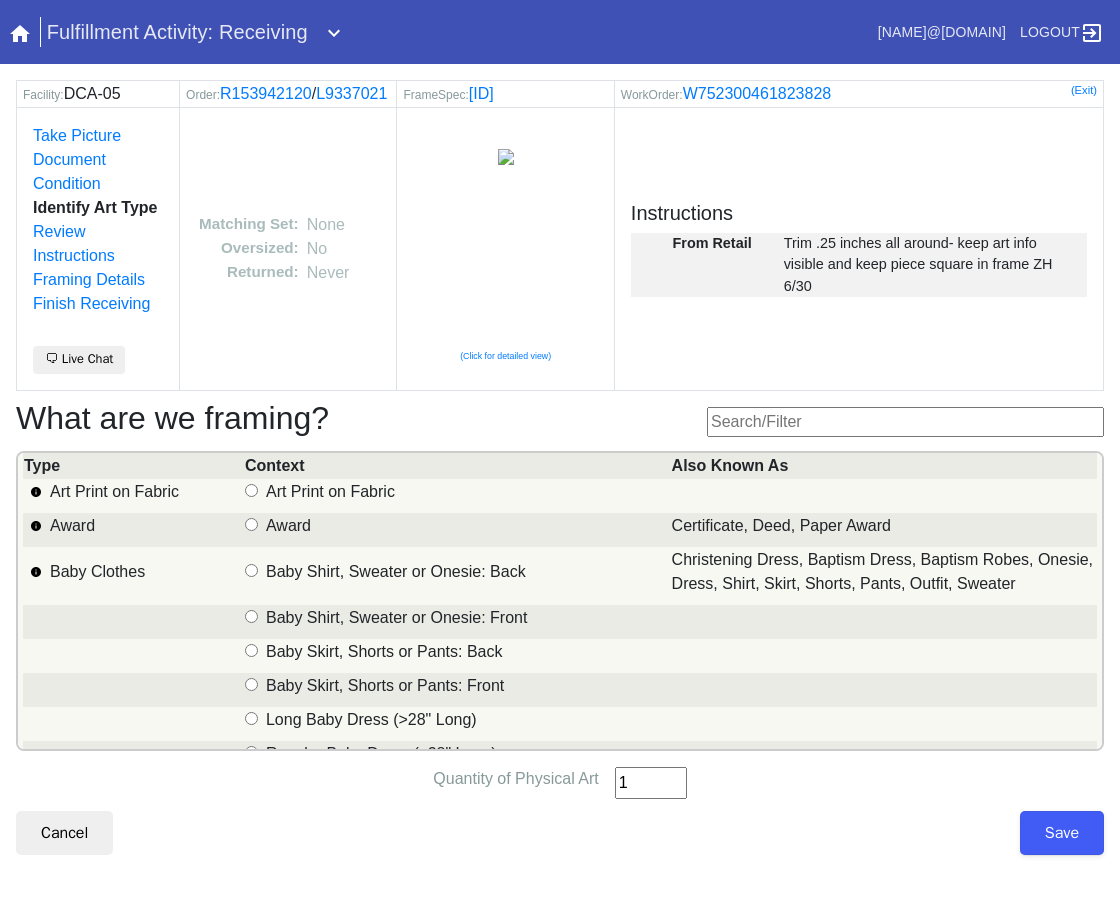 type on "1" 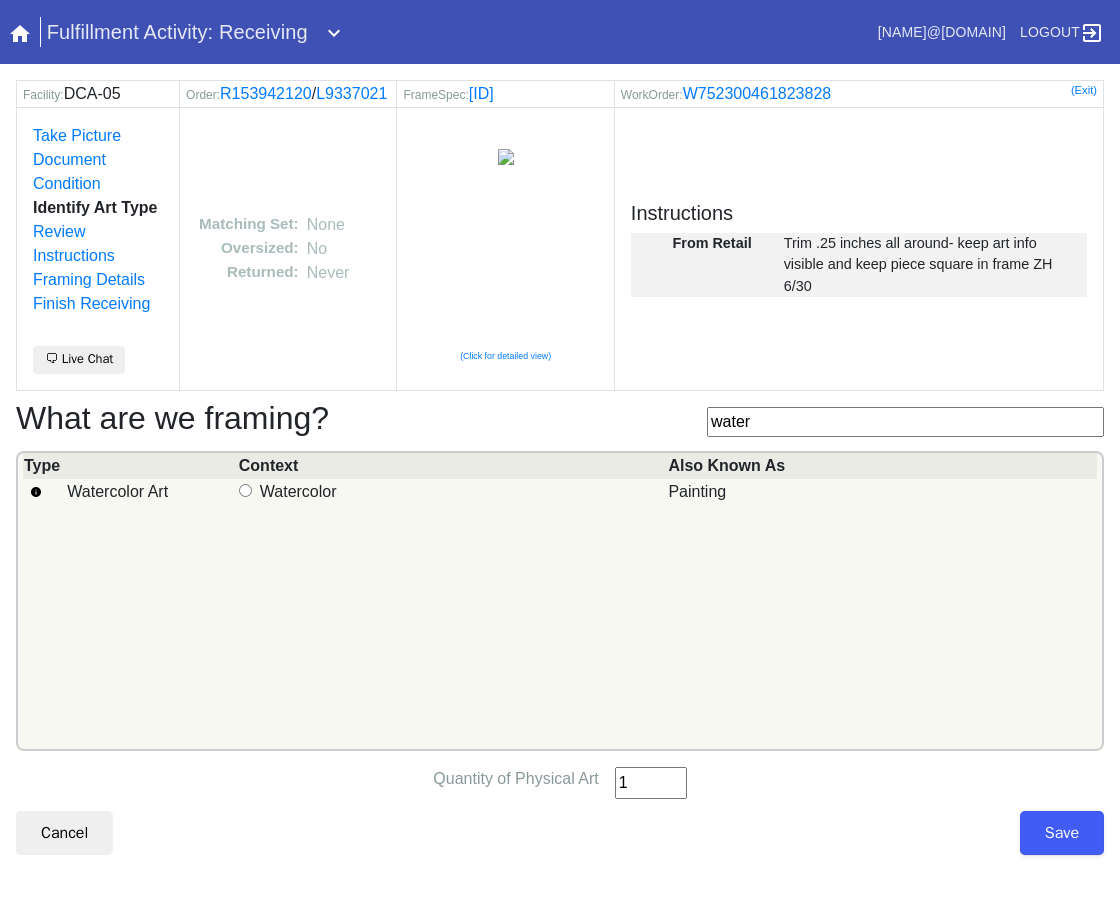 type on "water" 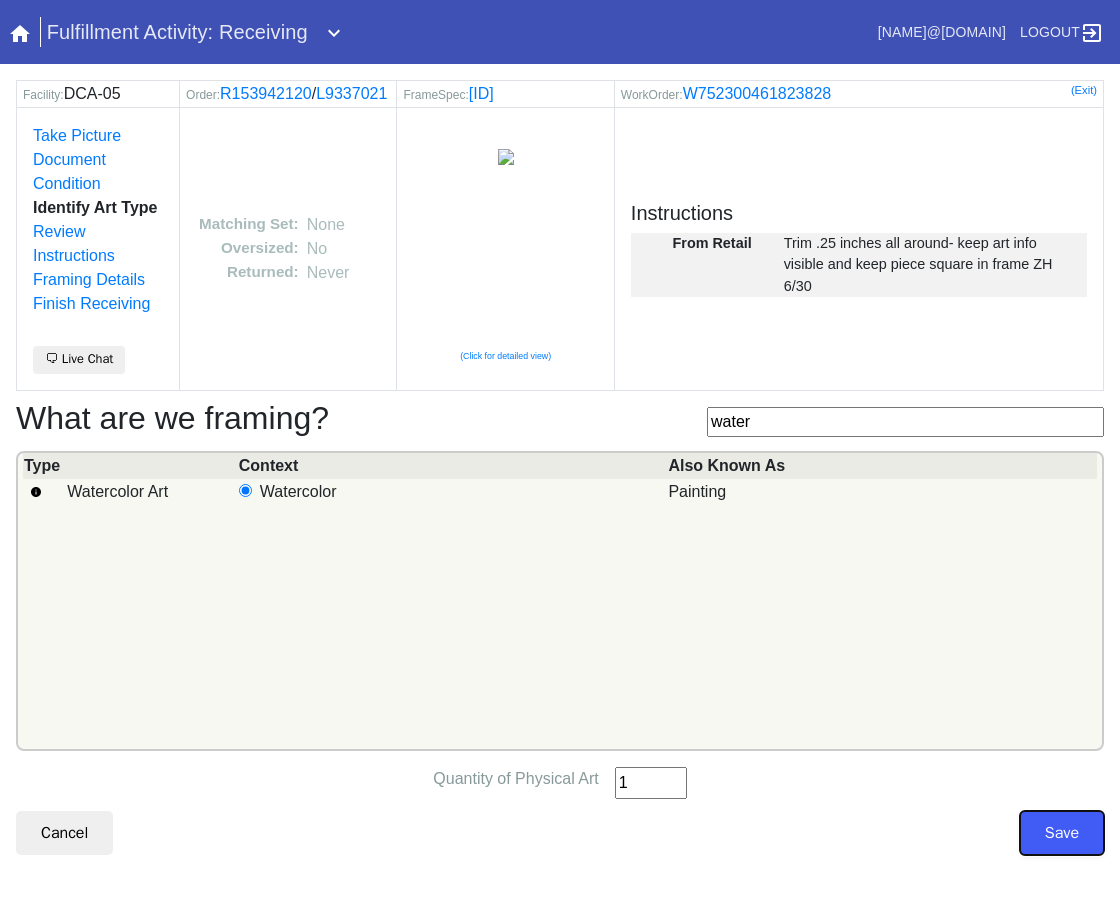 click on "Save" at bounding box center [1062, 833] 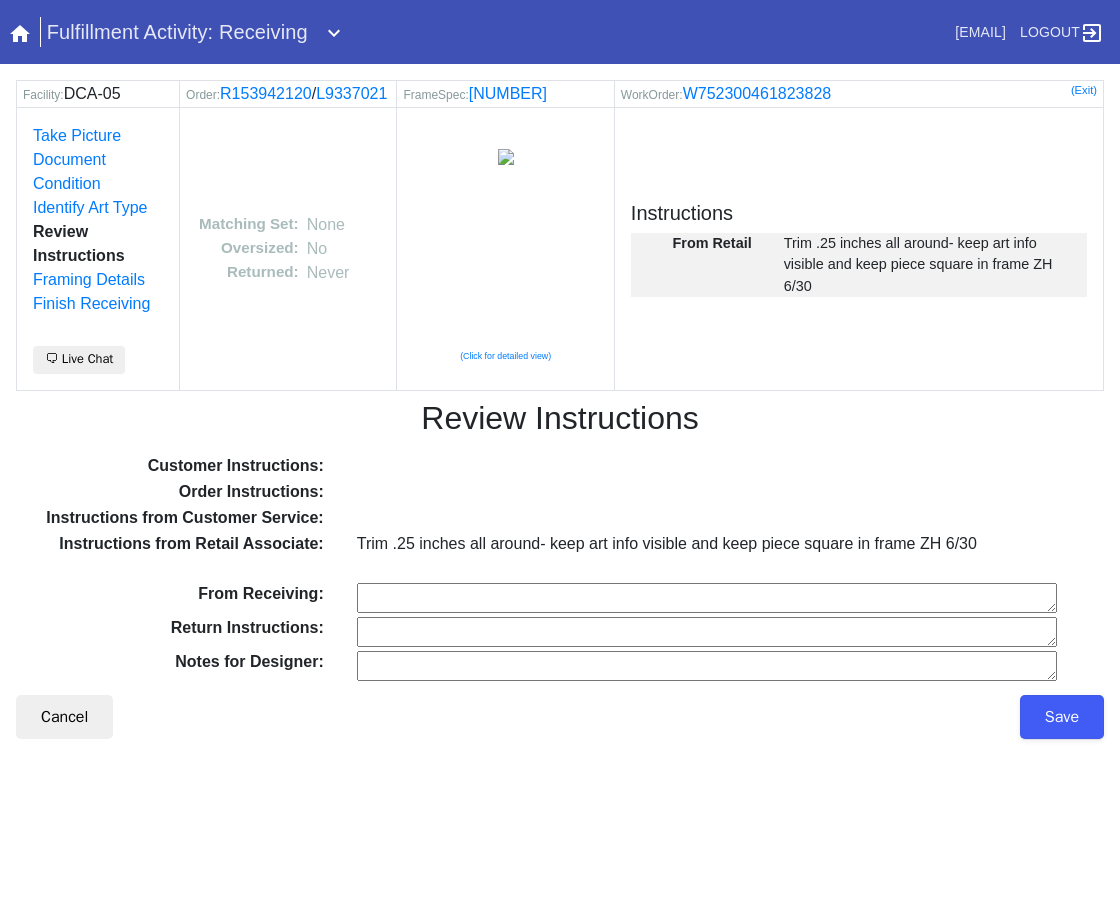 scroll, scrollTop: 0, scrollLeft: 0, axis: both 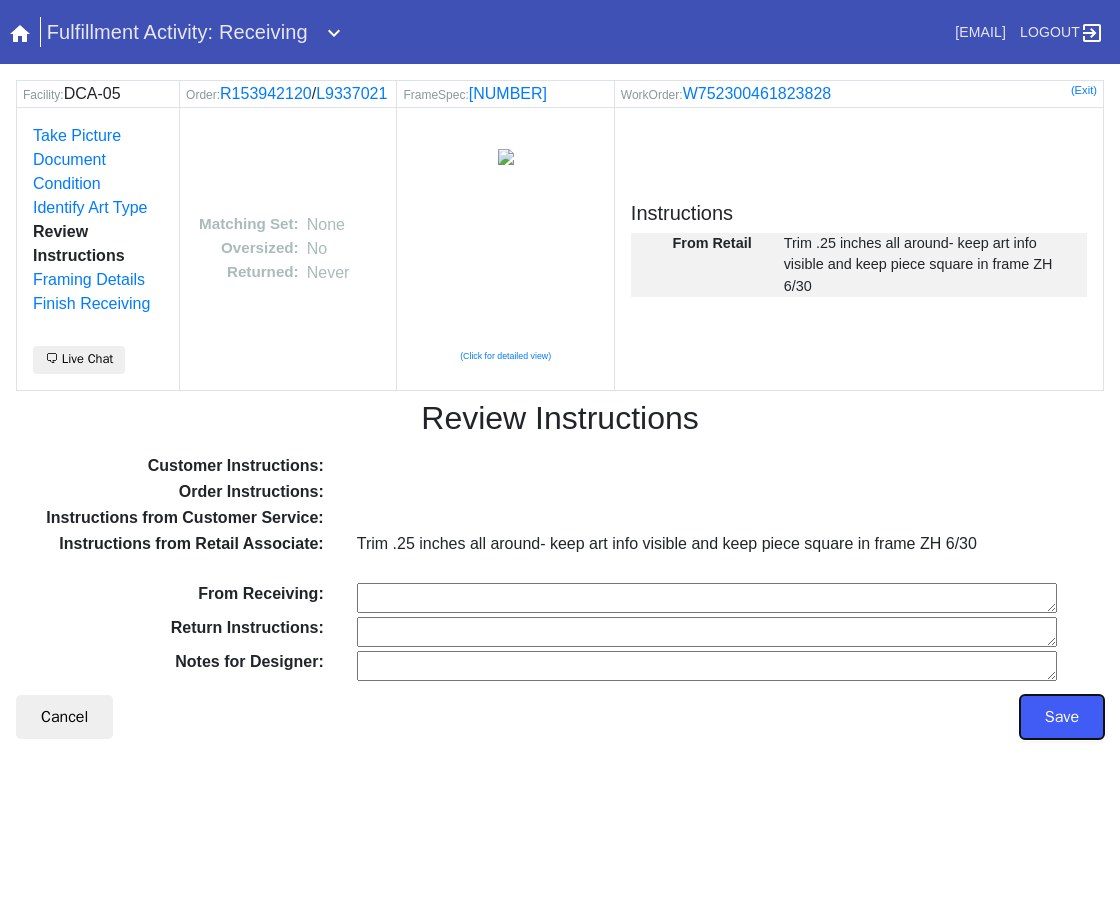 click on "Save" at bounding box center [1062, 717] 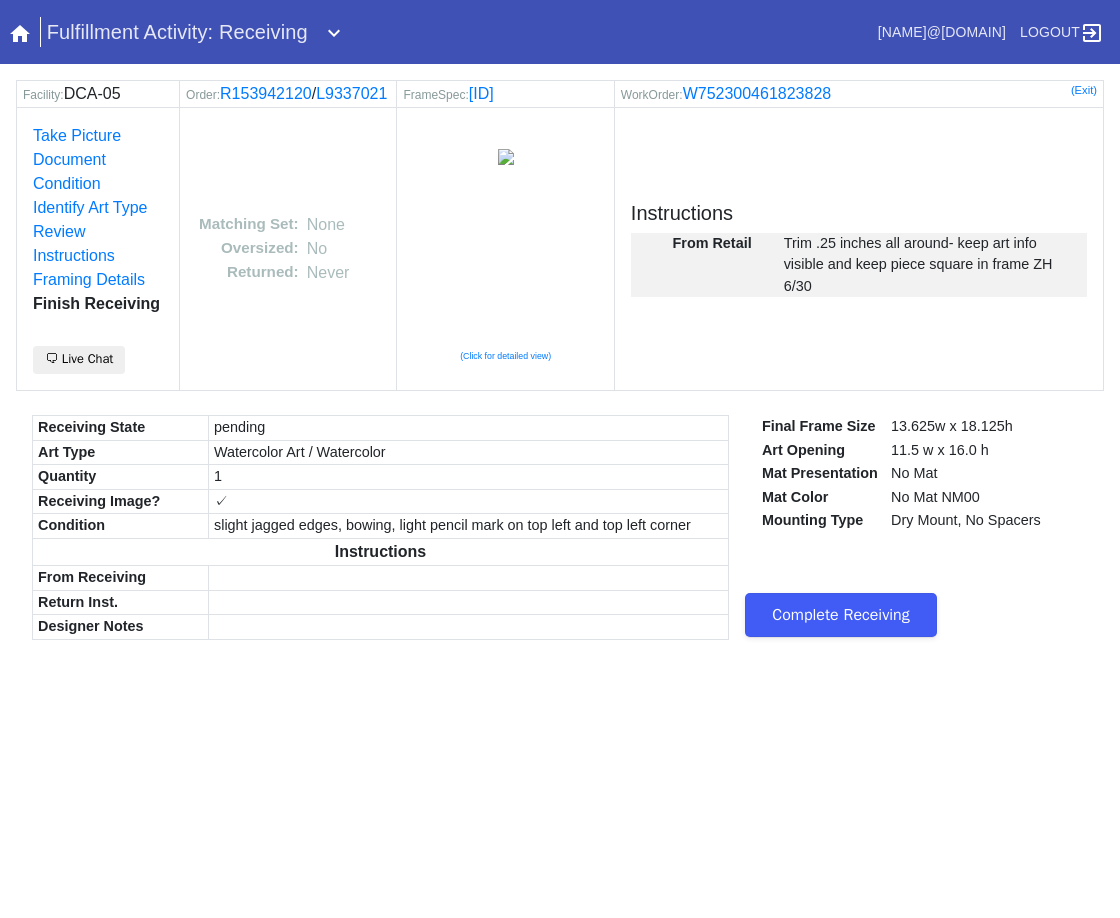 scroll, scrollTop: 0, scrollLeft: 0, axis: both 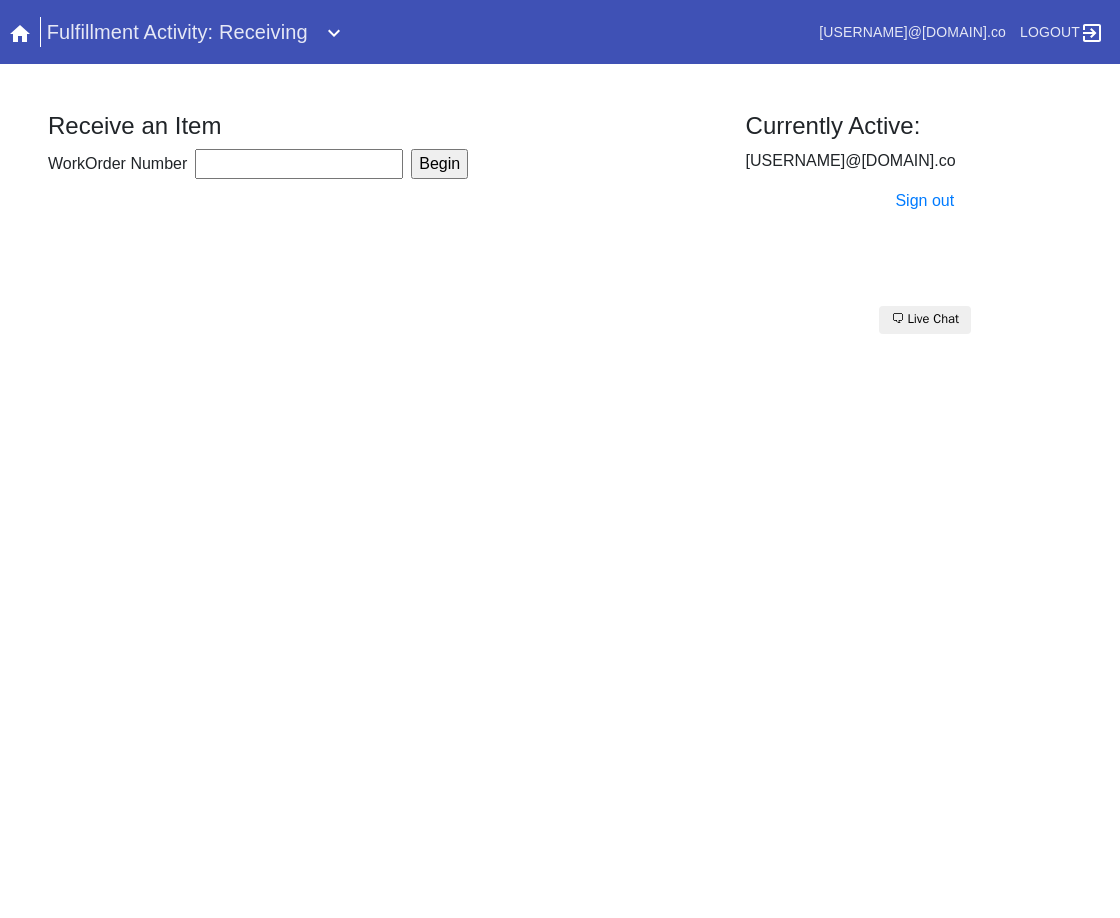 click on "WorkOrder Number" at bounding box center [299, 164] 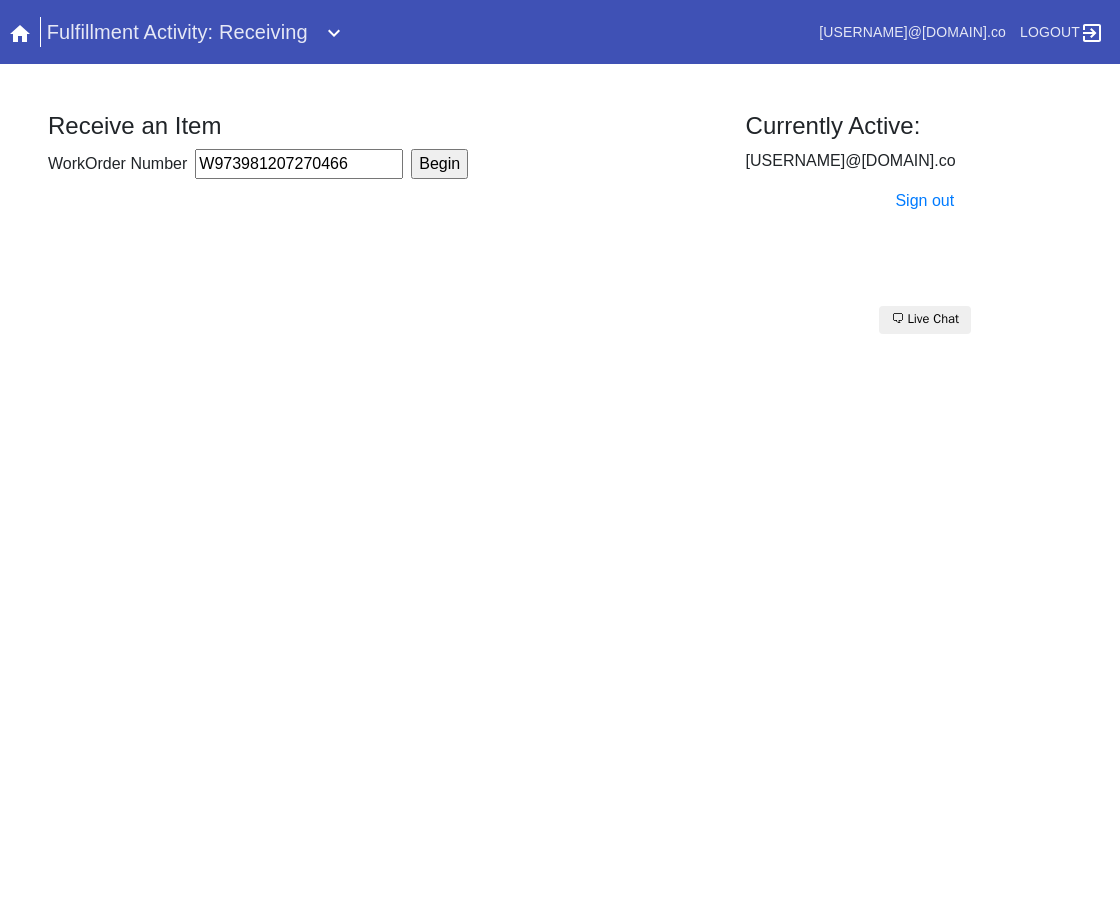 type on "W973981207270466" 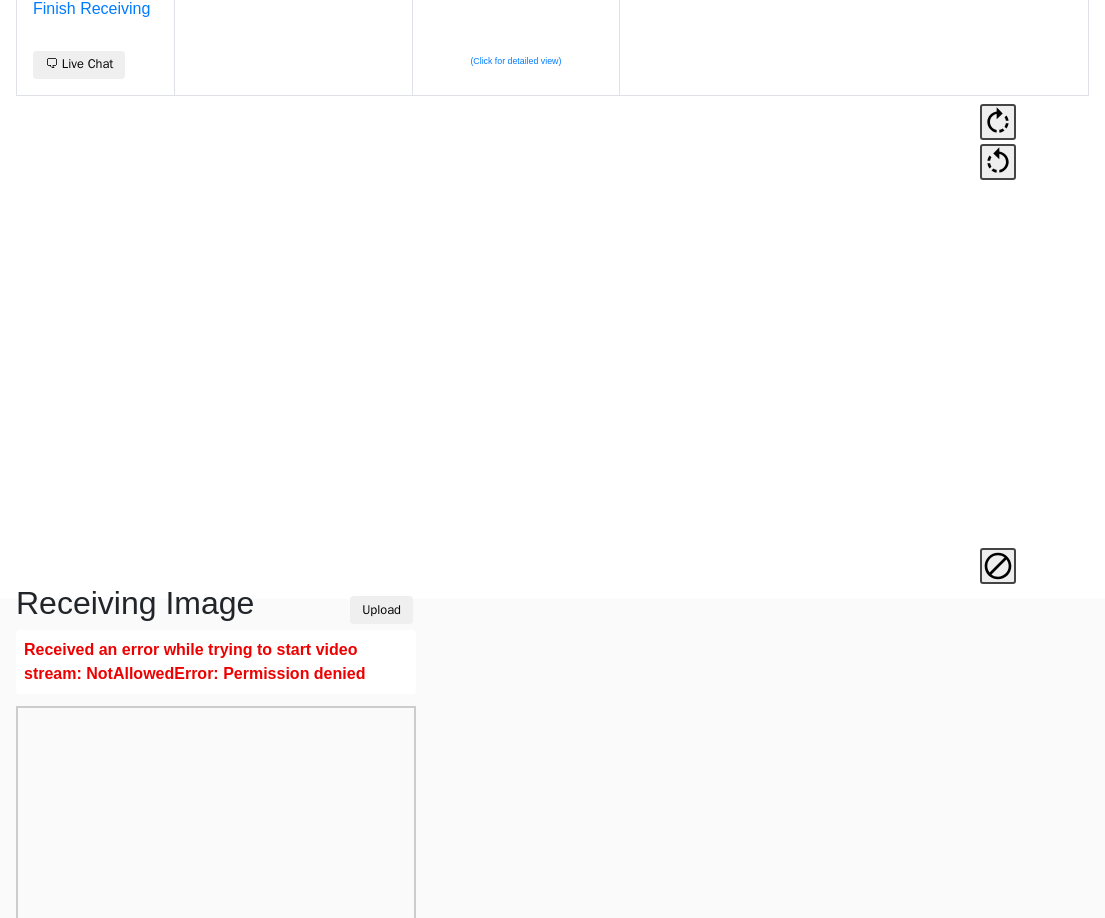 scroll, scrollTop: 473, scrollLeft: 0, axis: vertical 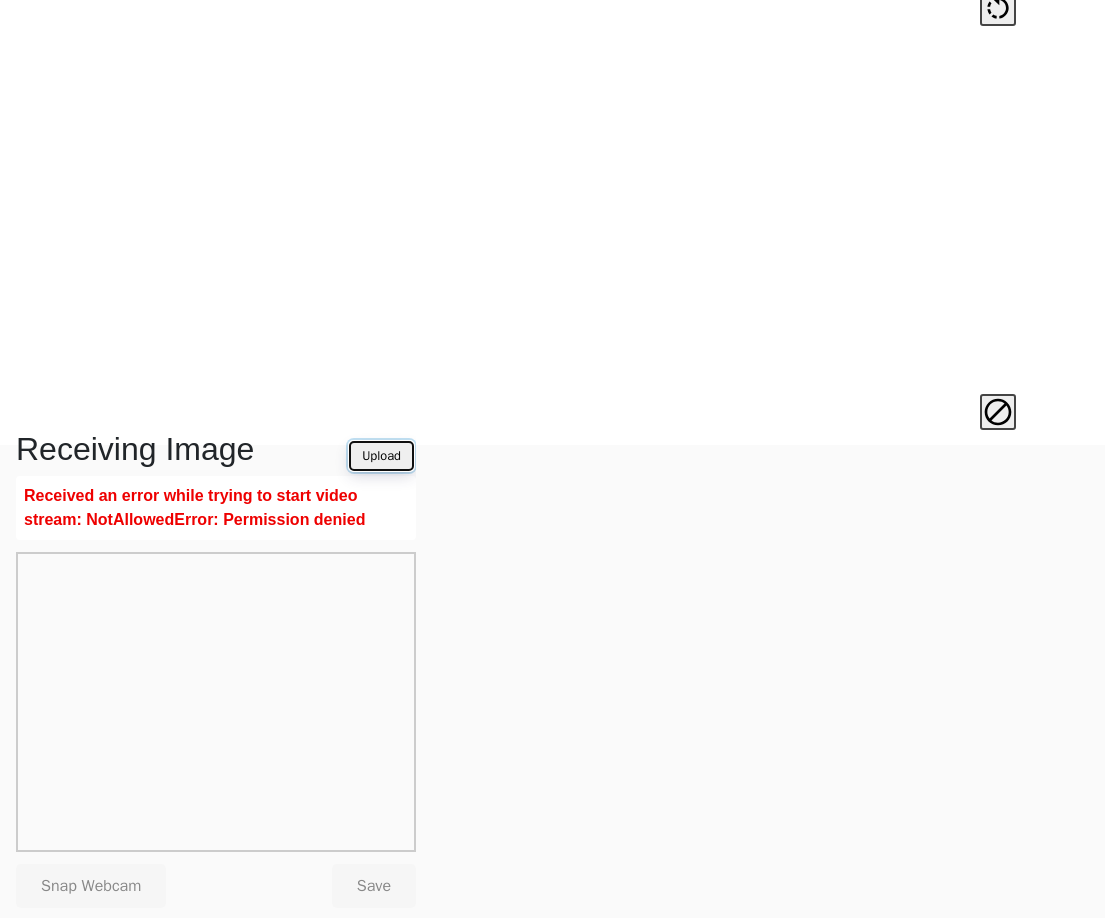 click on "Upload" at bounding box center (381, 456) 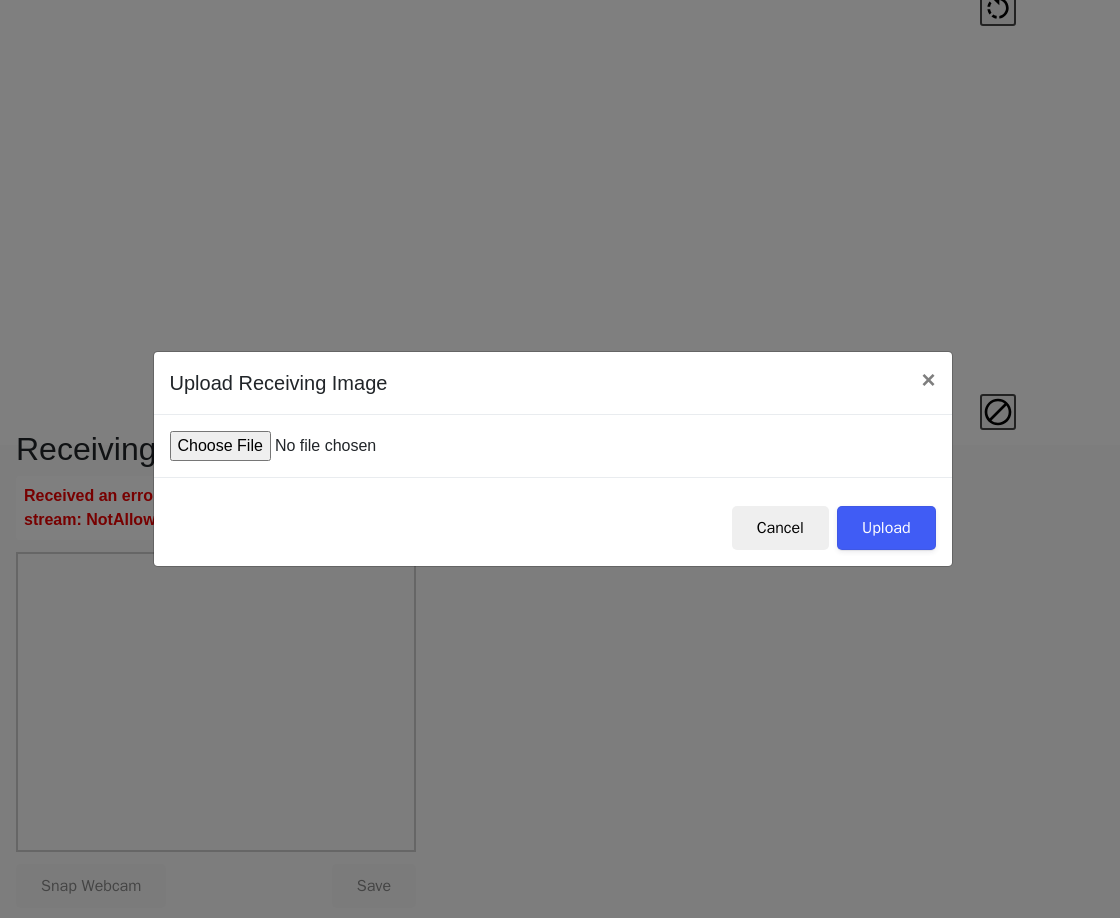 click at bounding box center [321, 446] 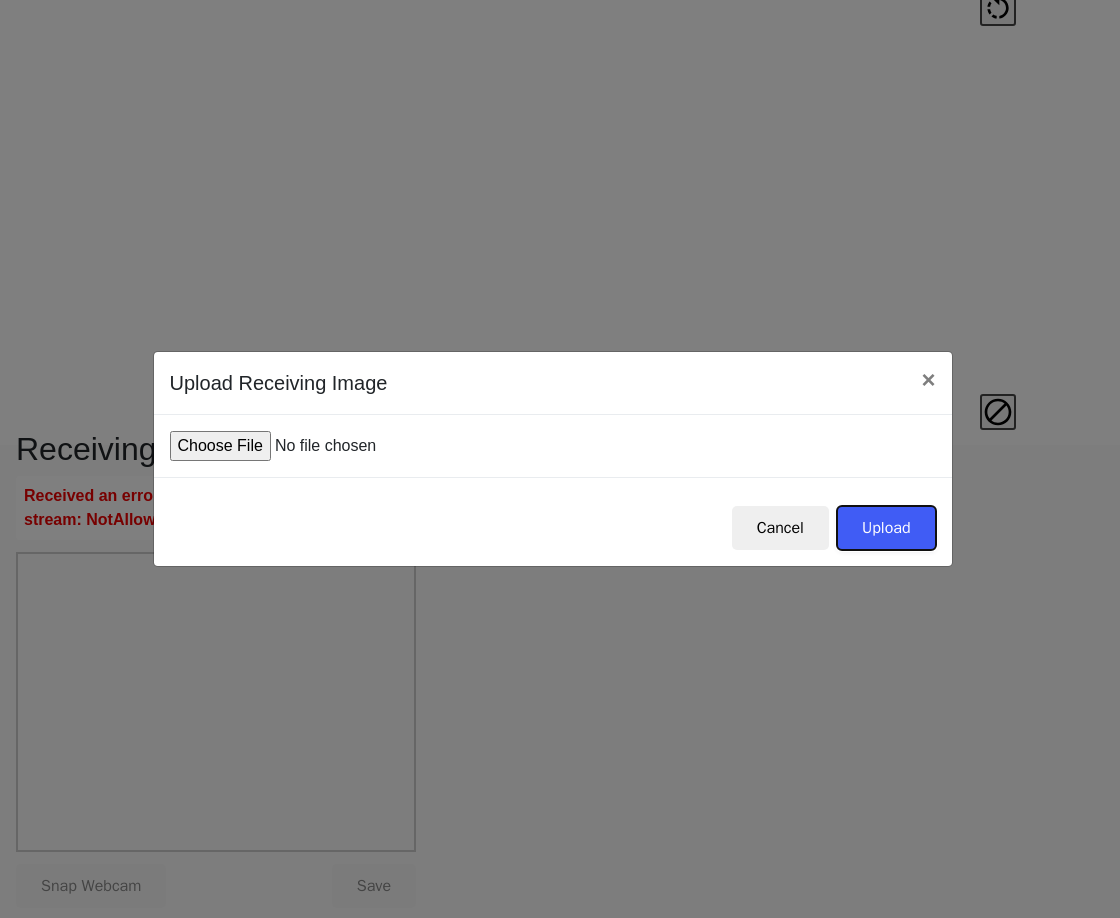click on "Upload" at bounding box center [886, 528] 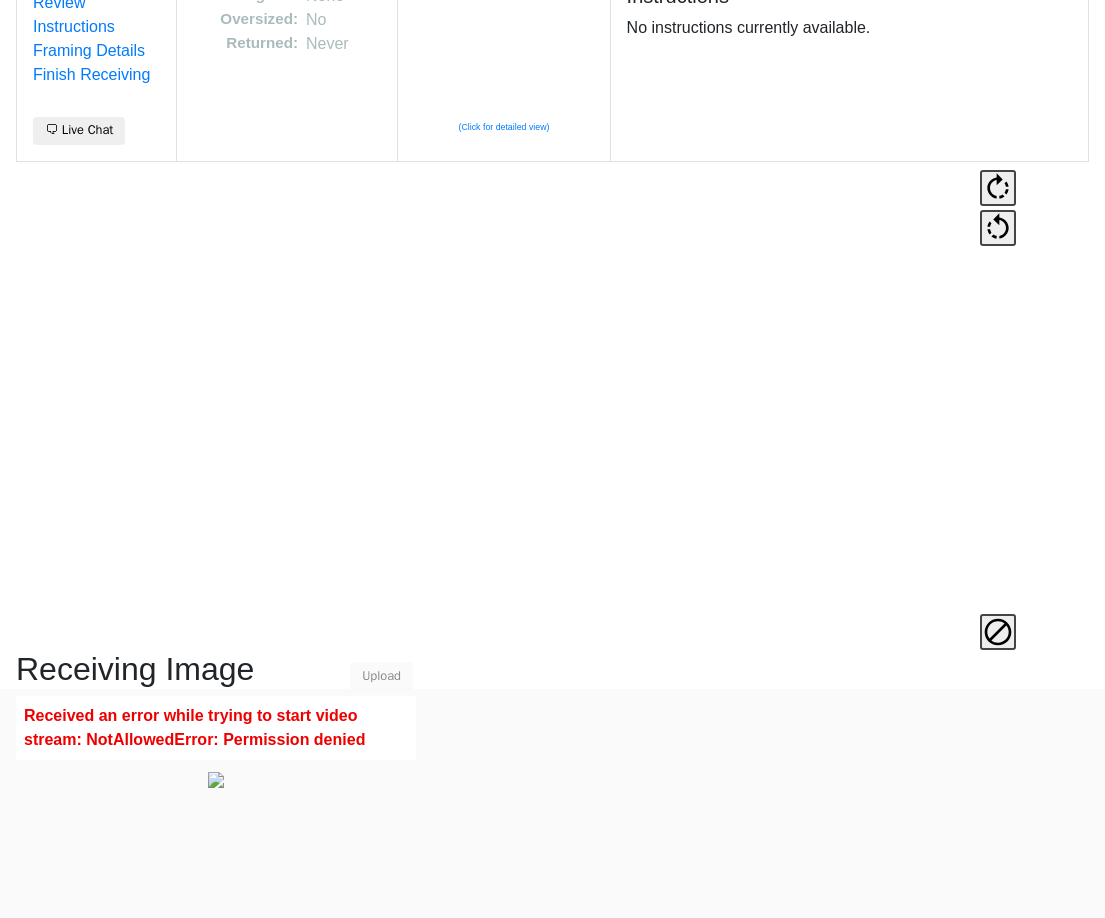 scroll, scrollTop: 473, scrollLeft: 0, axis: vertical 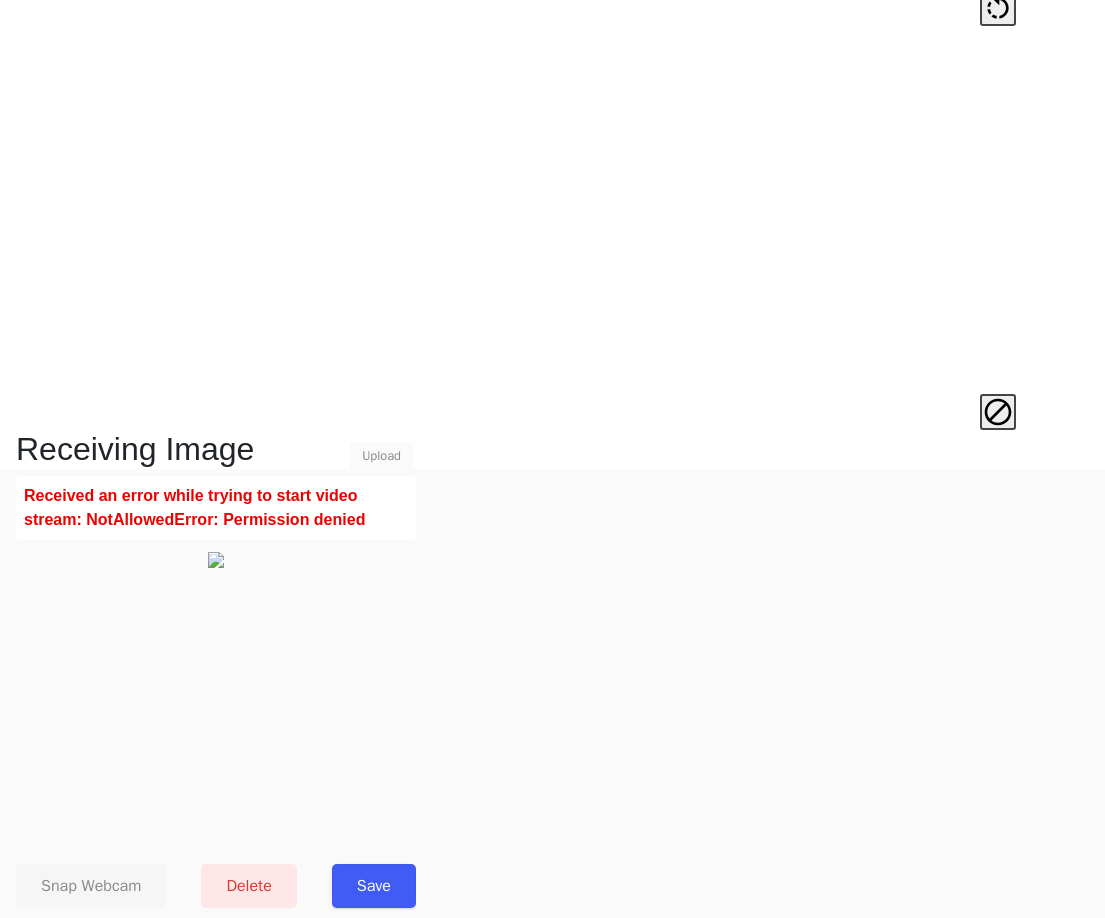 click on "Save" at bounding box center (374, 886) 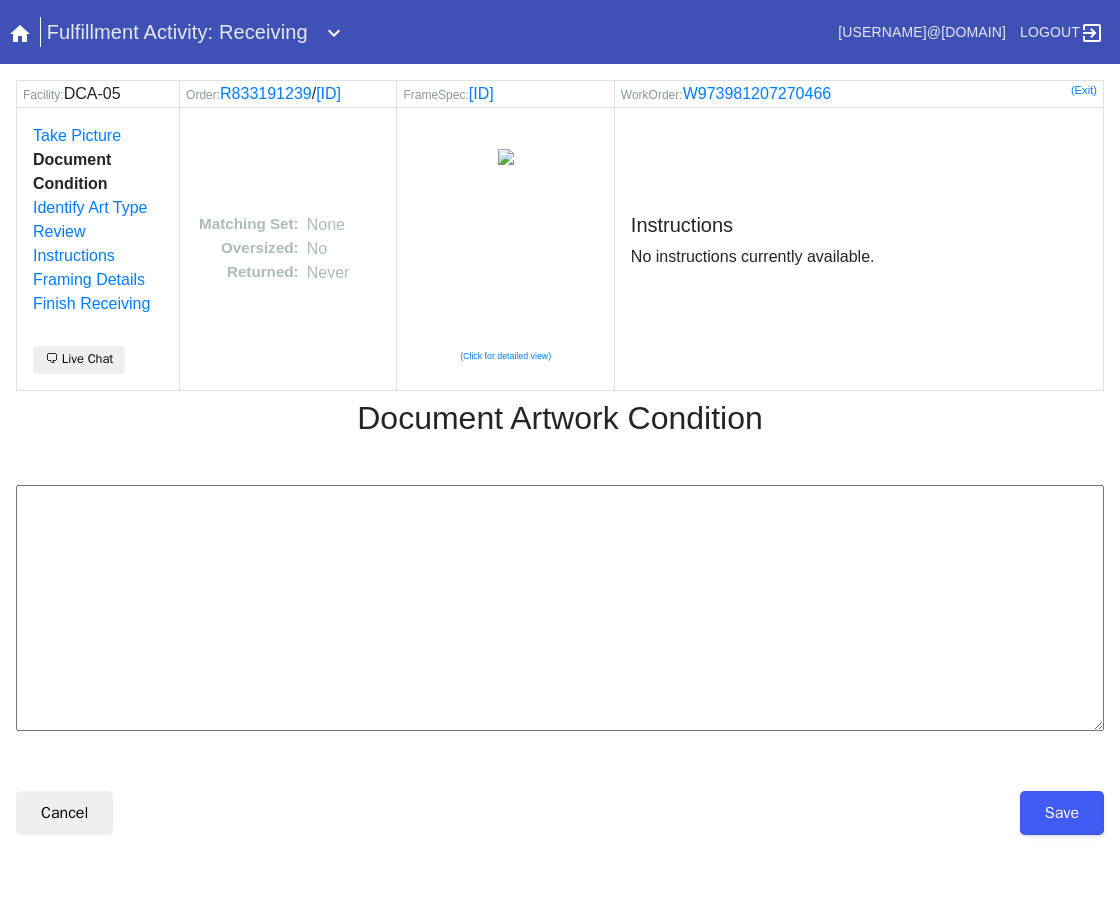 scroll, scrollTop: 0, scrollLeft: 0, axis: both 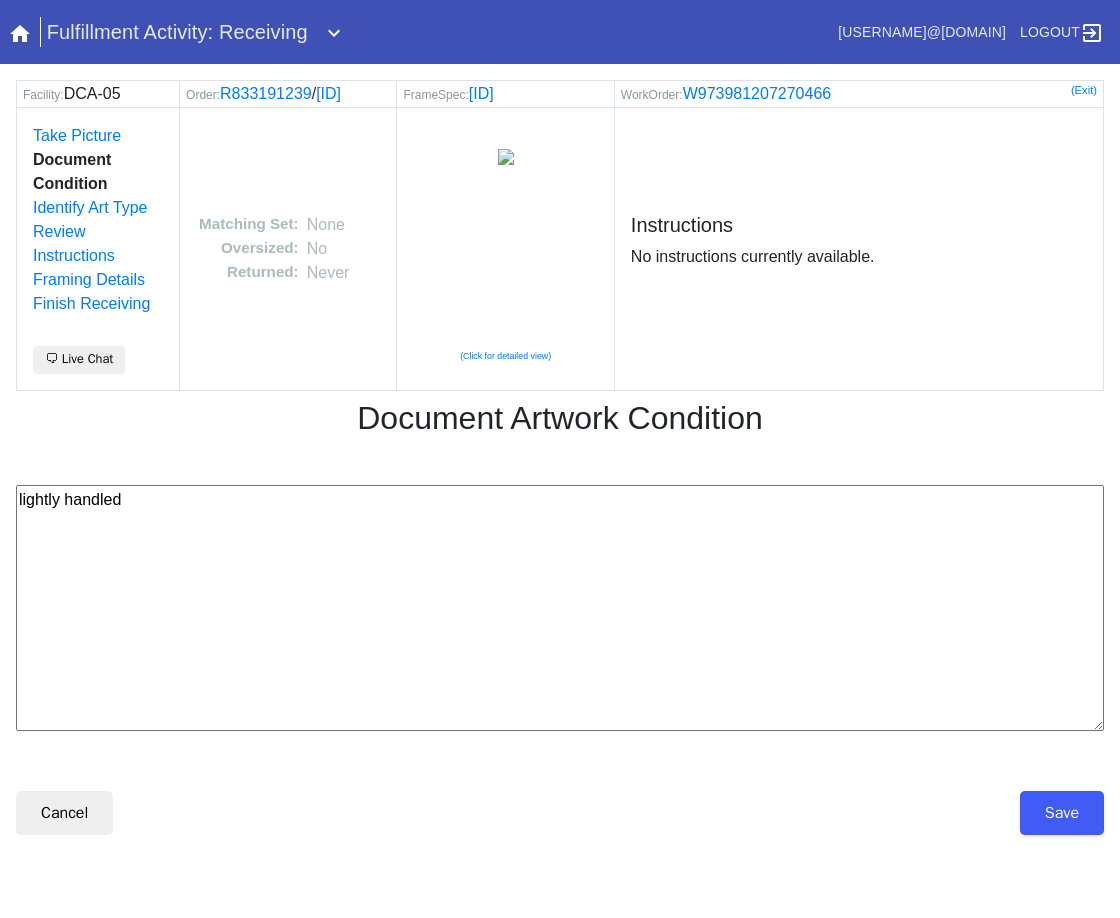type on "lightly handled" 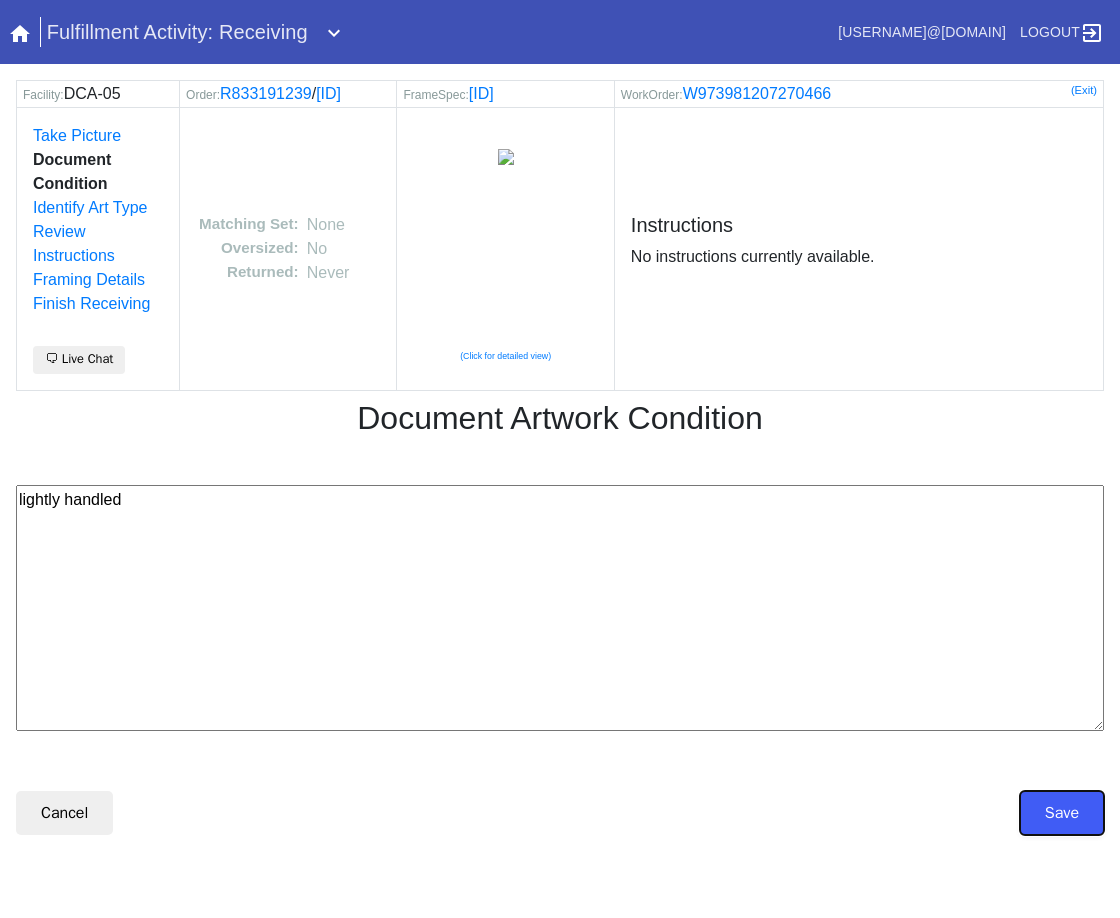 click on "Save" at bounding box center [1062, 813] 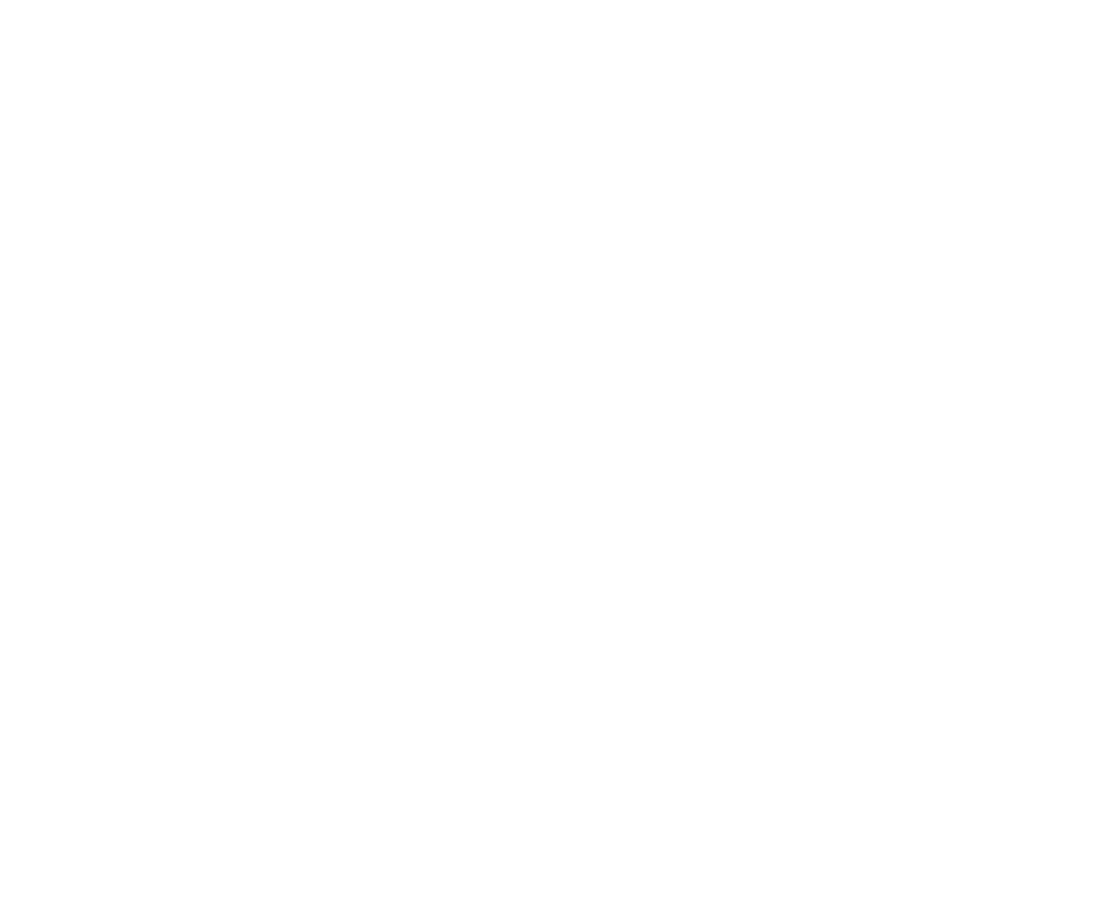 scroll, scrollTop: 0, scrollLeft: 0, axis: both 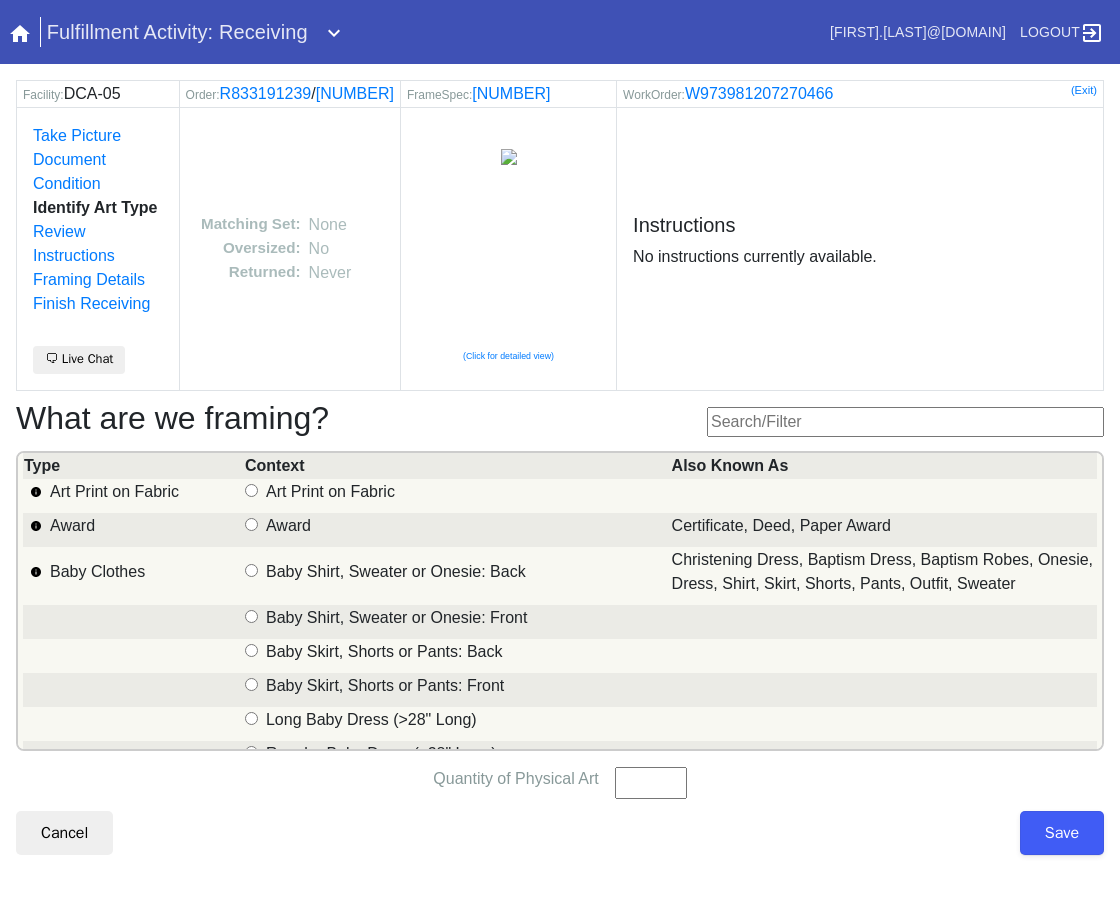 click at bounding box center [905, 422] 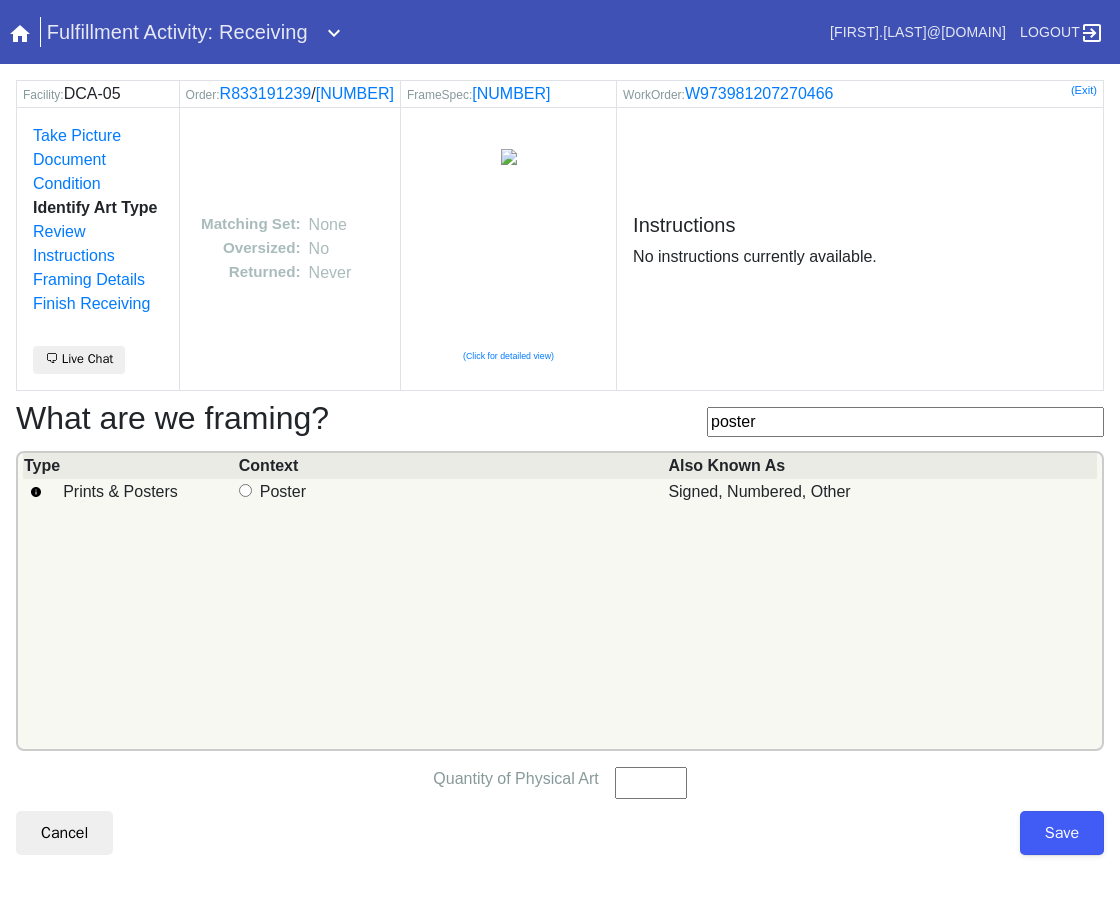 type on "poster" 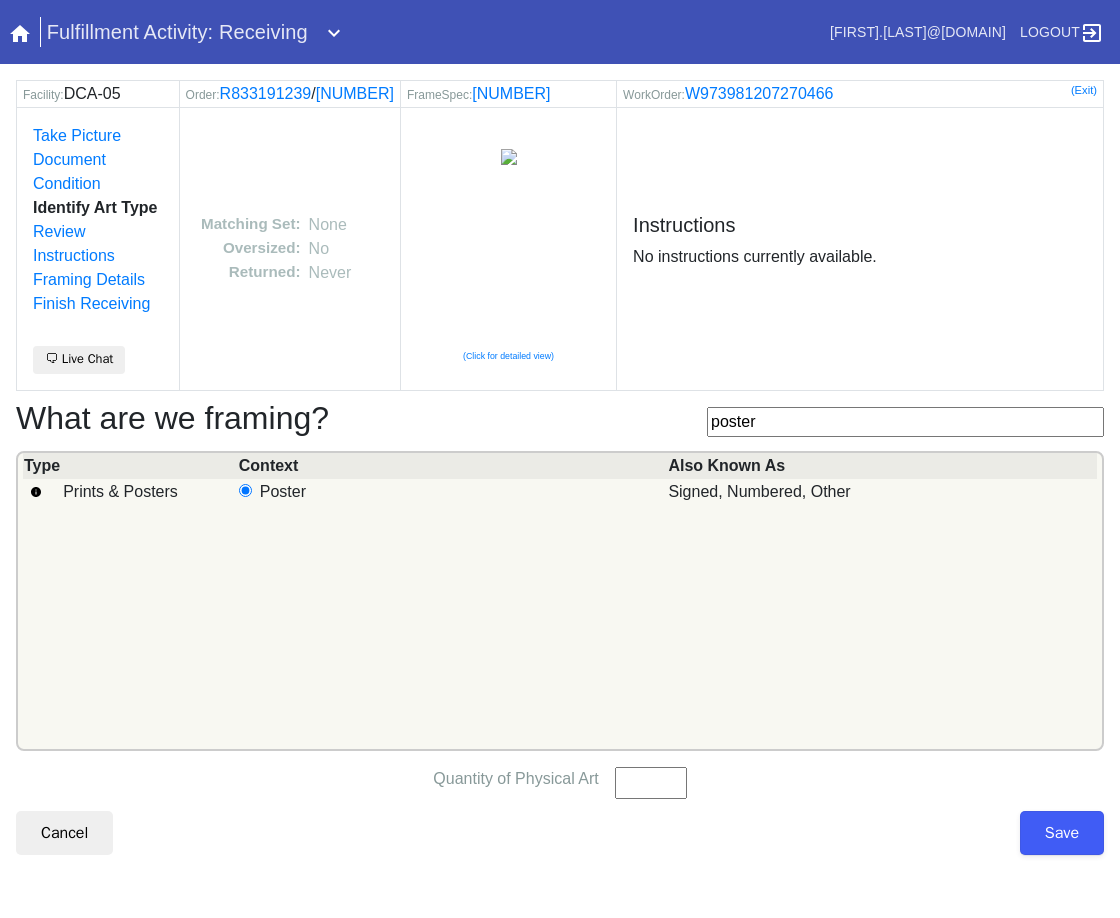 click on "Quantity of Physical Art" at bounding box center [651, 783] 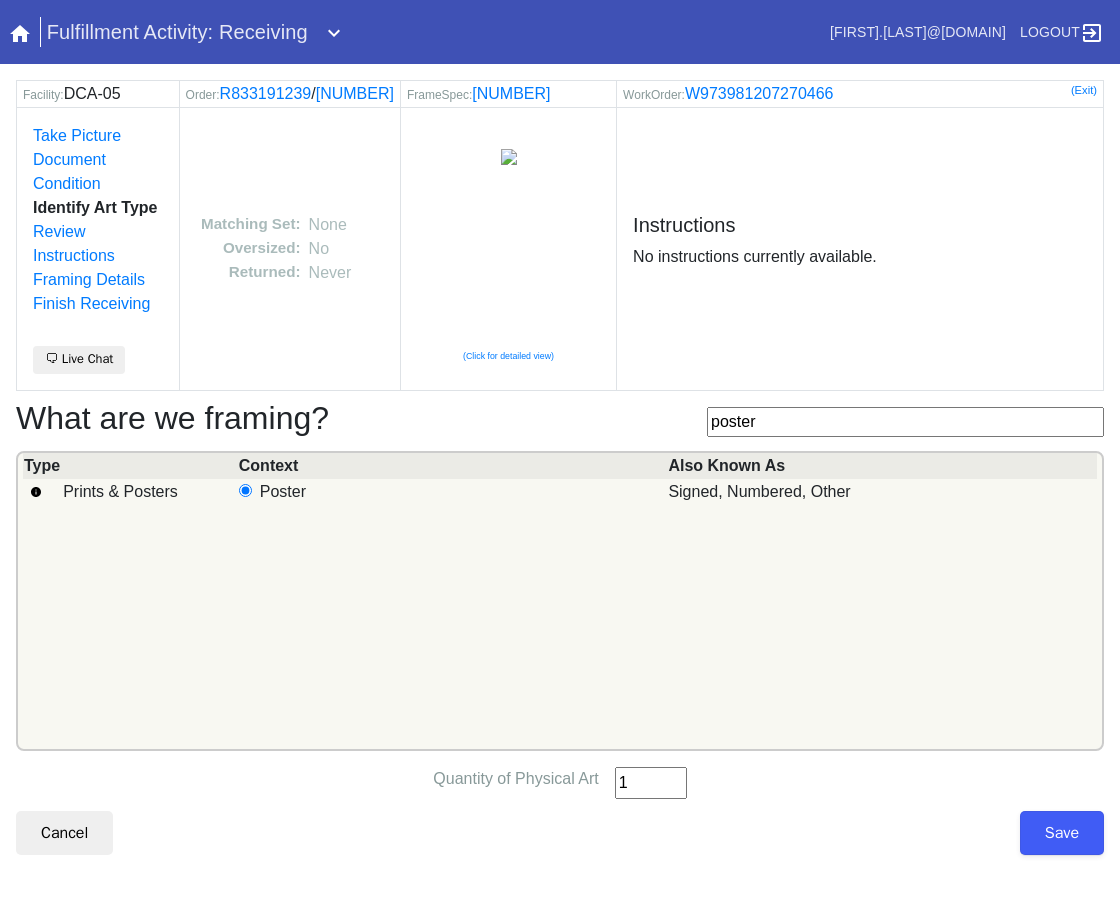 type on "1" 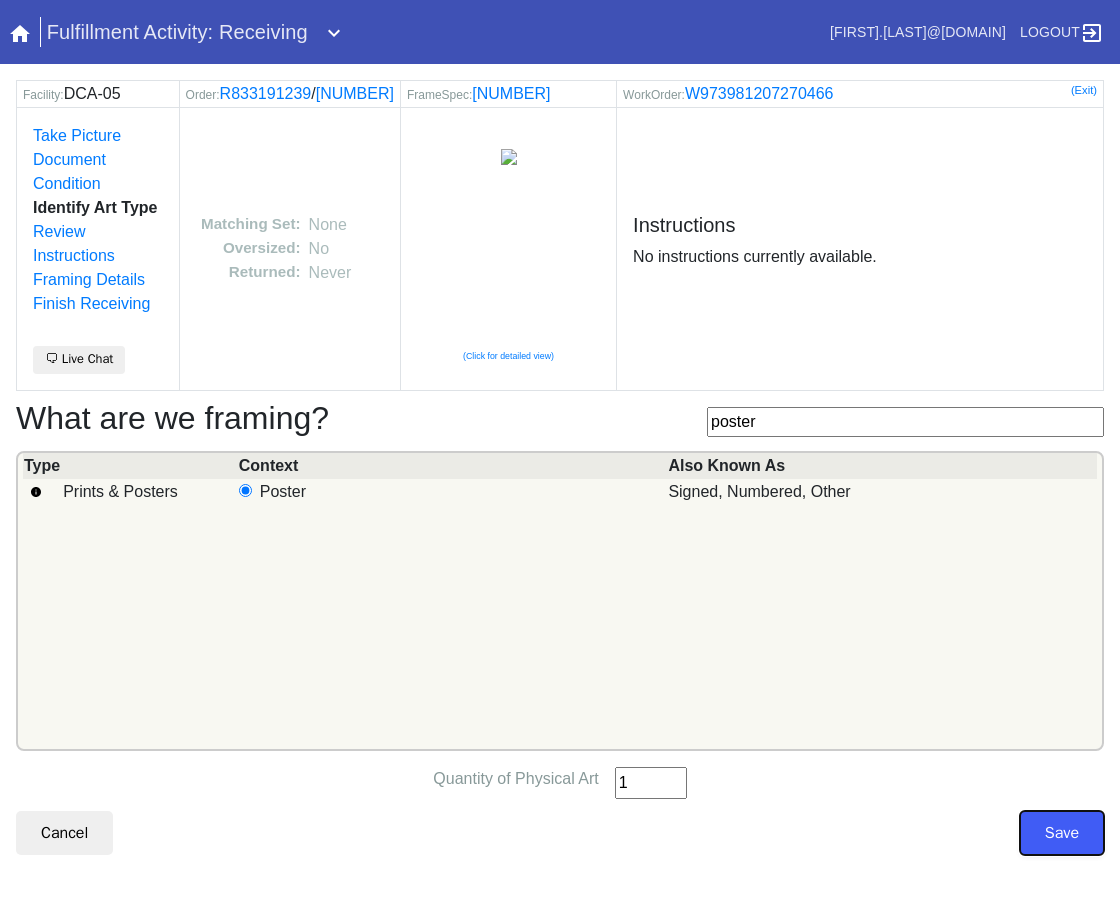 click on "Save" at bounding box center (1062, 833) 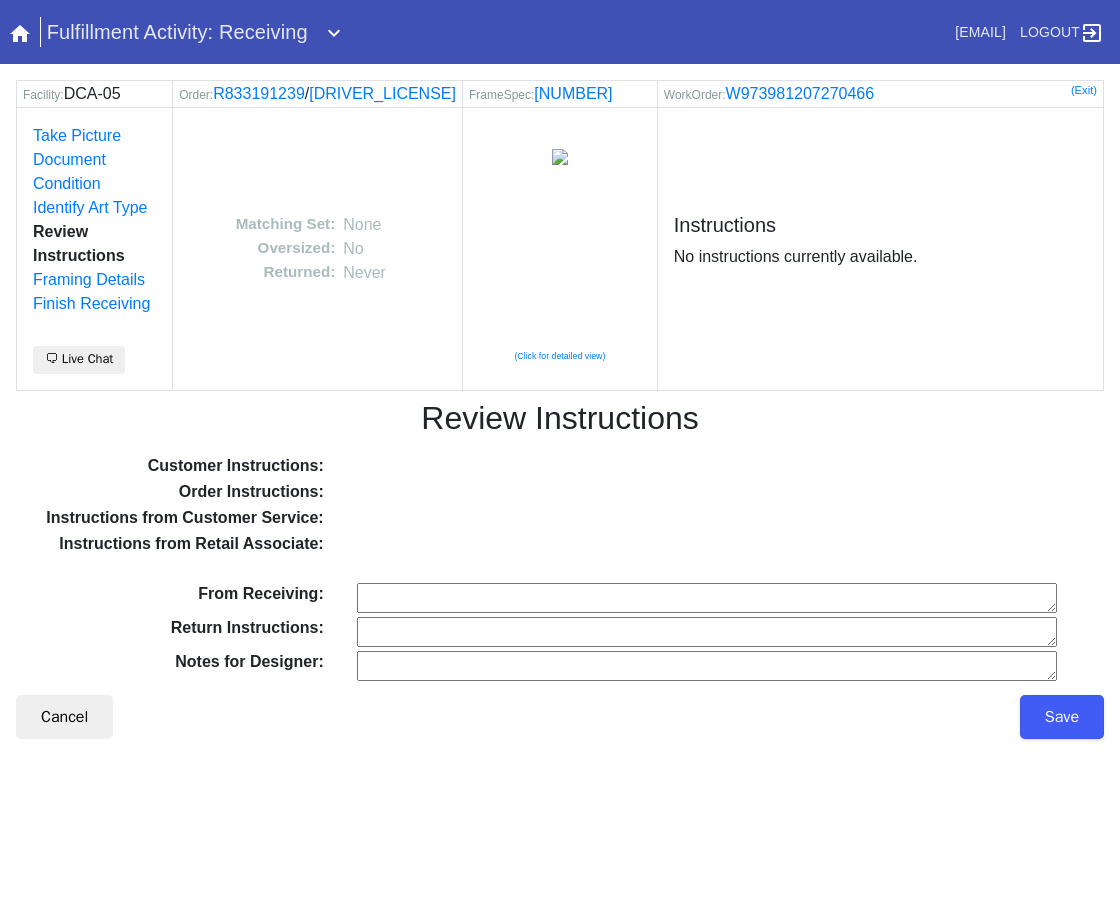 scroll, scrollTop: 0, scrollLeft: 0, axis: both 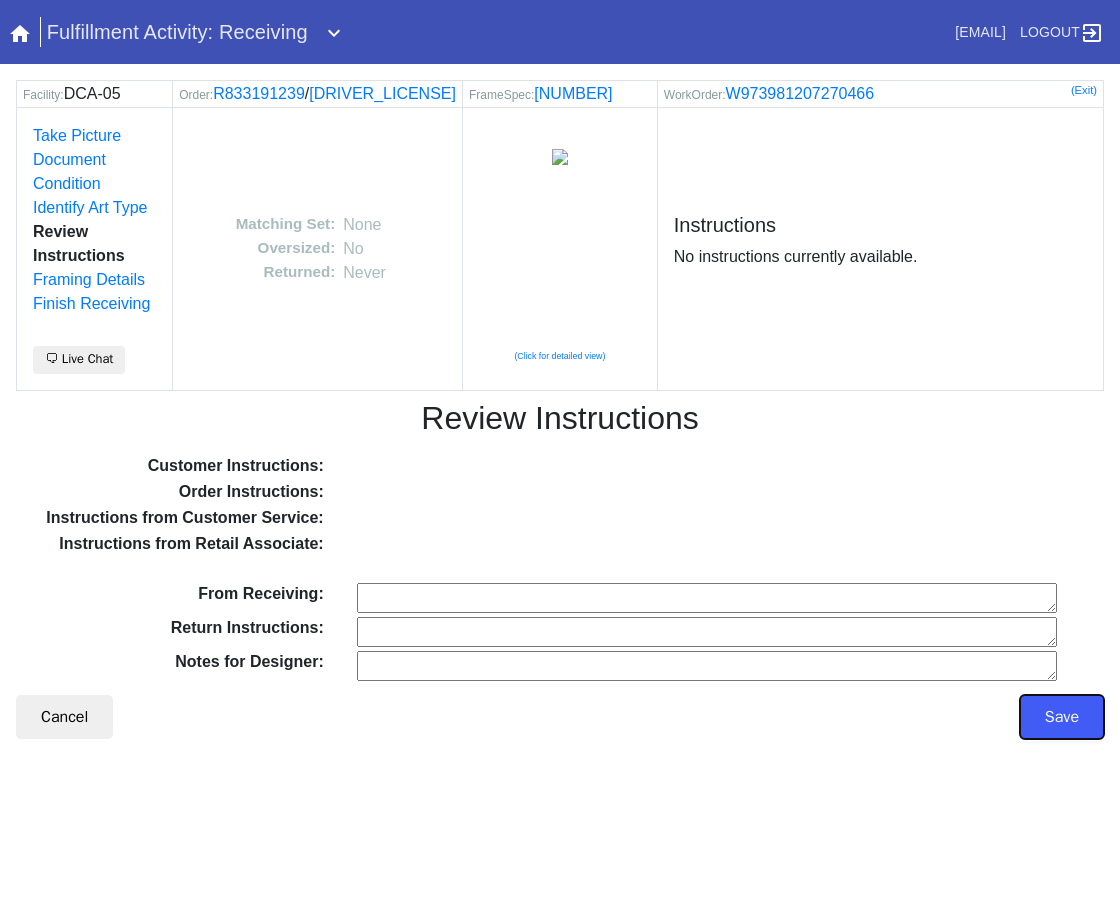click on "Save" at bounding box center (1062, 717) 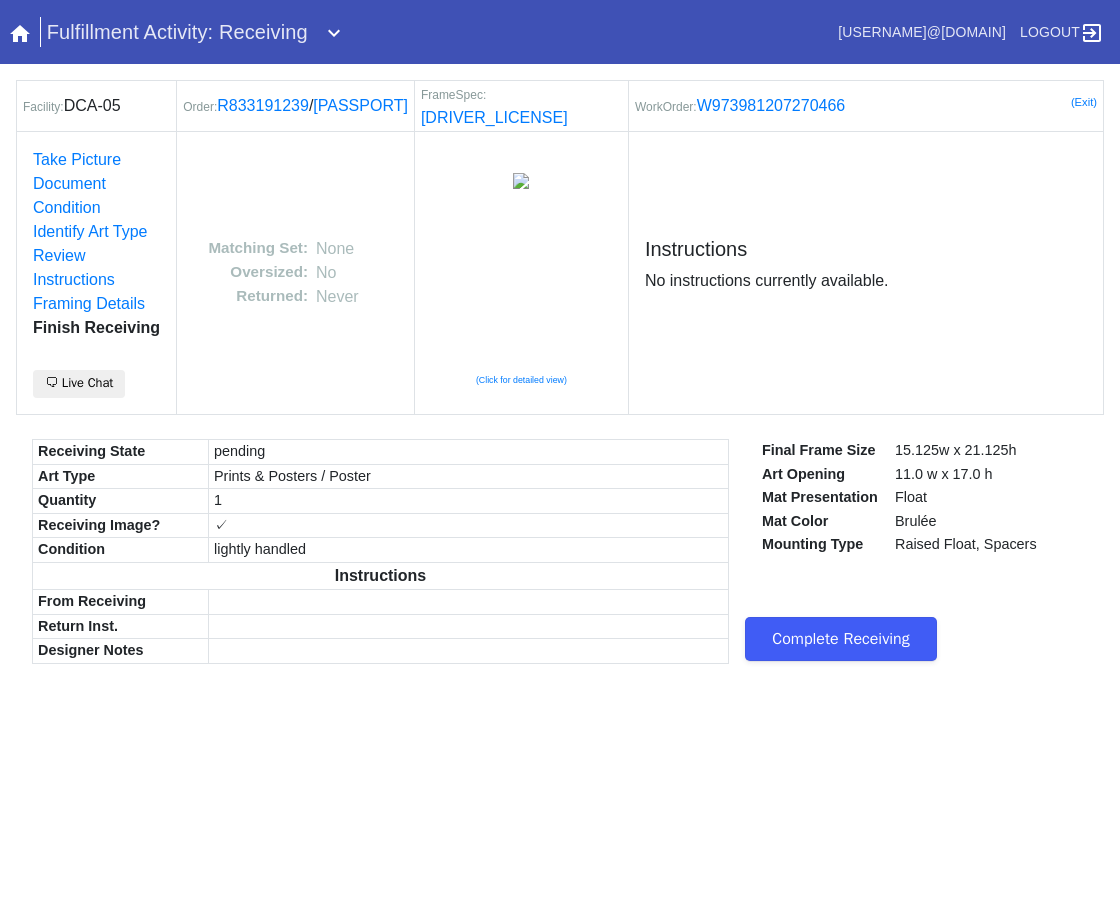 scroll, scrollTop: 0, scrollLeft: 0, axis: both 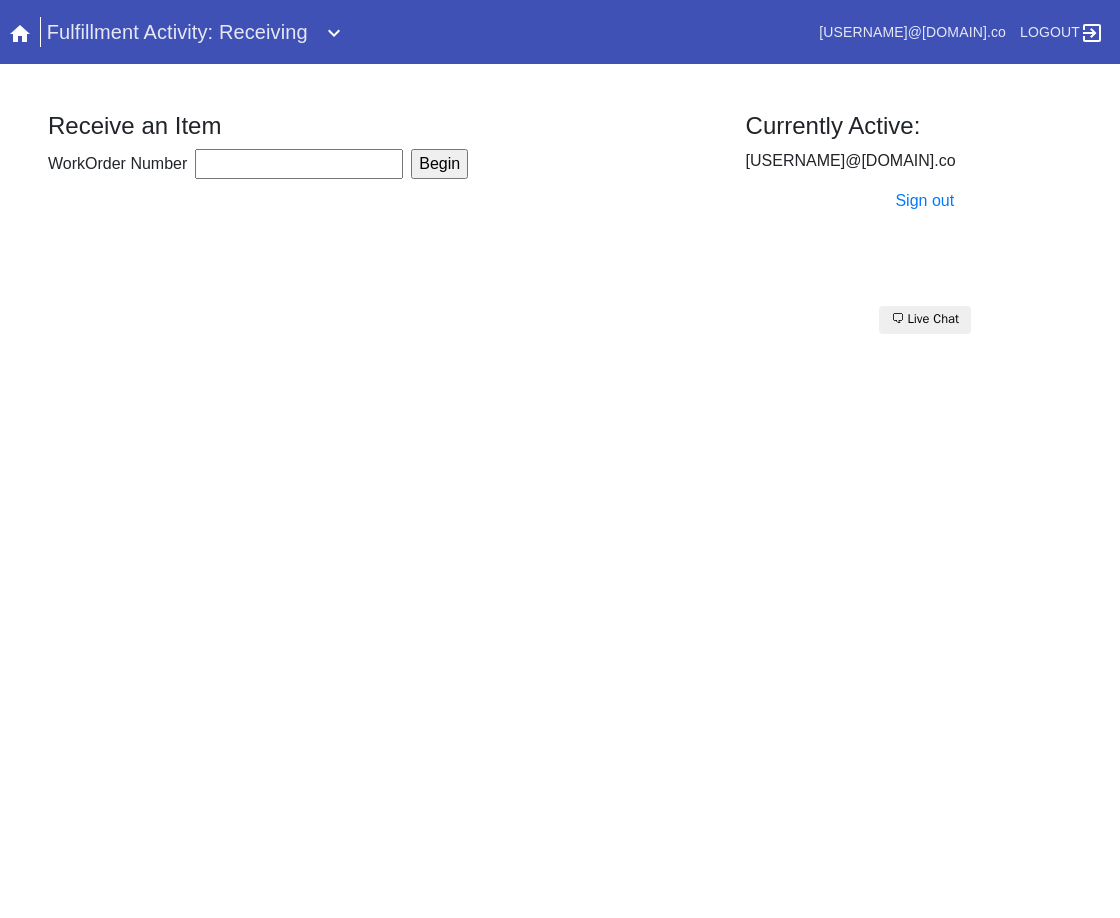 click on "WorkOrder Number" at bounding box center (299, 164) 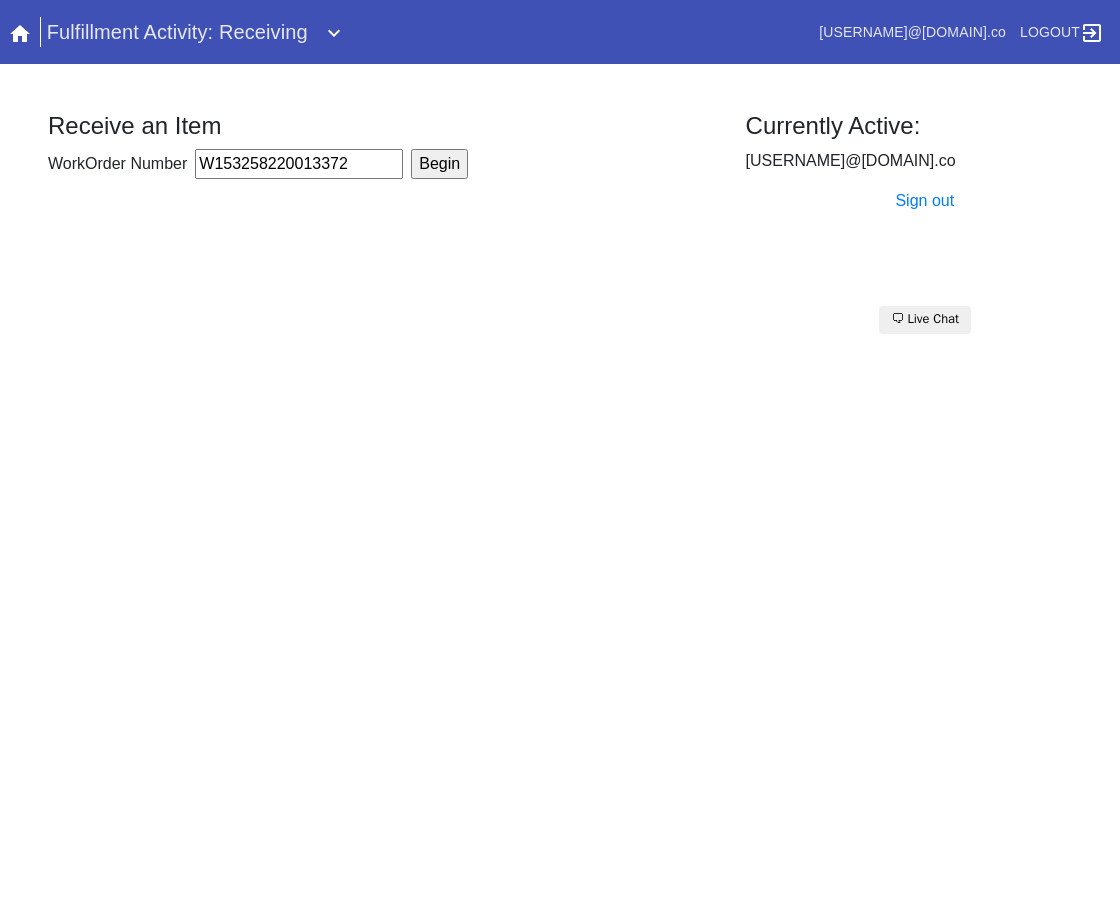 type on "W153258220013372" 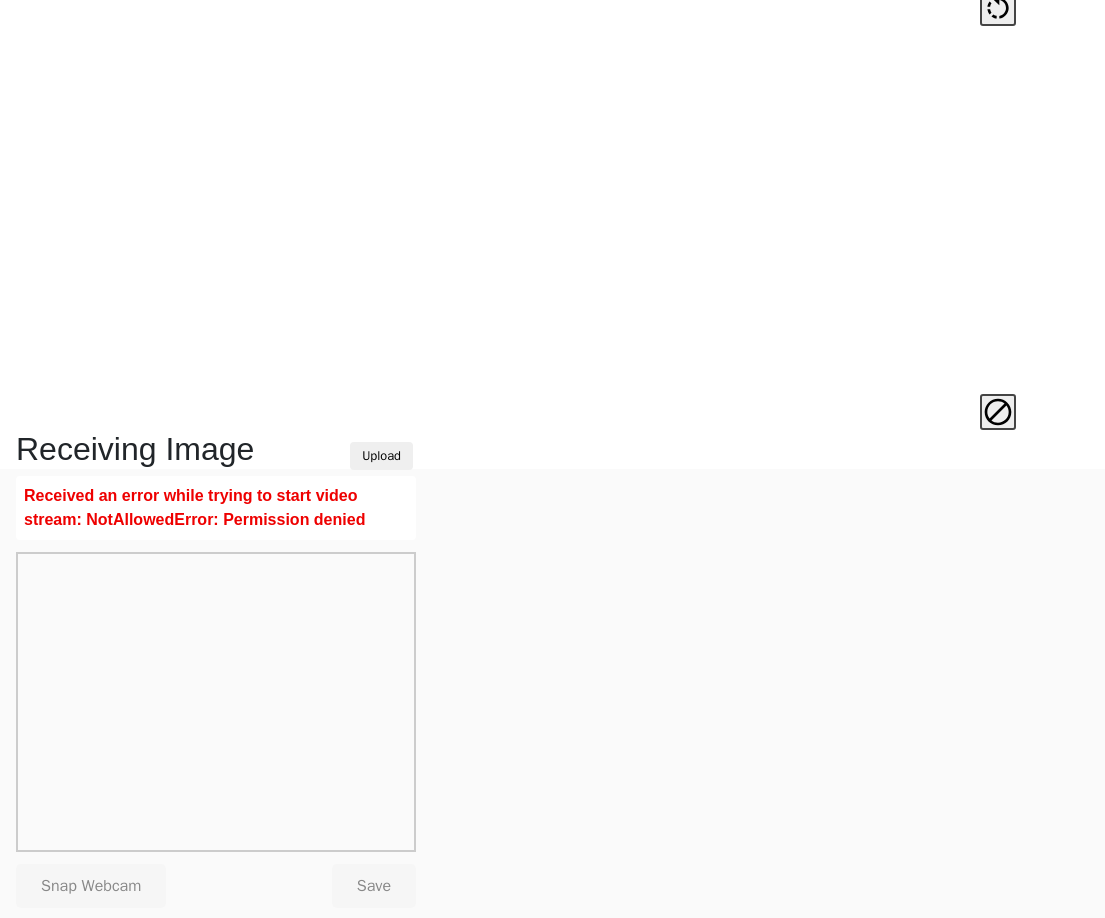scroll, scrollTop: 473, scrollLeft: 0, axis: vertical 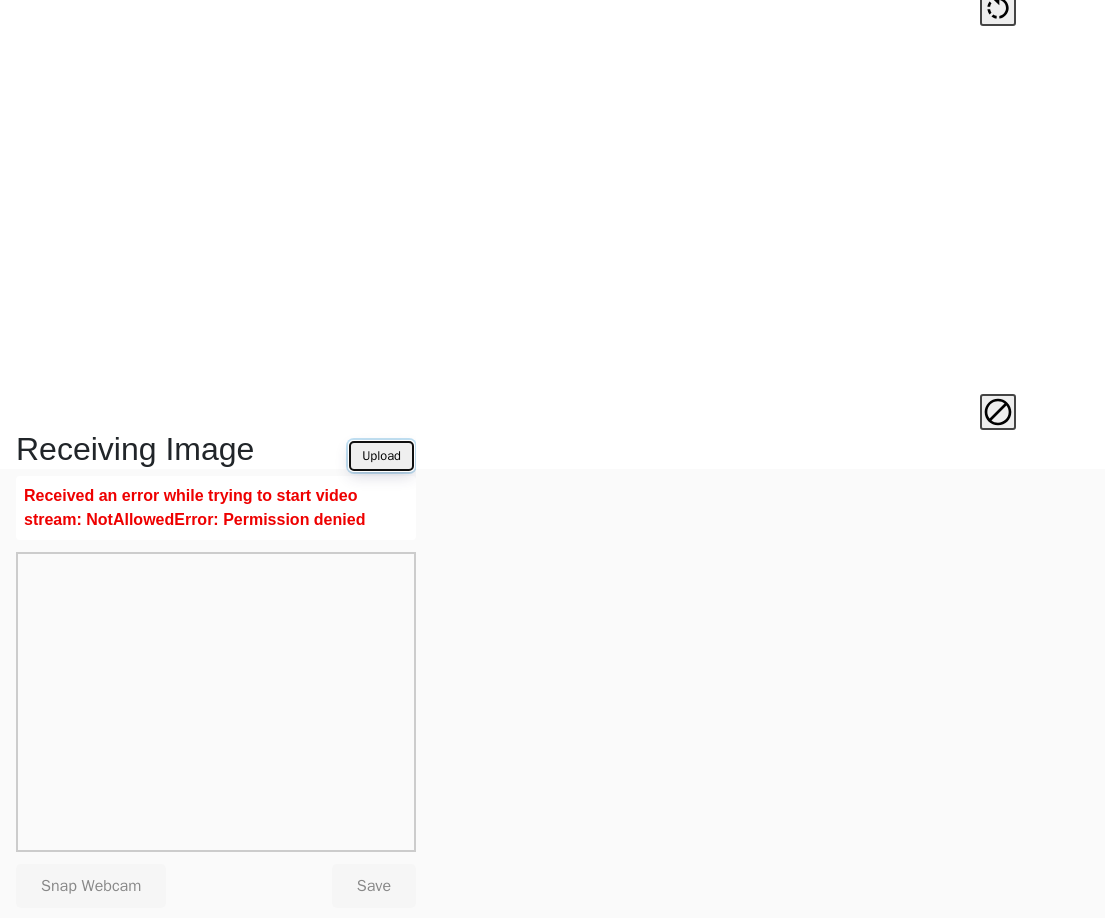 click on "Upload" at bounding box center [381, 456] 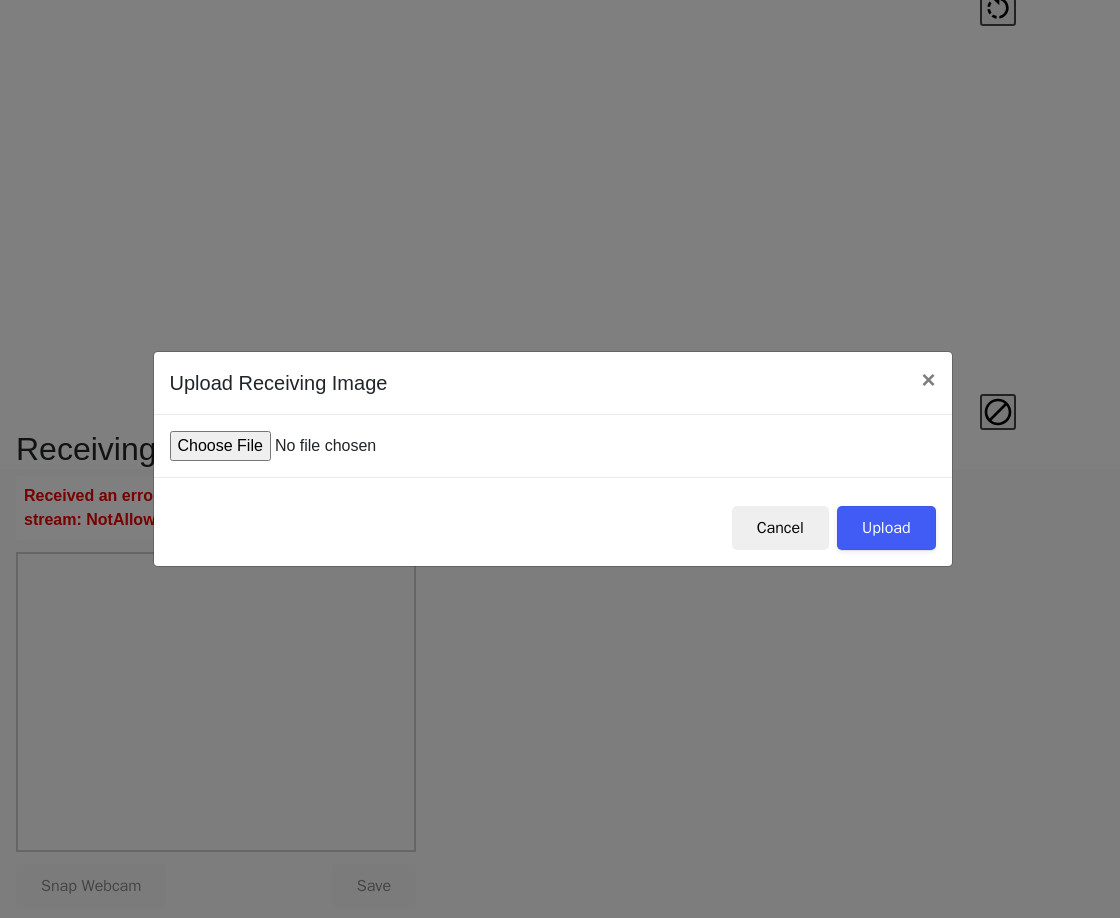 click at bounding box center [321, 446] 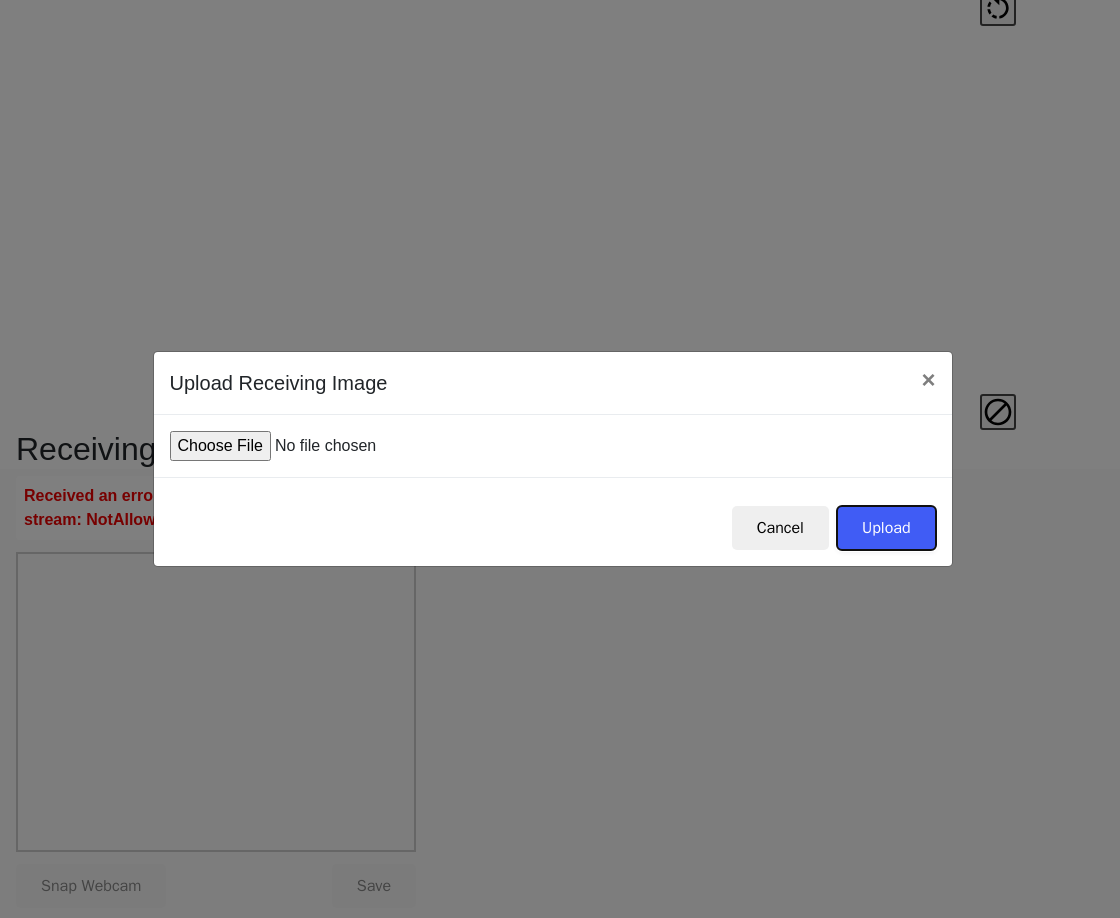 click on "Upload" at bounding box center [886, 528] 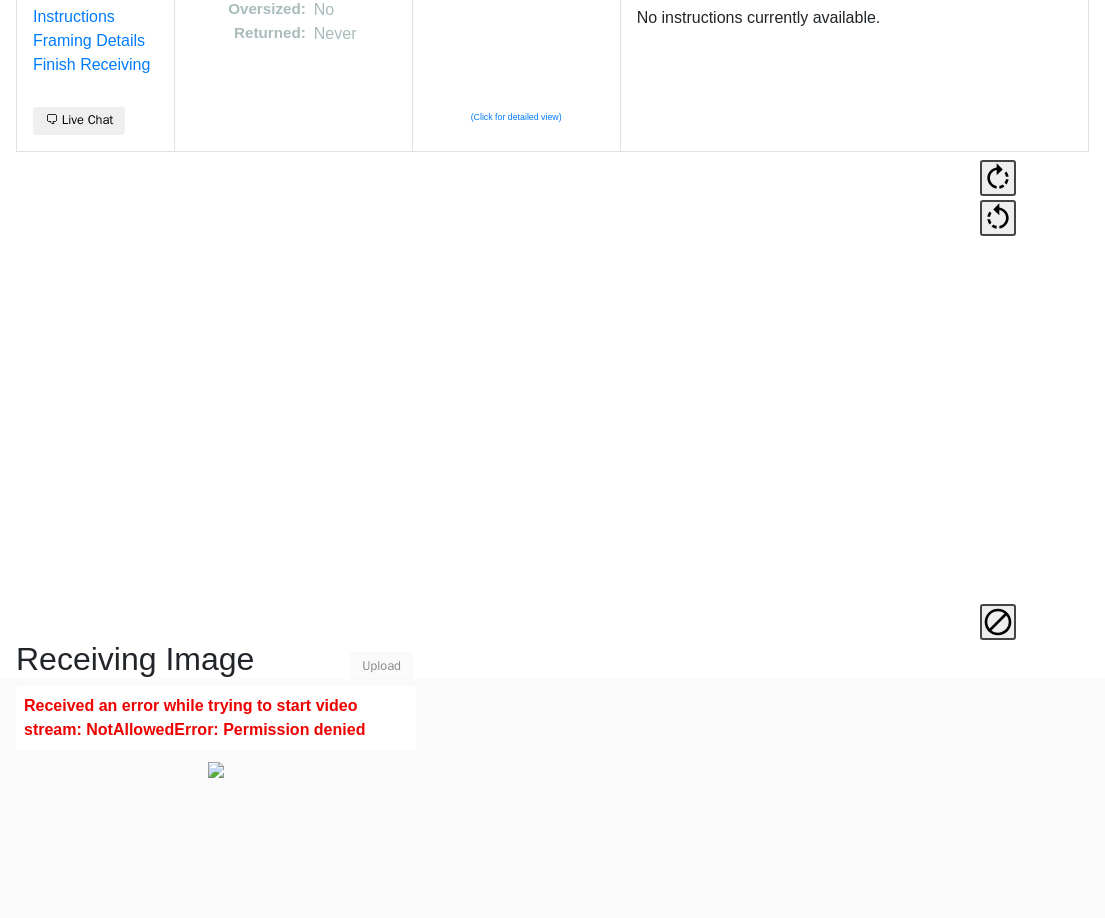 scroll, scrollTop: 473, scrollLeft: 0, axis: vertical 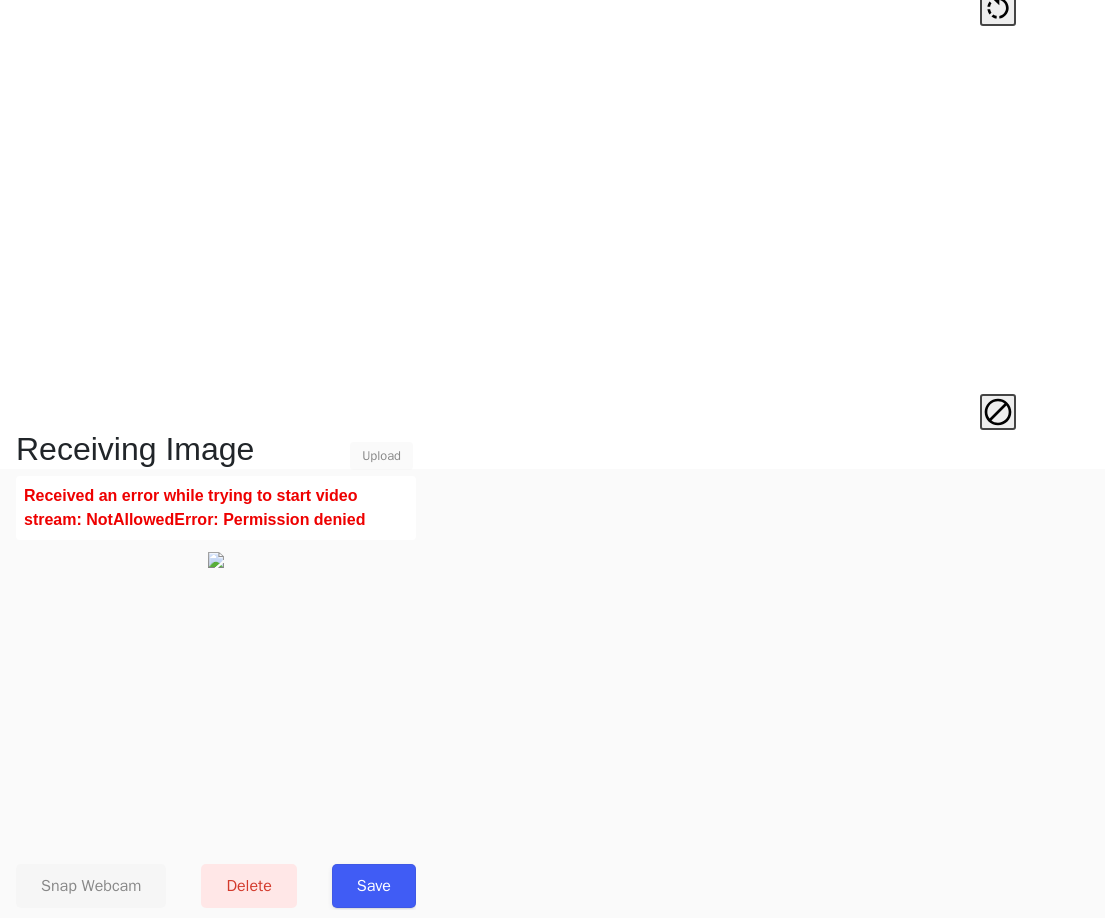 click on "Save" at bounding box center (374, 886) 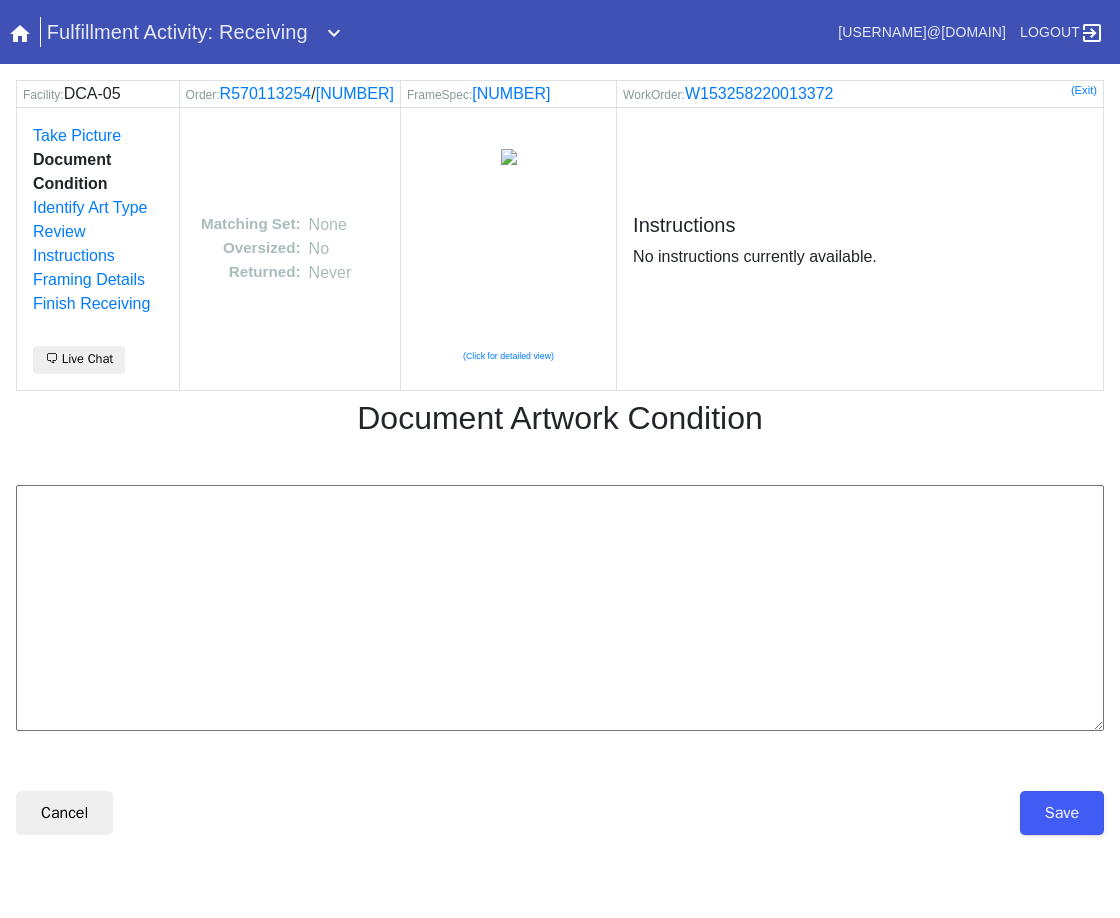 scroll, scrollTop: 0, scrollLeft: 0, axis: both 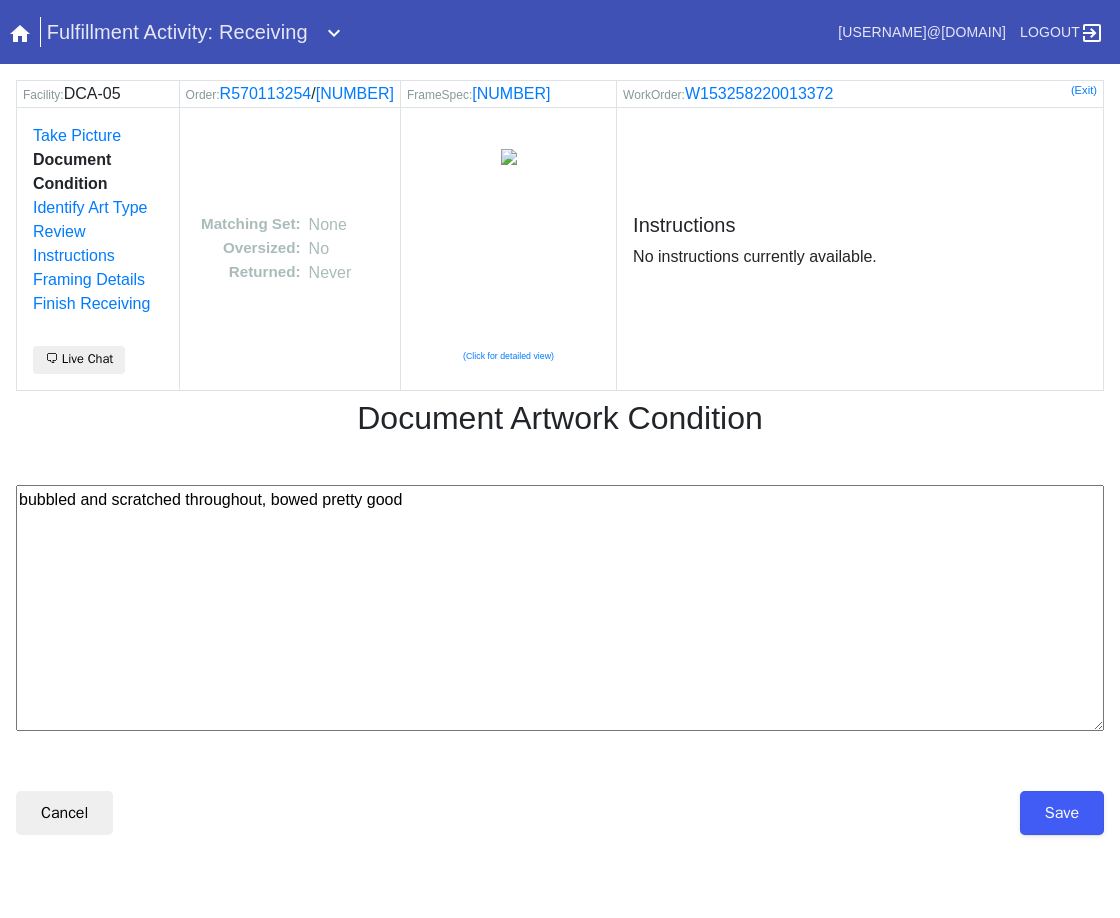 type on "bubbled and scratched throughout, bowed pretty good" 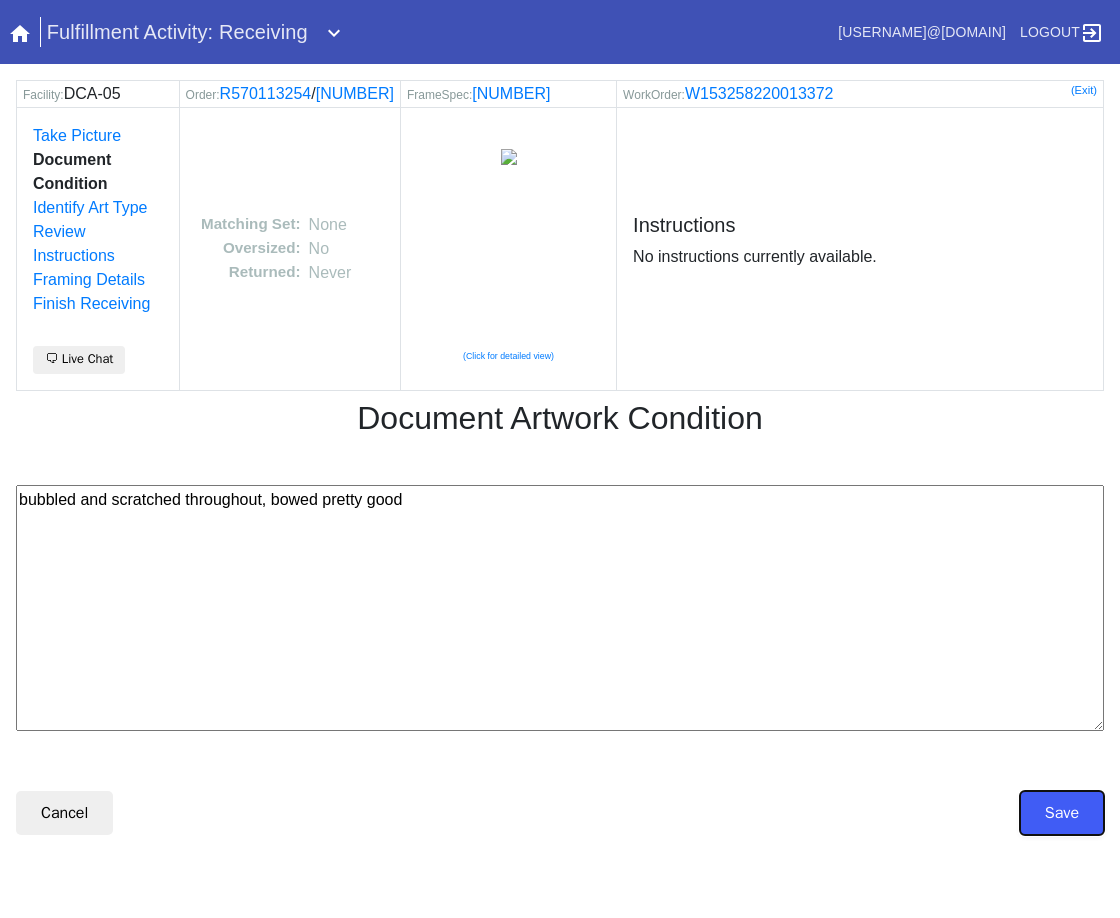 click on "Save" at bounding box center (1062, 813) 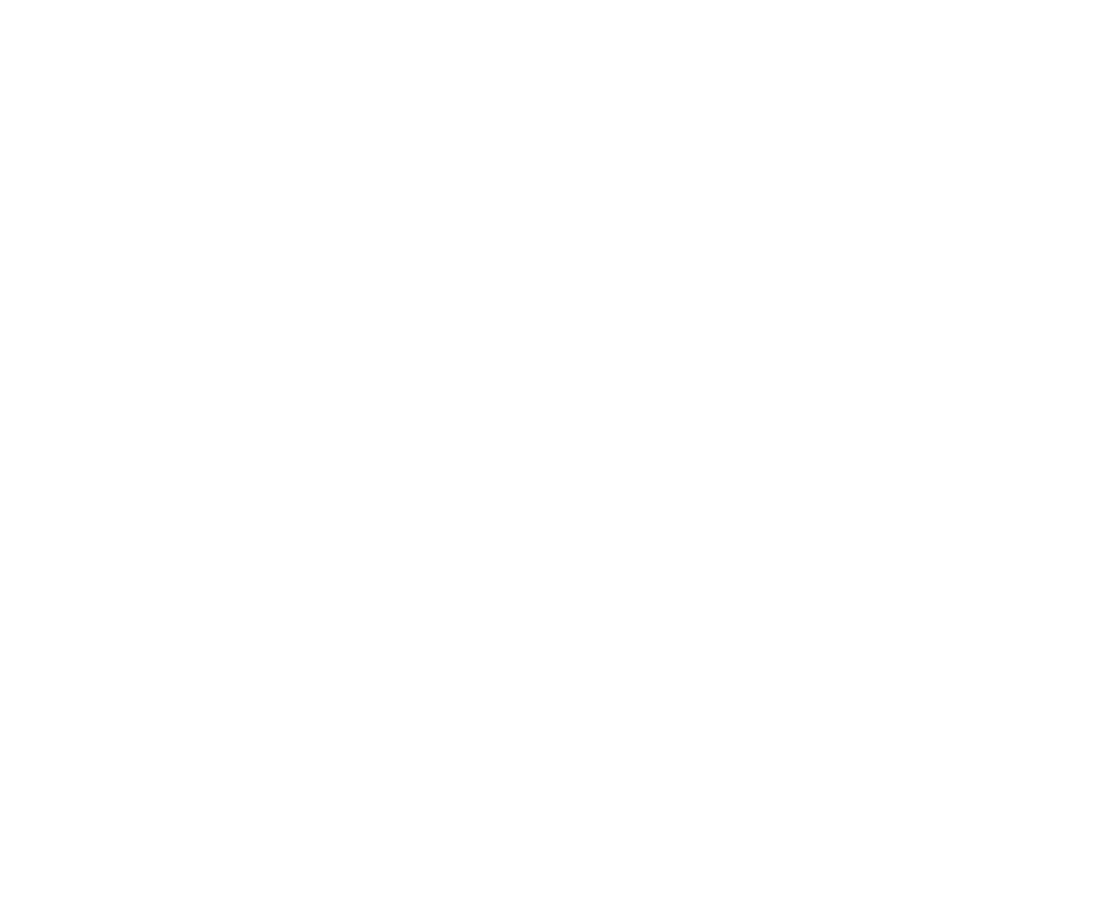 scroll, scrollTop: 0, scrollLeft: 0, axis: both 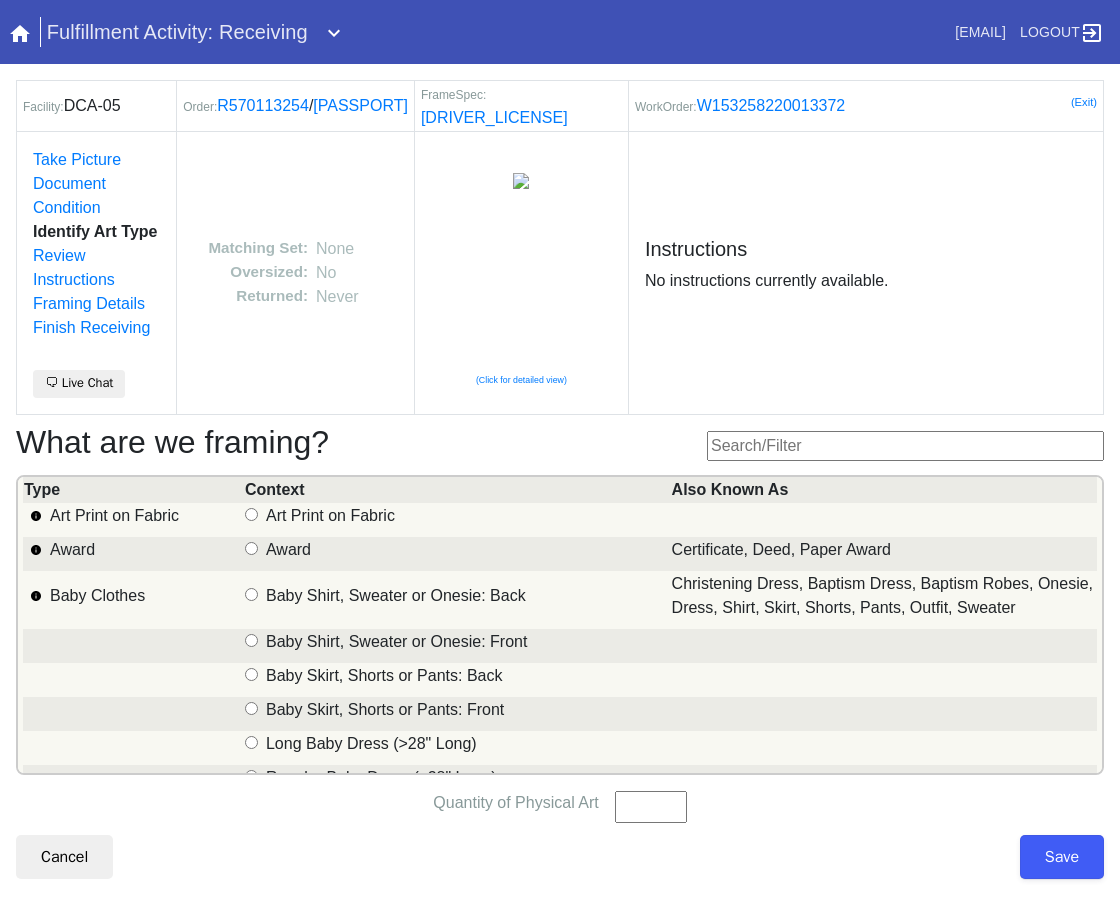 click at bounding box center (905, 446) 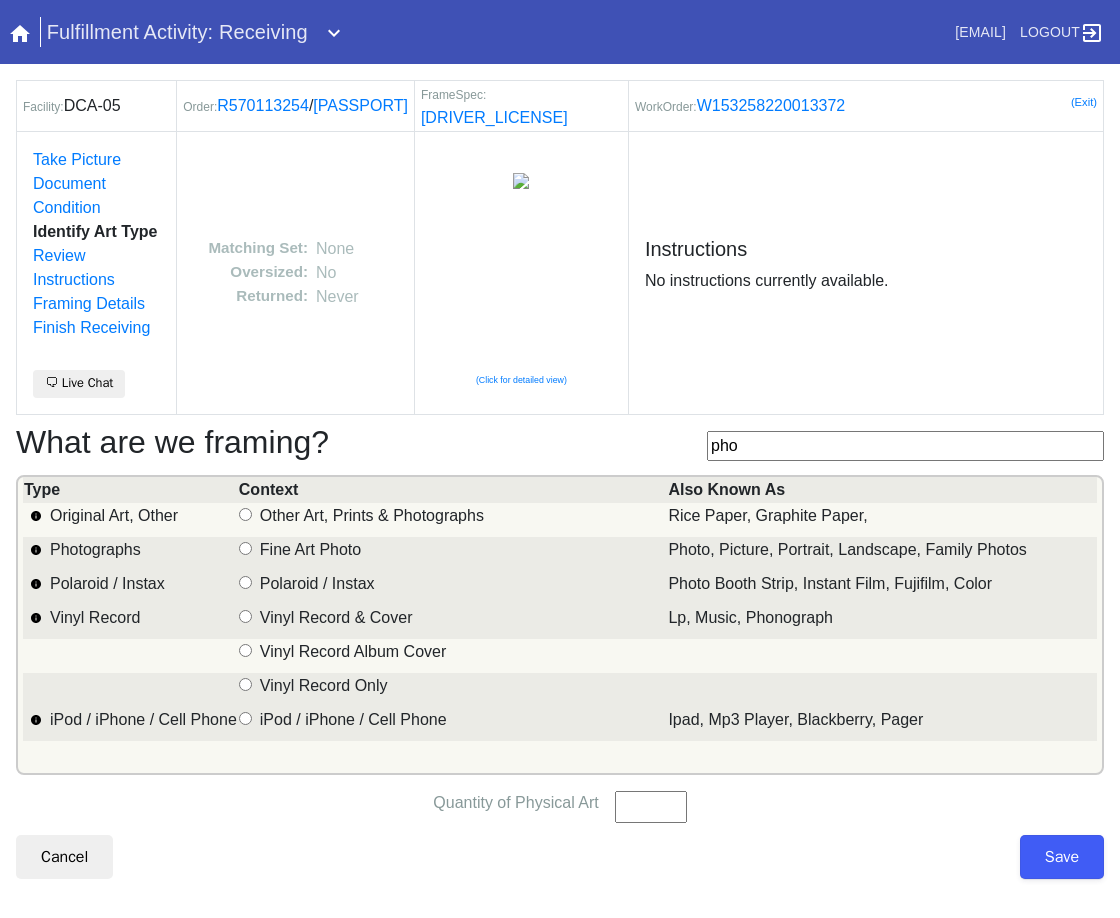 type on "pho" 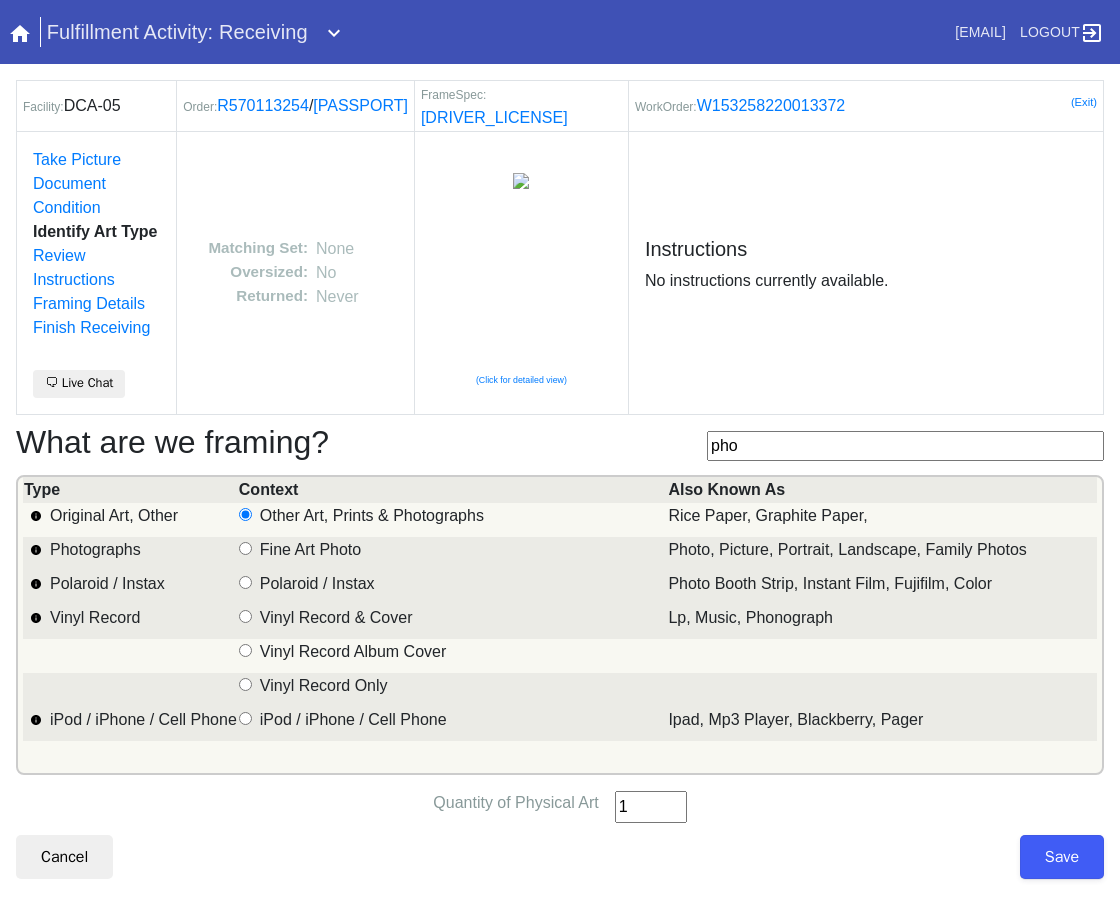 type on "1" 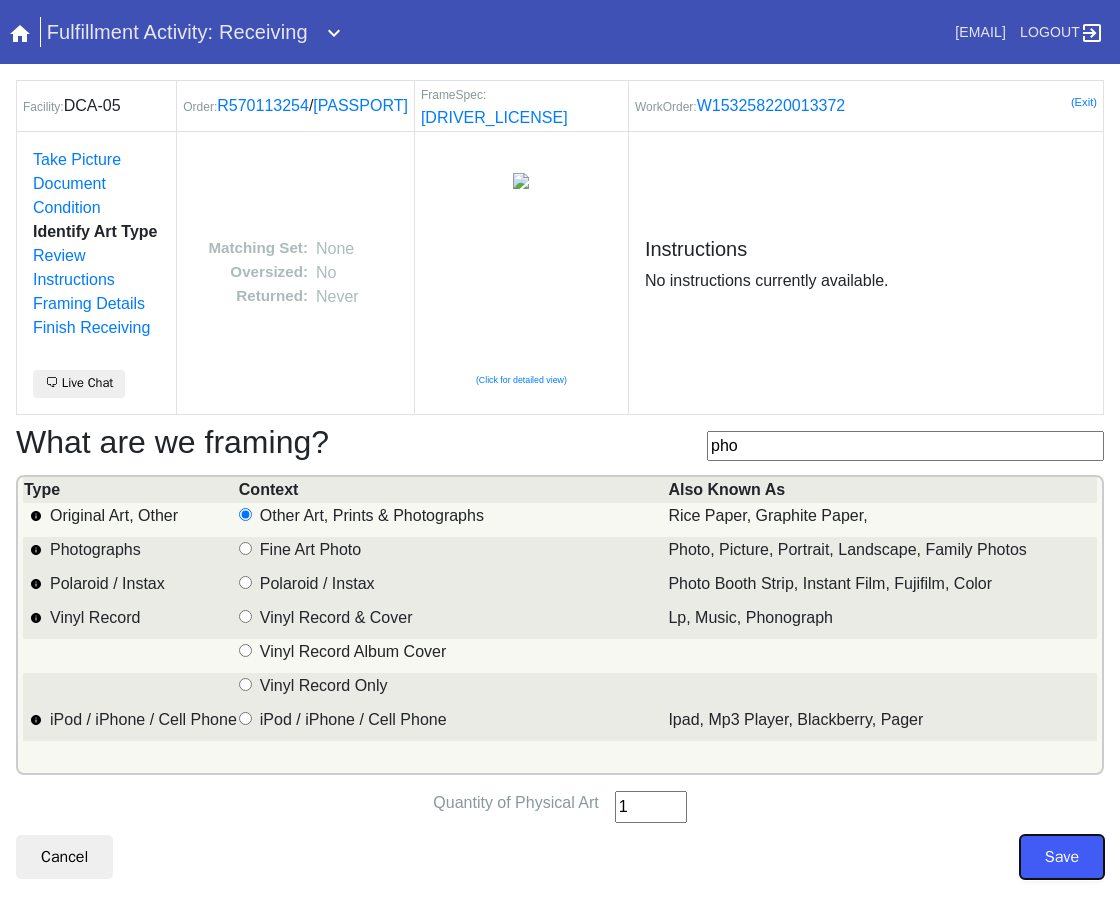 click on "Save" at bounding box center [1062, 857] 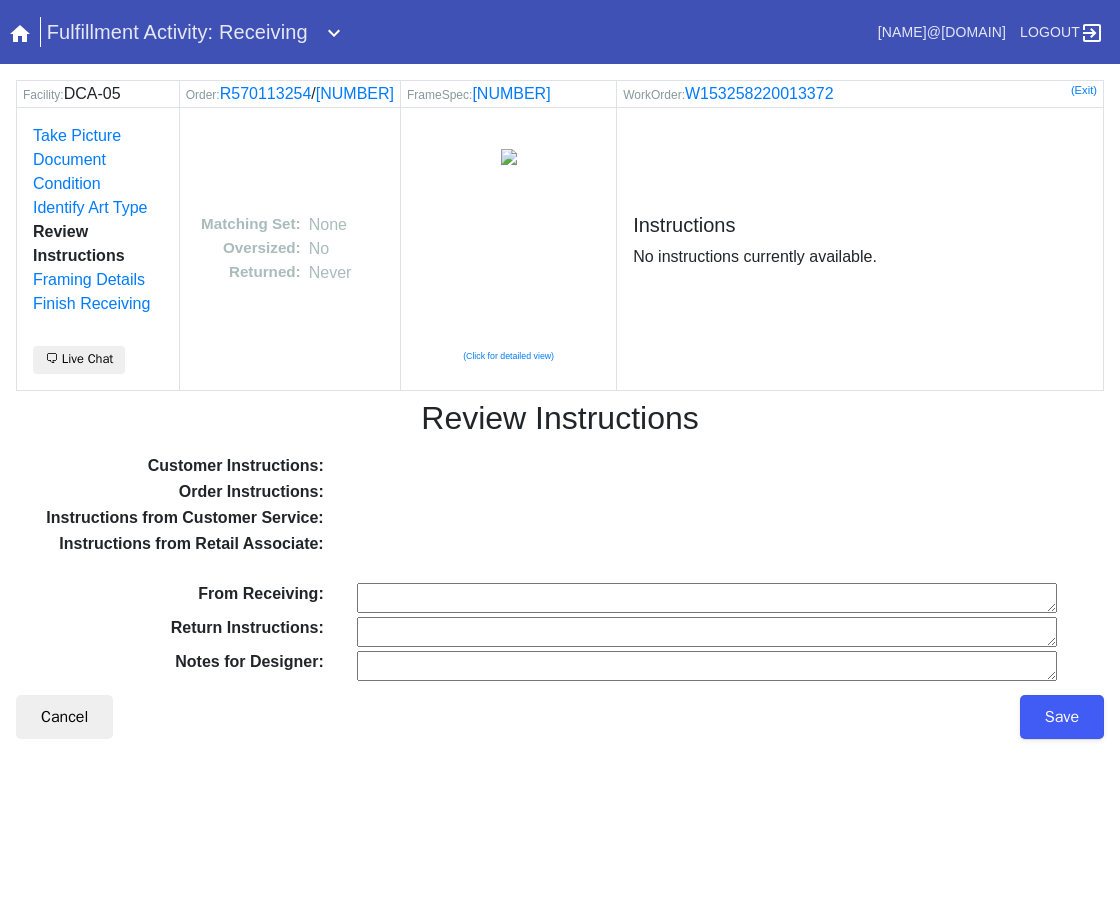 scroll, scrollTop: 0, scrollLeft: 0, axis: both 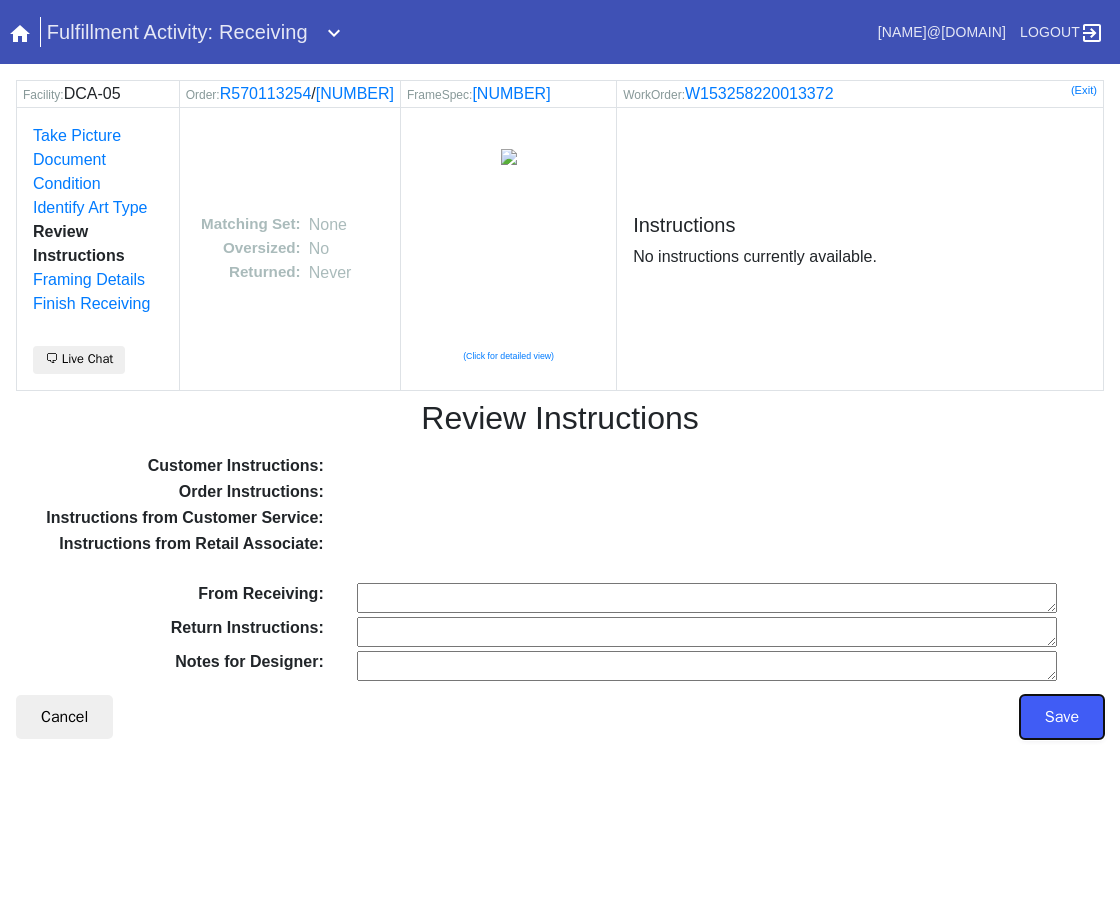 click on "Save" at bounding box center (1062, 717) 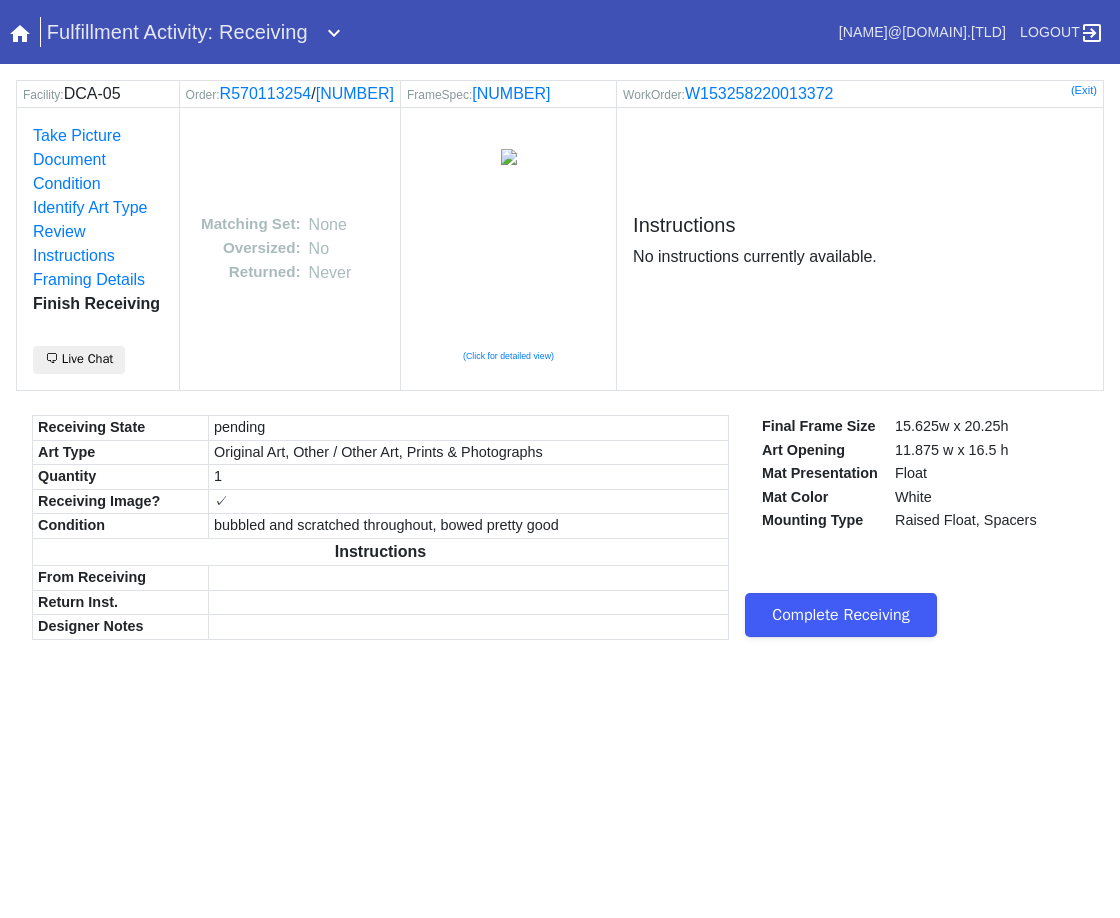 scroll, scrollTop: 0, scrollLeft: 0, axis: both 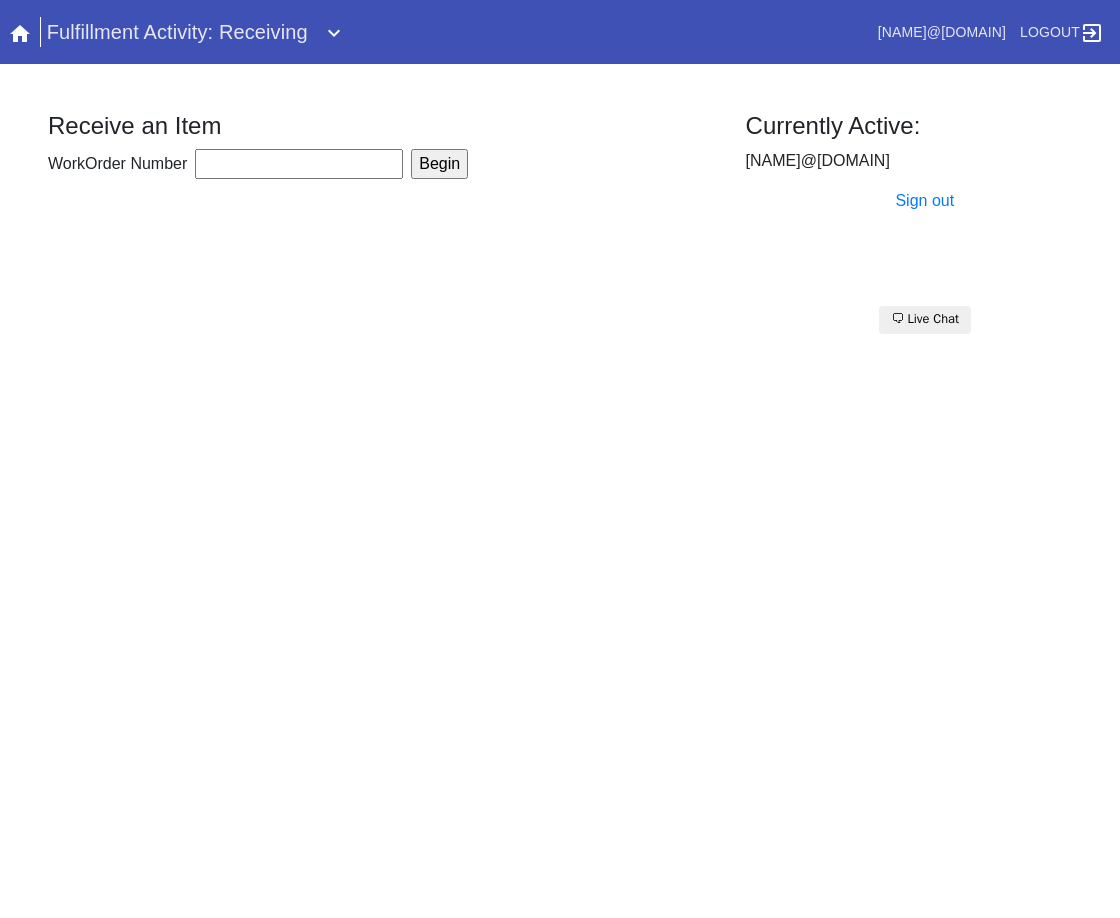 click on "WorkOrder Number" at bounding box center (299, 164) 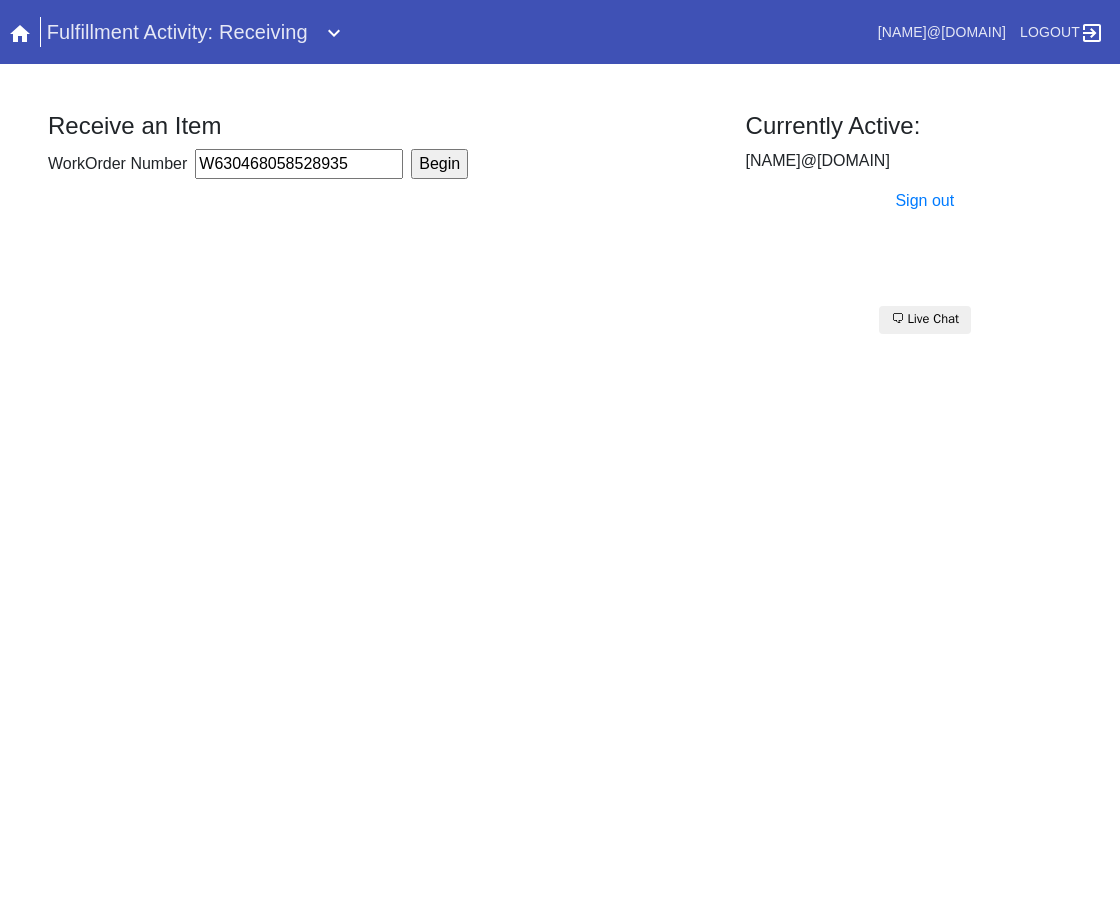 type on "W630468058528935" 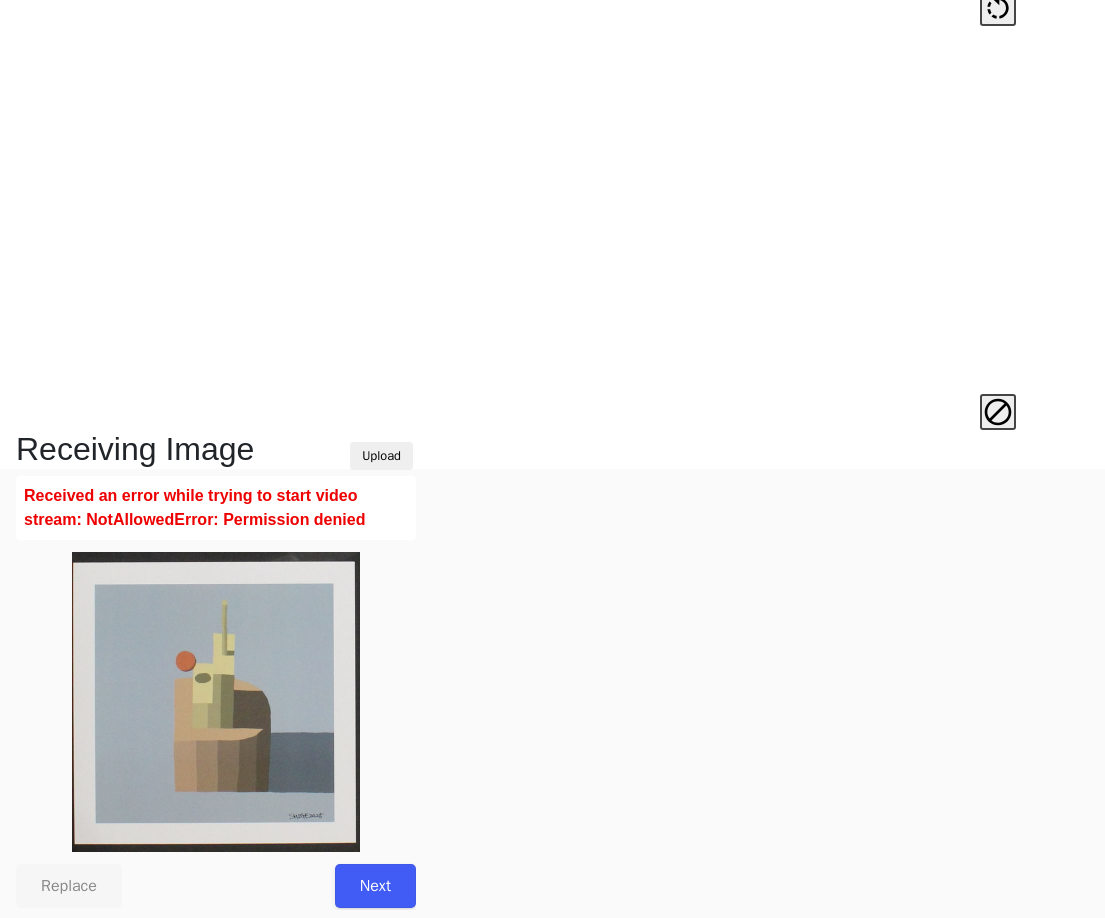 scroll, scrollTop: 473, scrollLeft: 0, axis: vertical 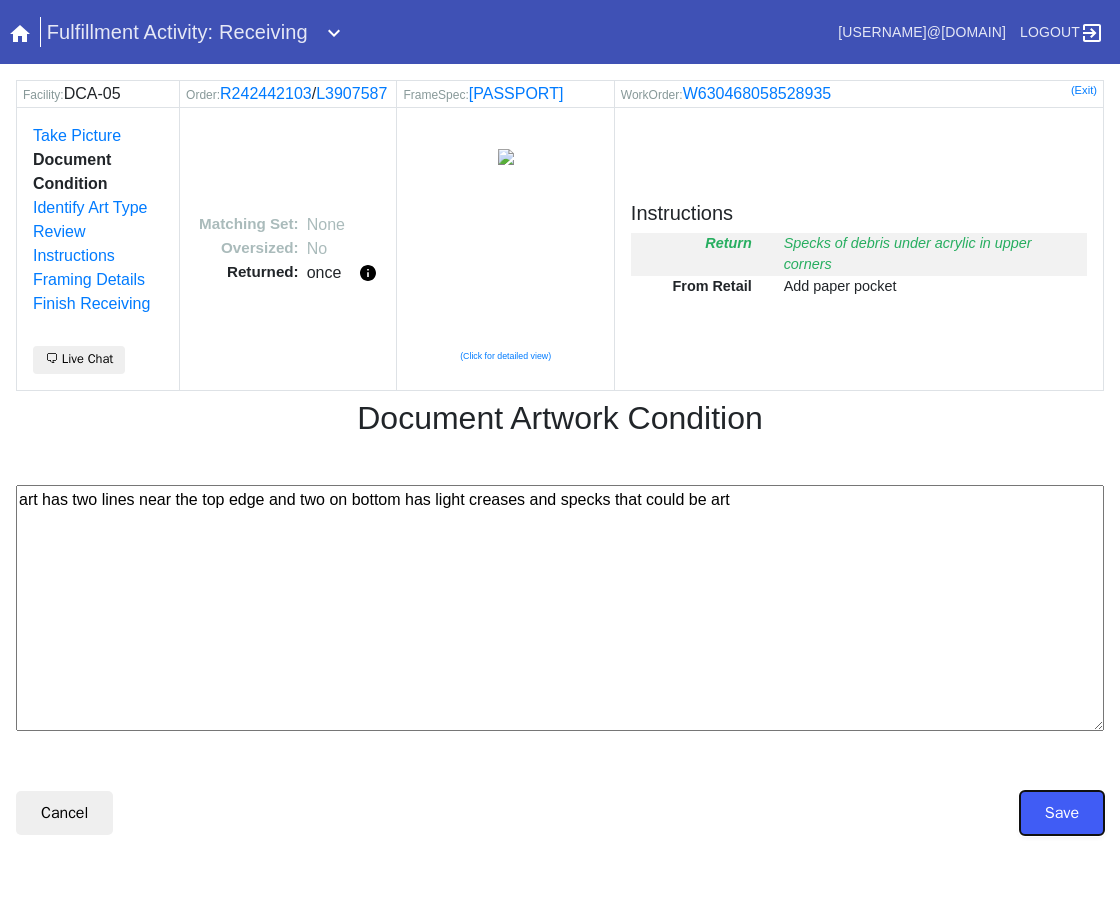 click on "Save" at bounding box center [1062, 813] 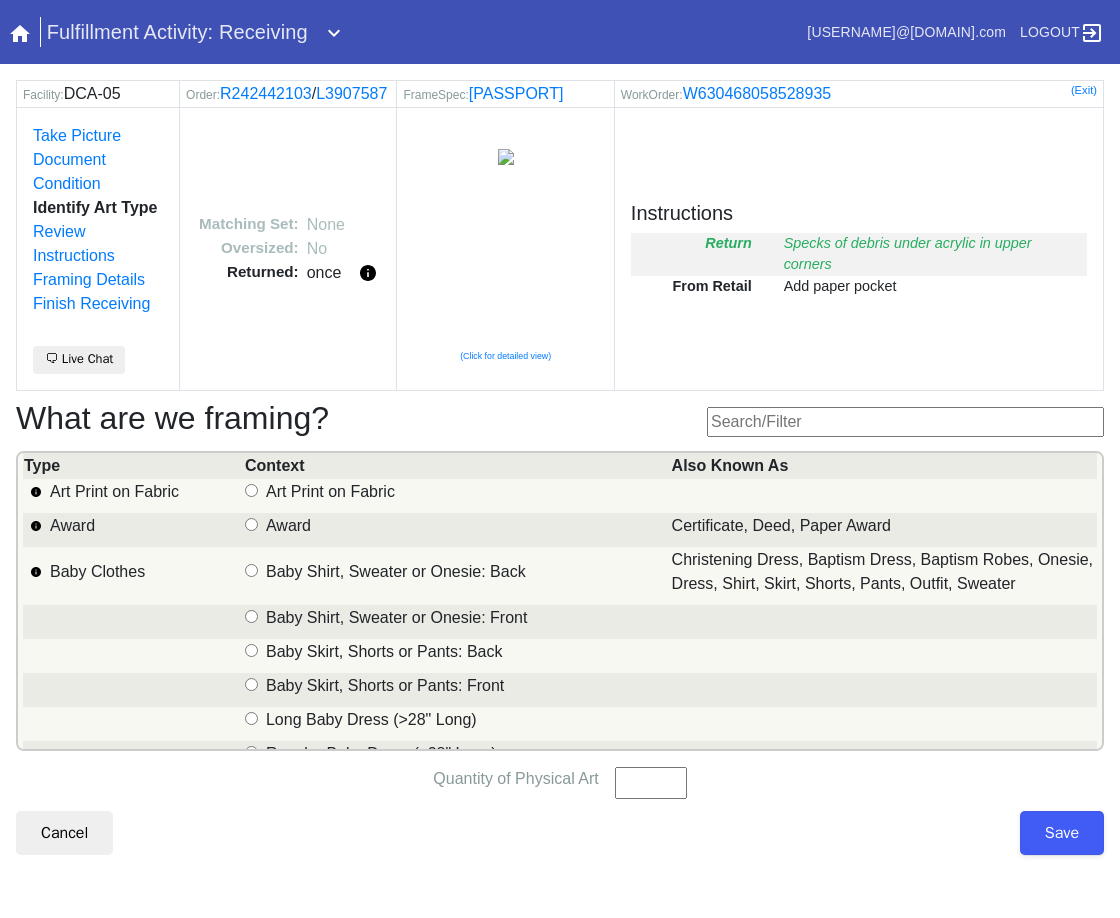 scroll, scrollTop: 0, scrollLeft: 0, axis: both 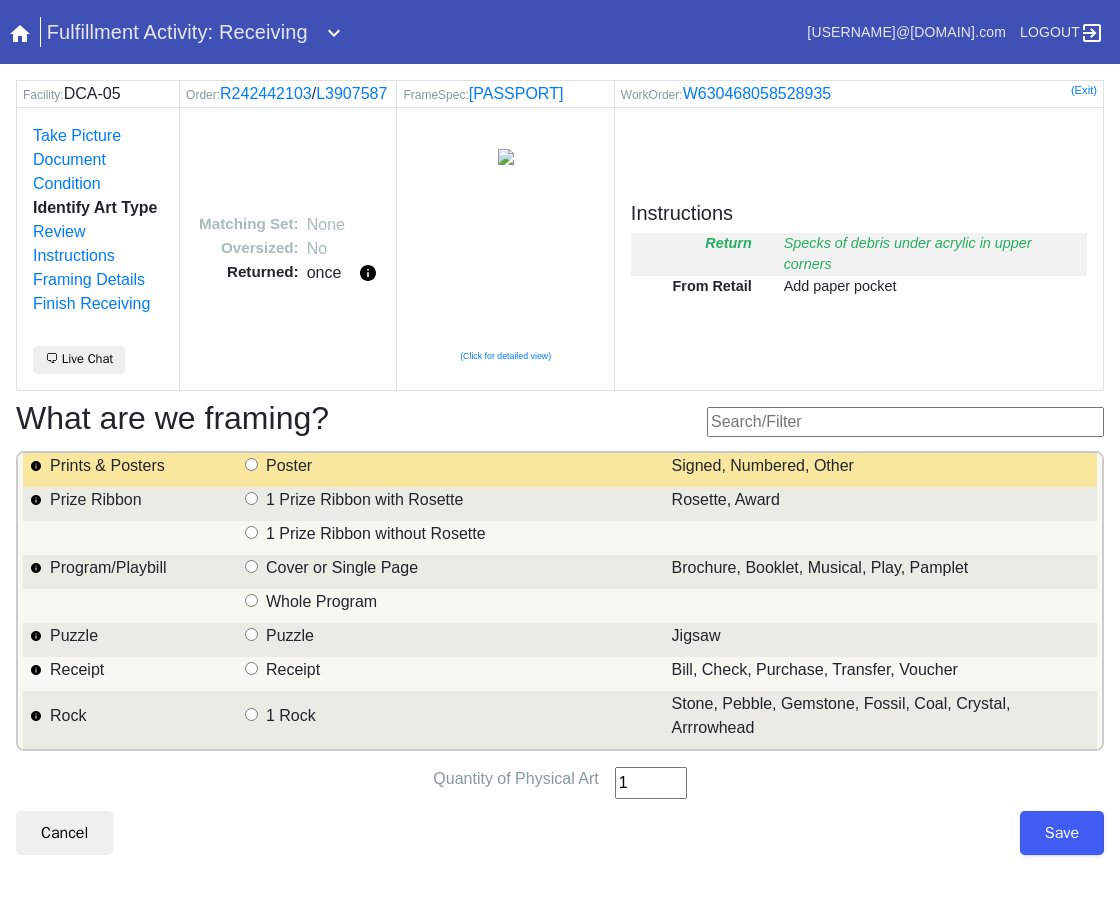 type on "1" 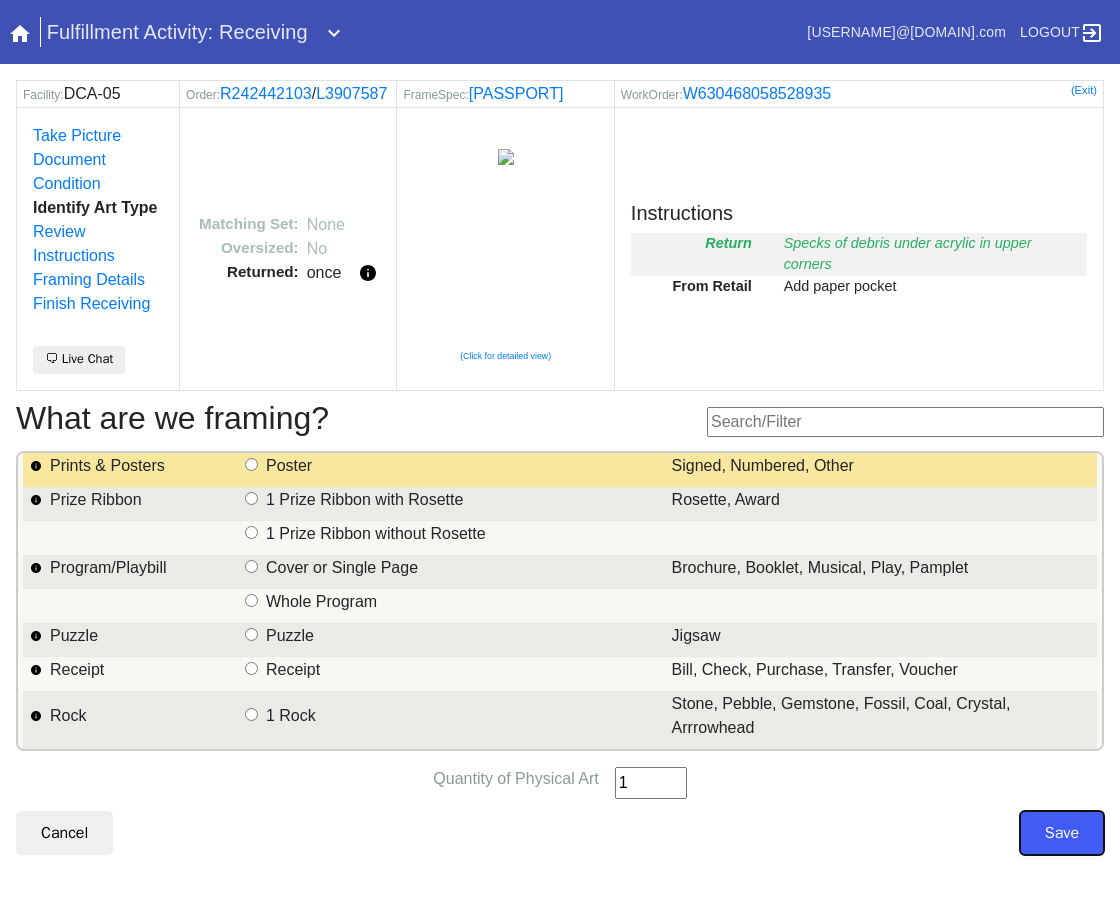 drag, startPoint x: 1031, startPoint y: 854, endPoint x: 1044, endPoint y: 859, distance: 13.928389 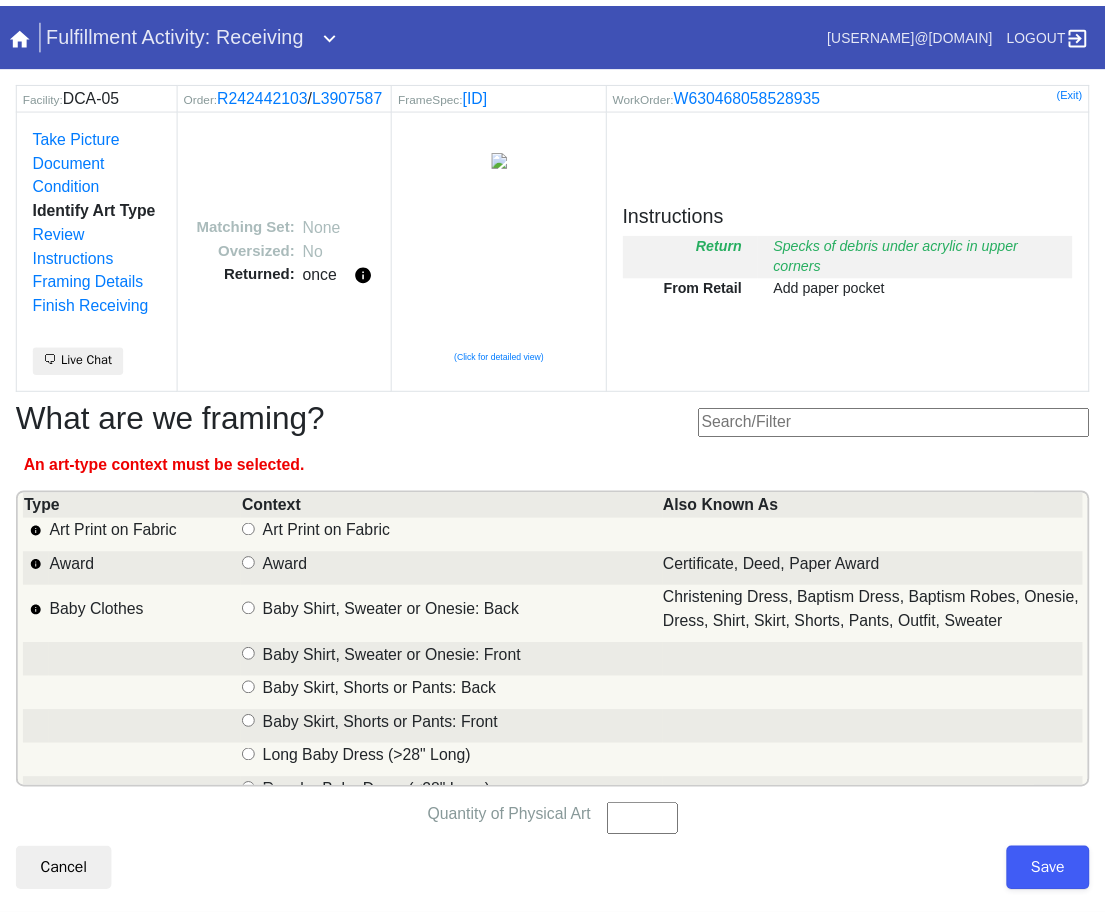 scroll, scrollTop: 33, scrollLeft: 0, axis: vertical 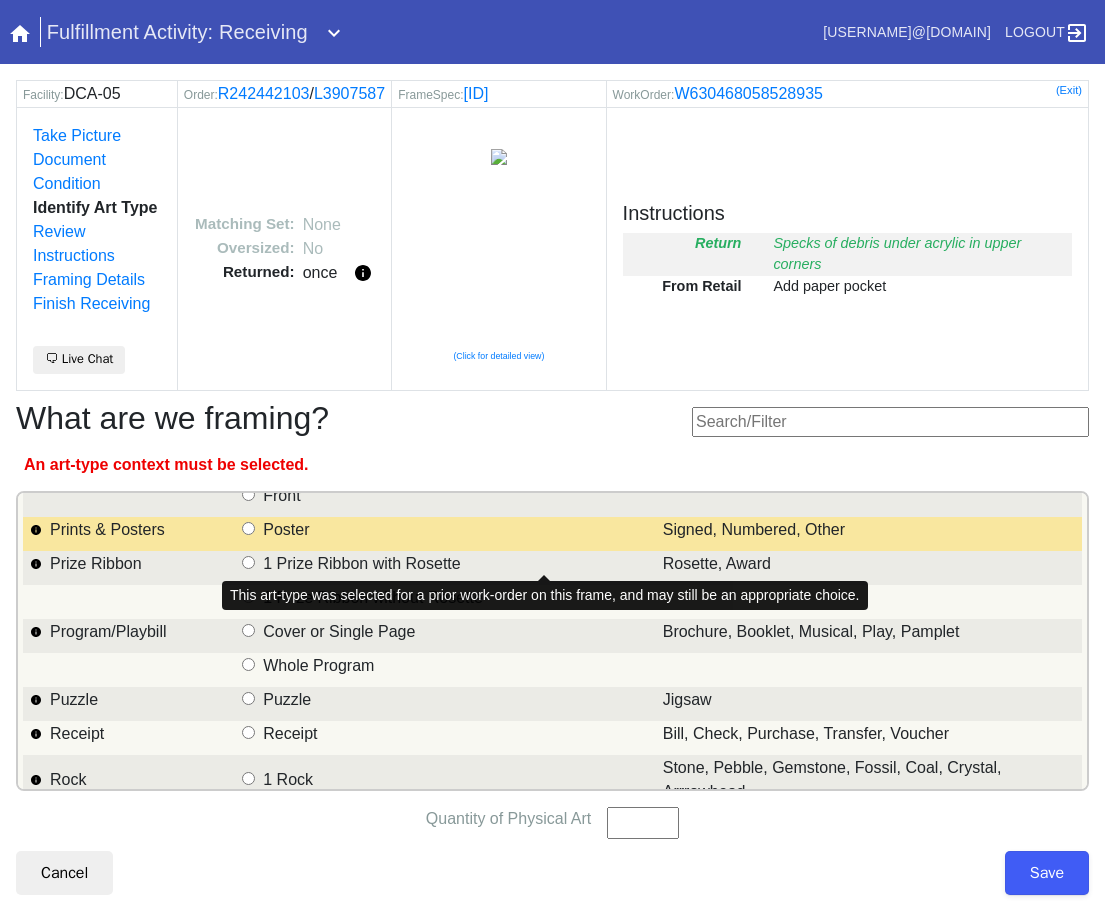 click on "Prints & Posters" at bounding box center (248, 528) 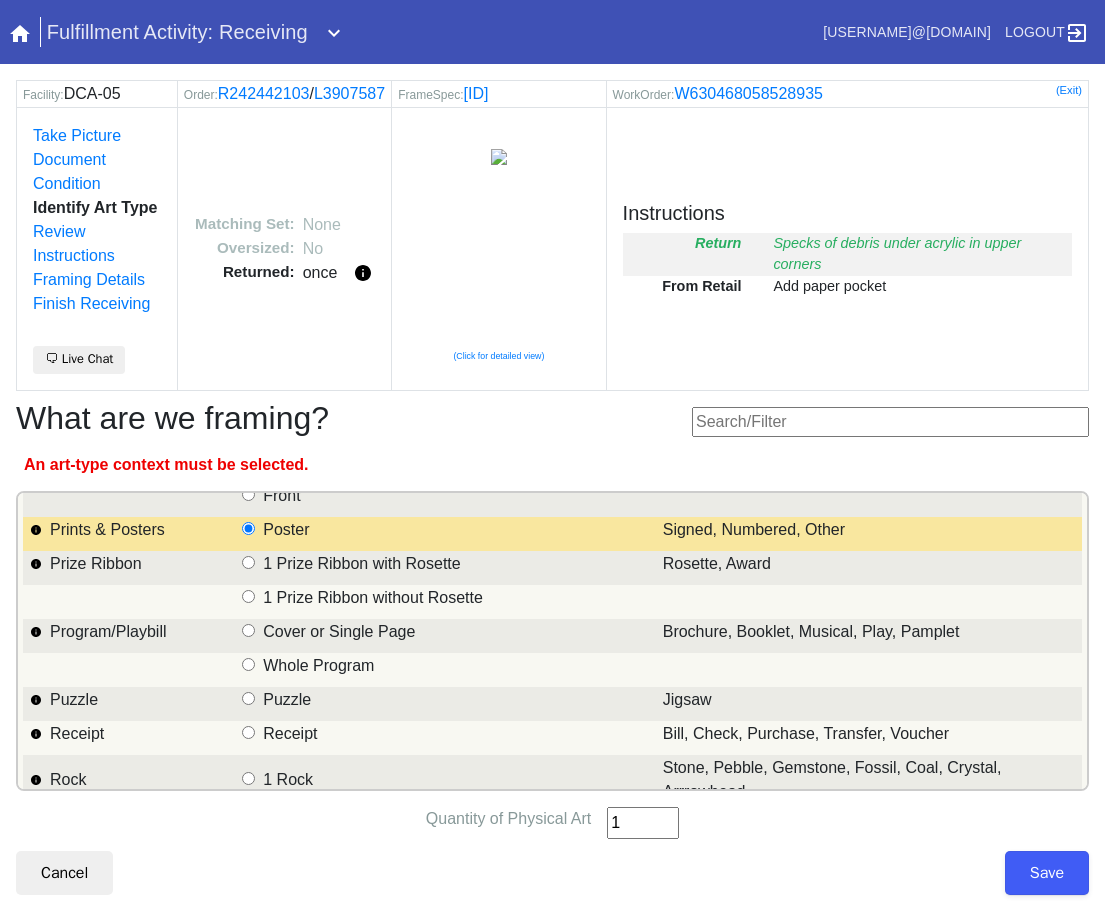 type on "1" 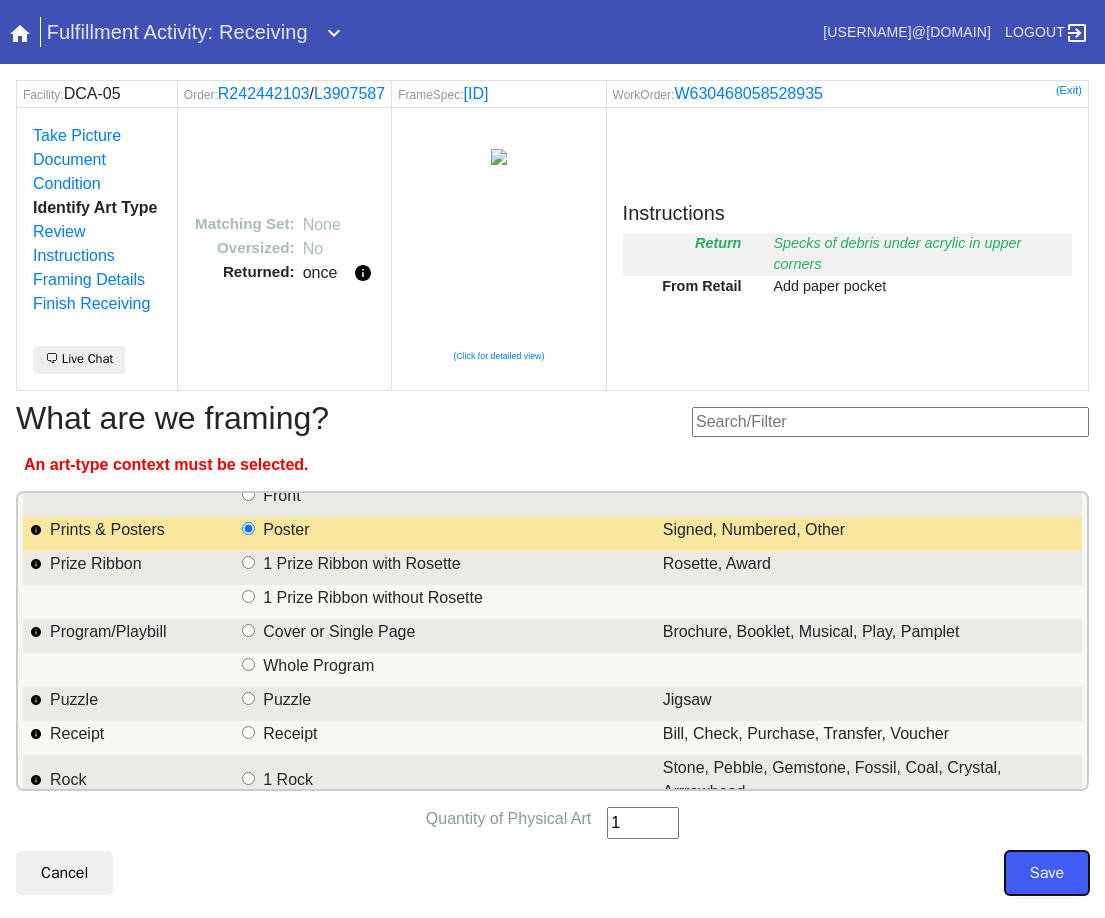 click on "Save" at bounding box center (1047, 873) 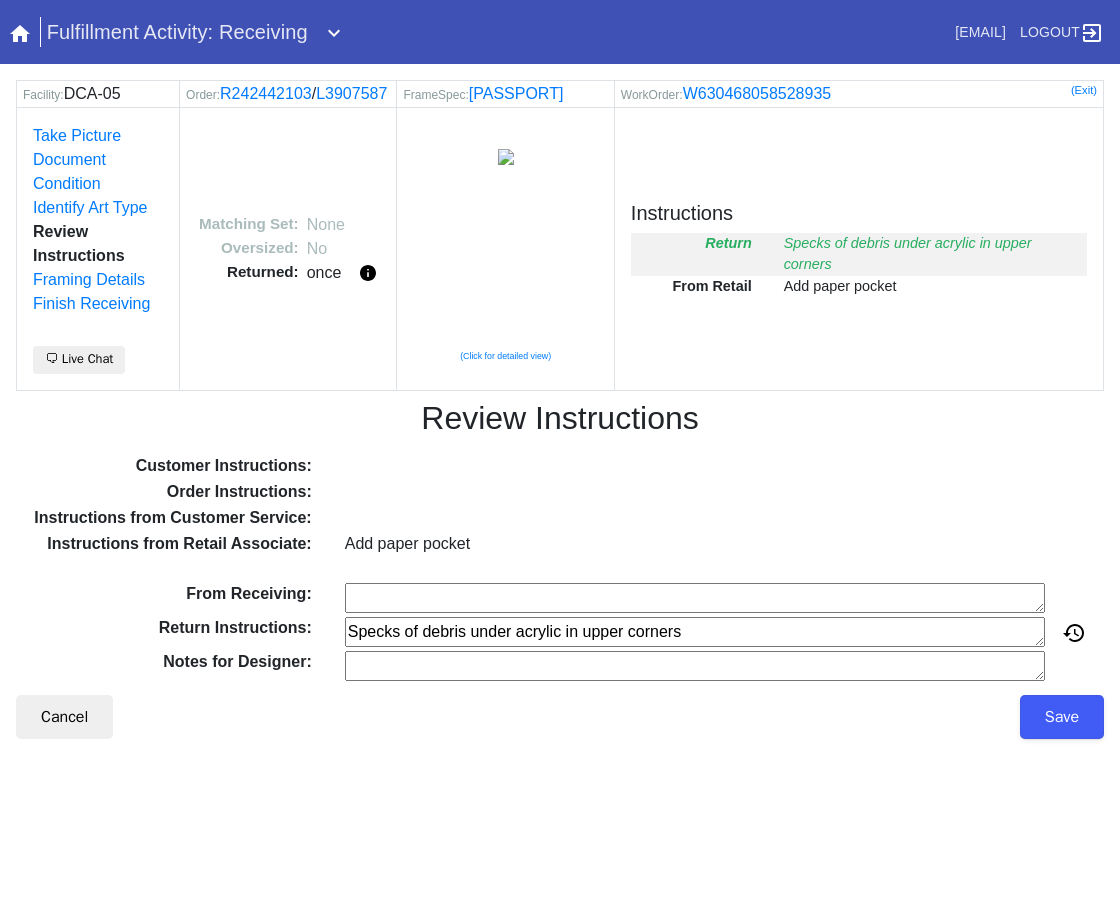 scroll, scrollTop: 0, scrollLeft: 0, axis: both 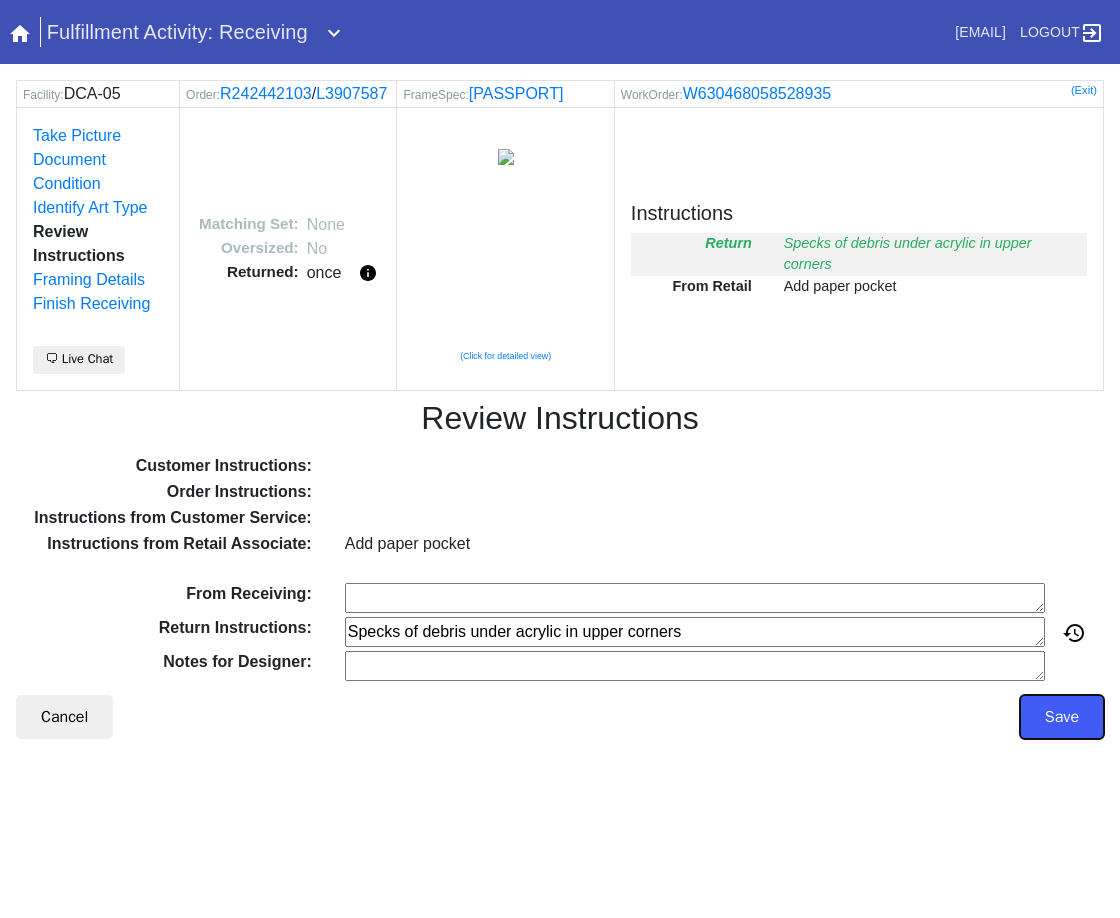 click on "Save" at bounding box center [1062, 717] 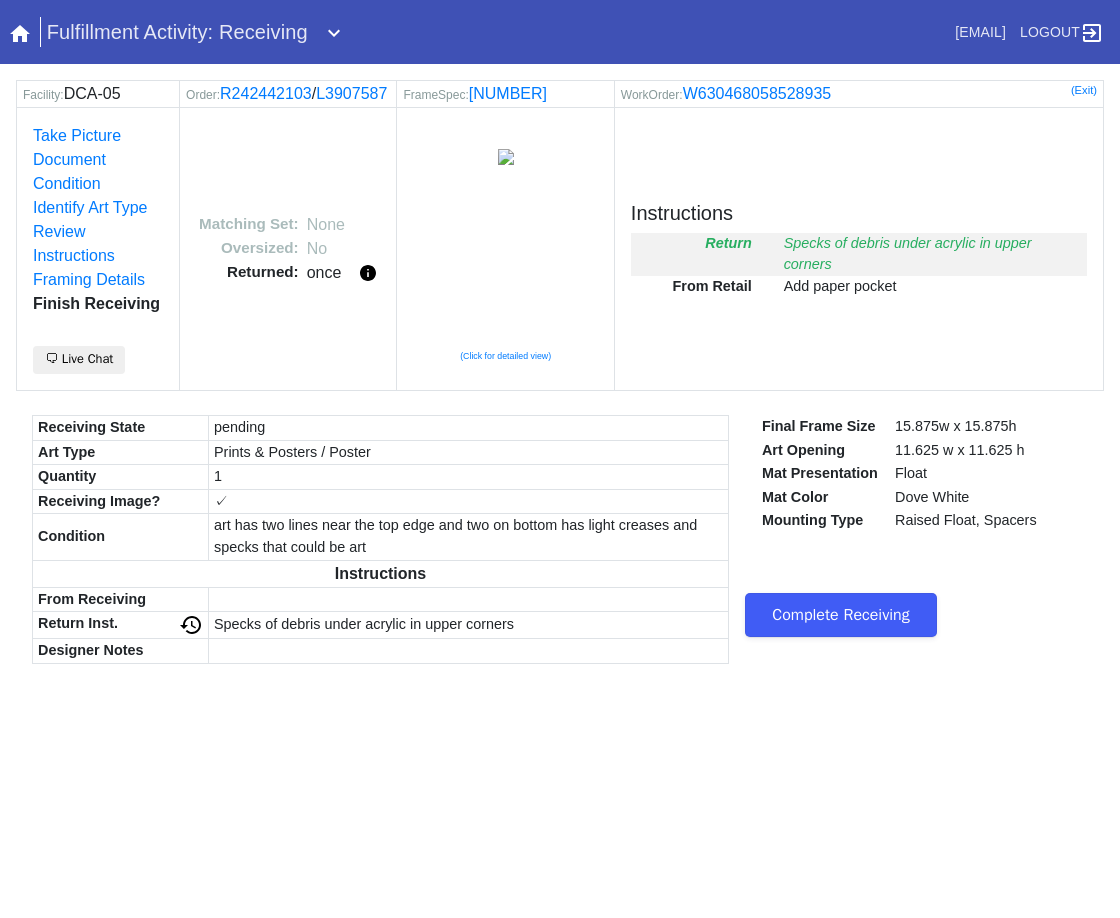 scroll, scrollTop: 0, scrollLeft: 0, axis: both 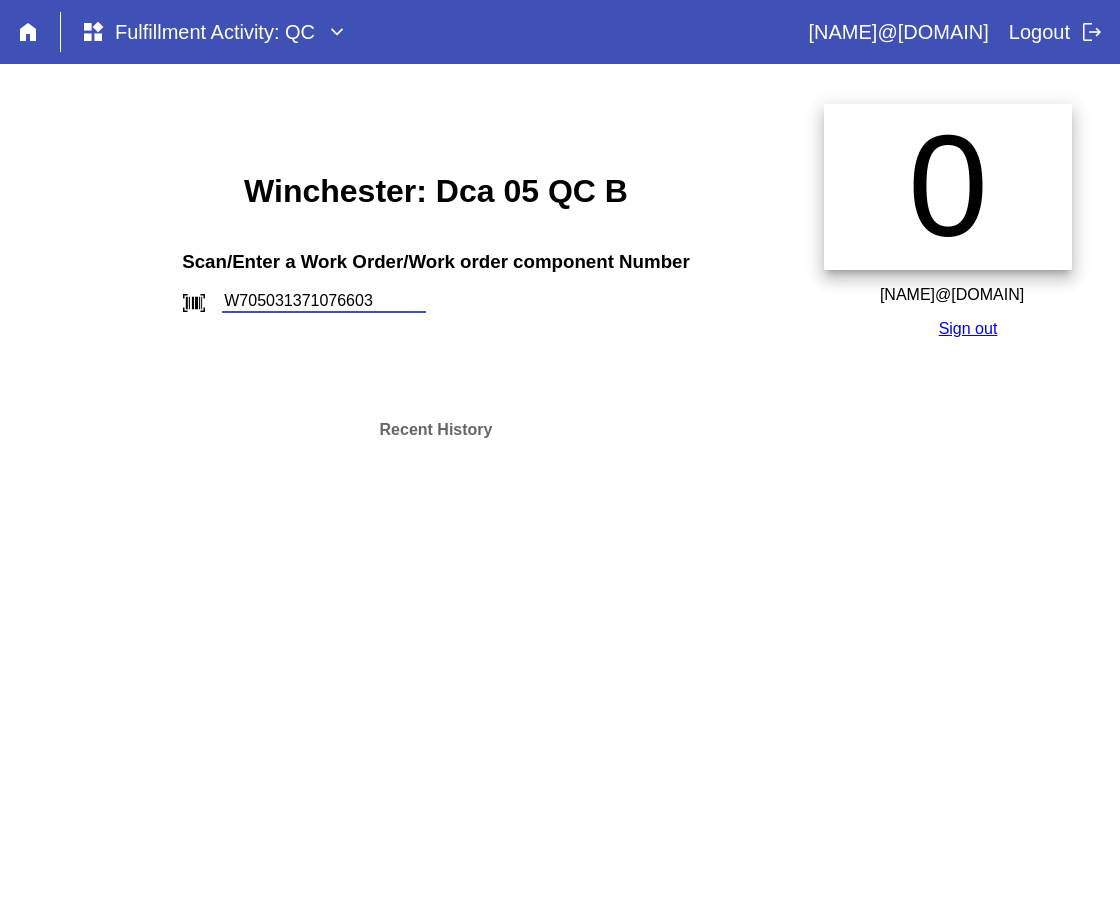 type on "W705031371076603" 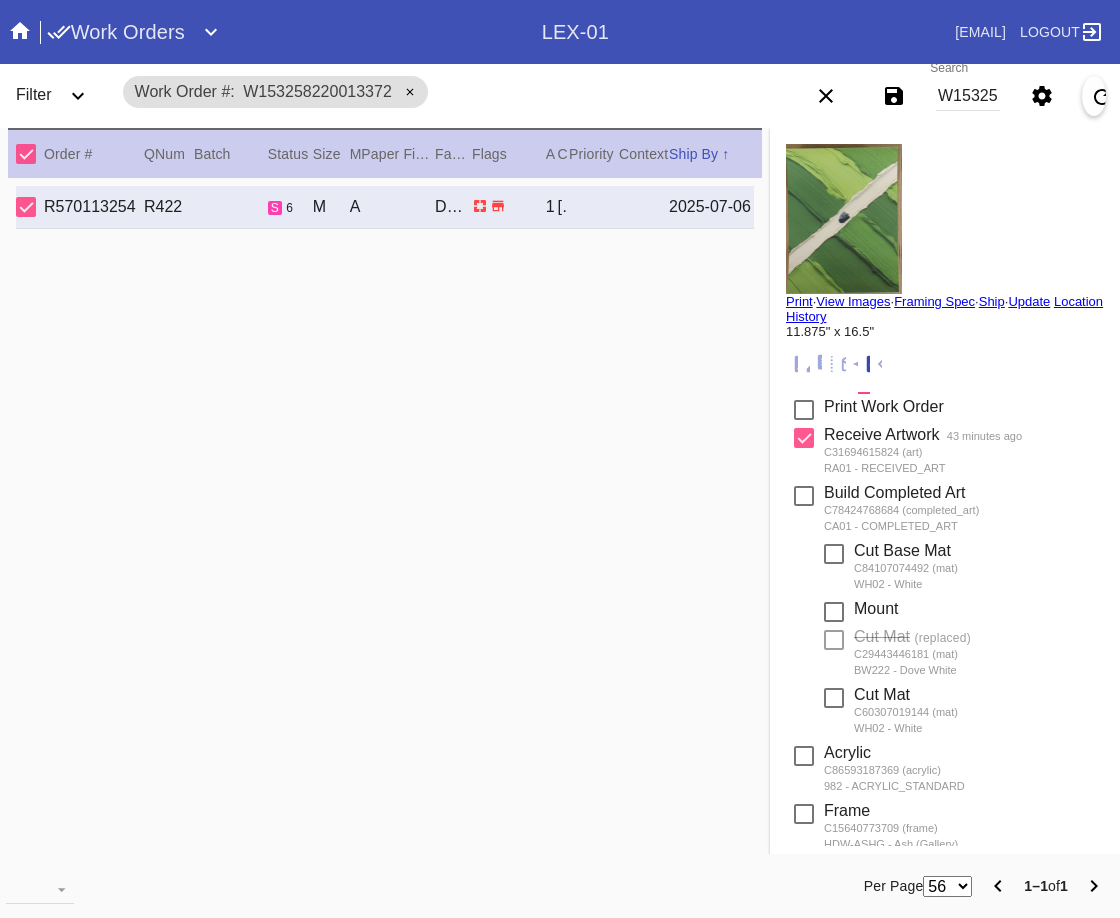 scroll, scrollTop: 0, scrollLeft: 0, axis: both 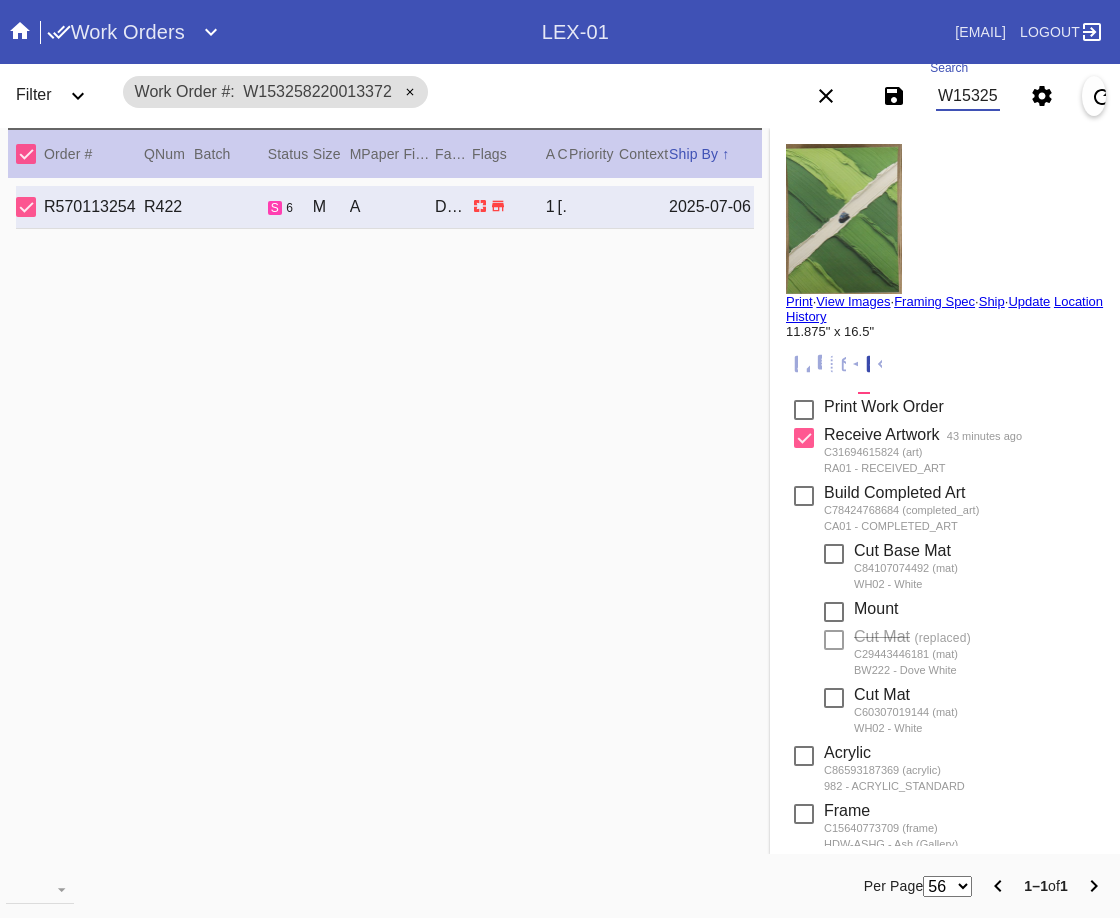 click on "W153258220013372" at bounding box center [968, 96] 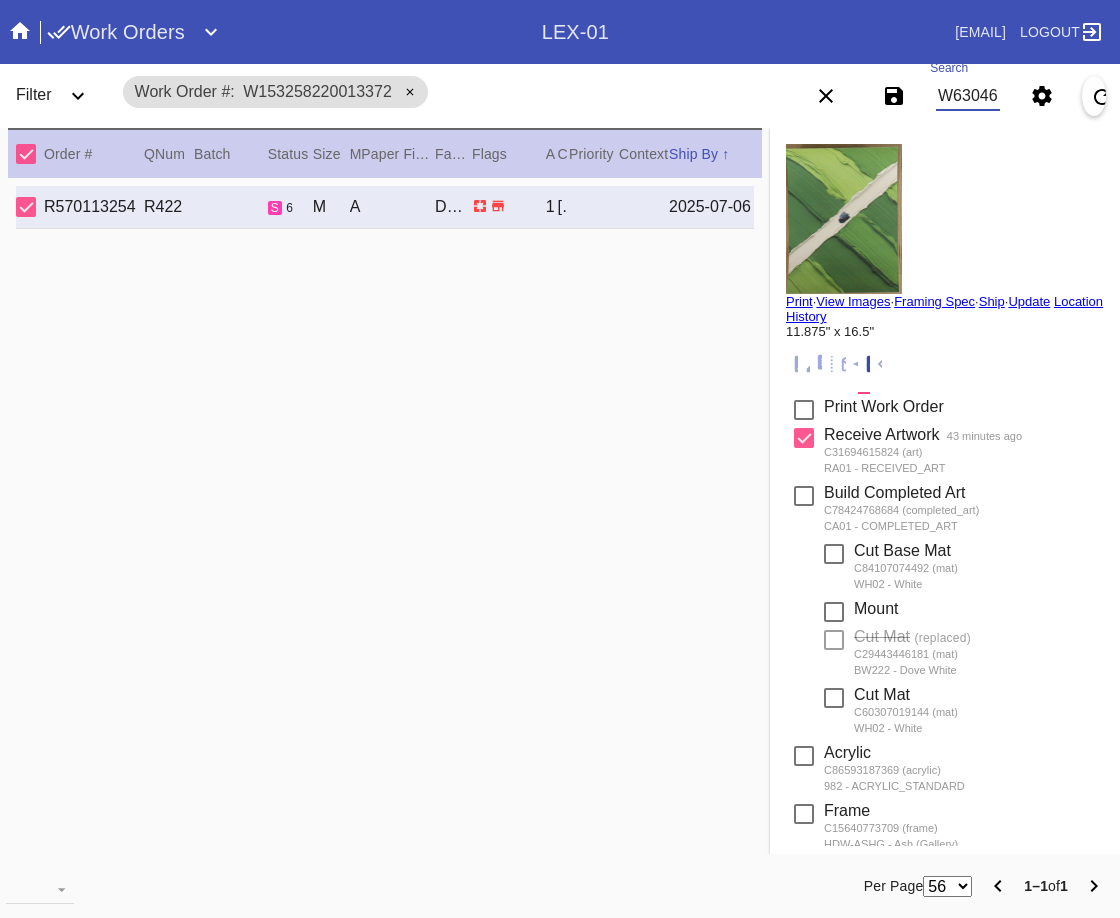 scroll, scrollTop: 0, scrollLeft: 88, axis: horizontal 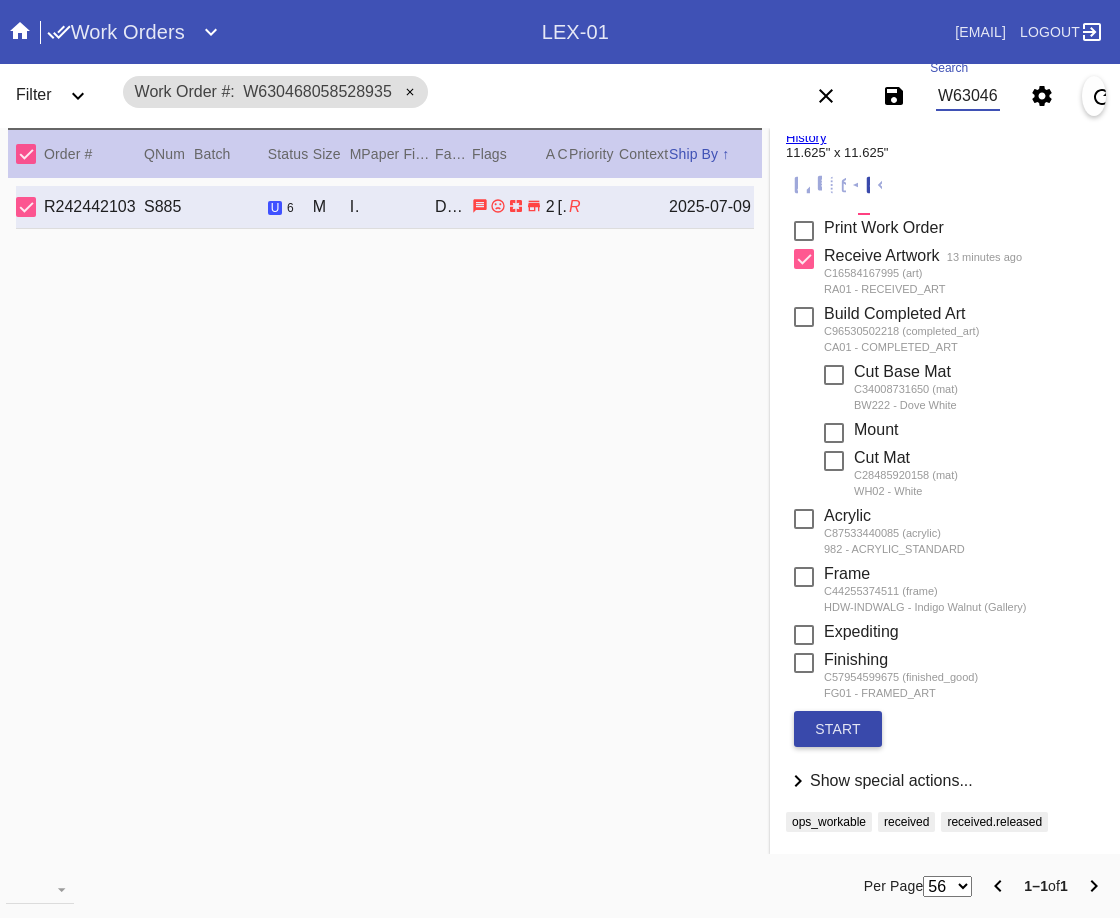 click on "start" at bounding box center (838, 729) 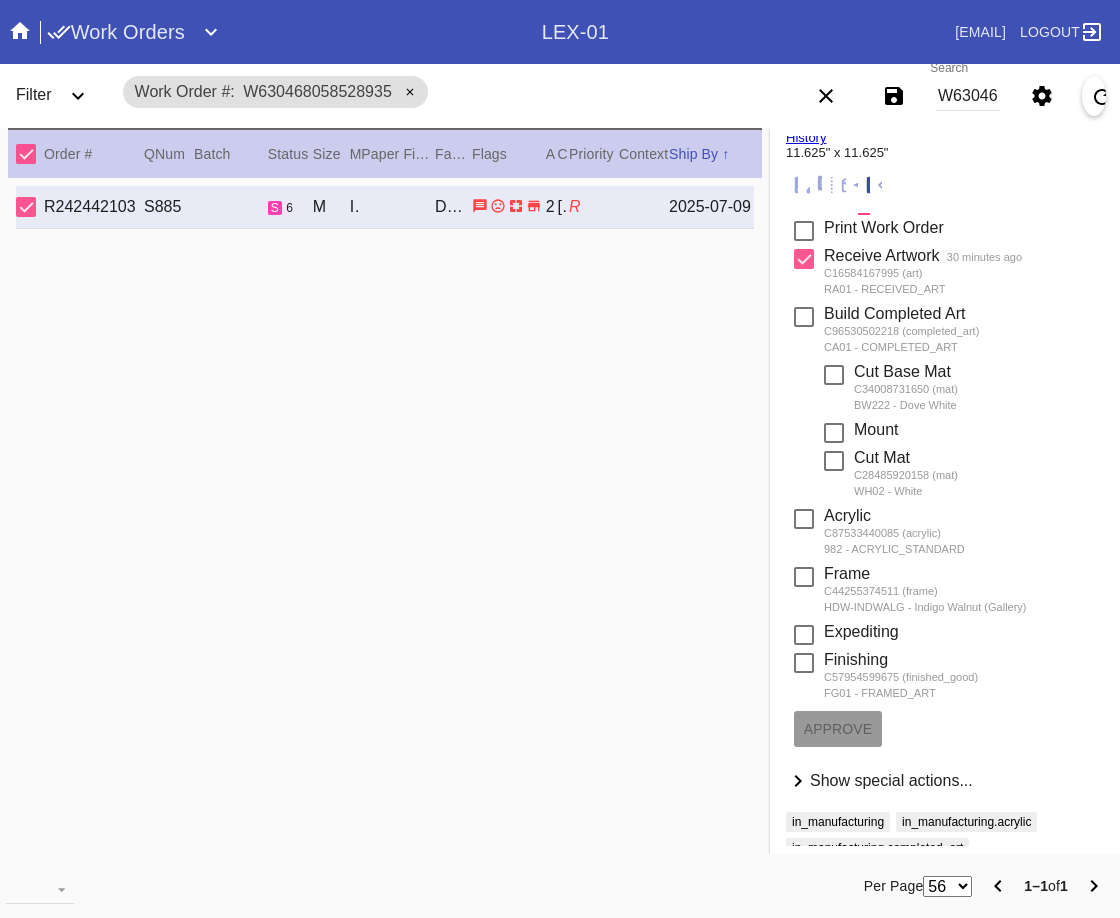 click on "W630468058528935" at bounding box center [968, 96] 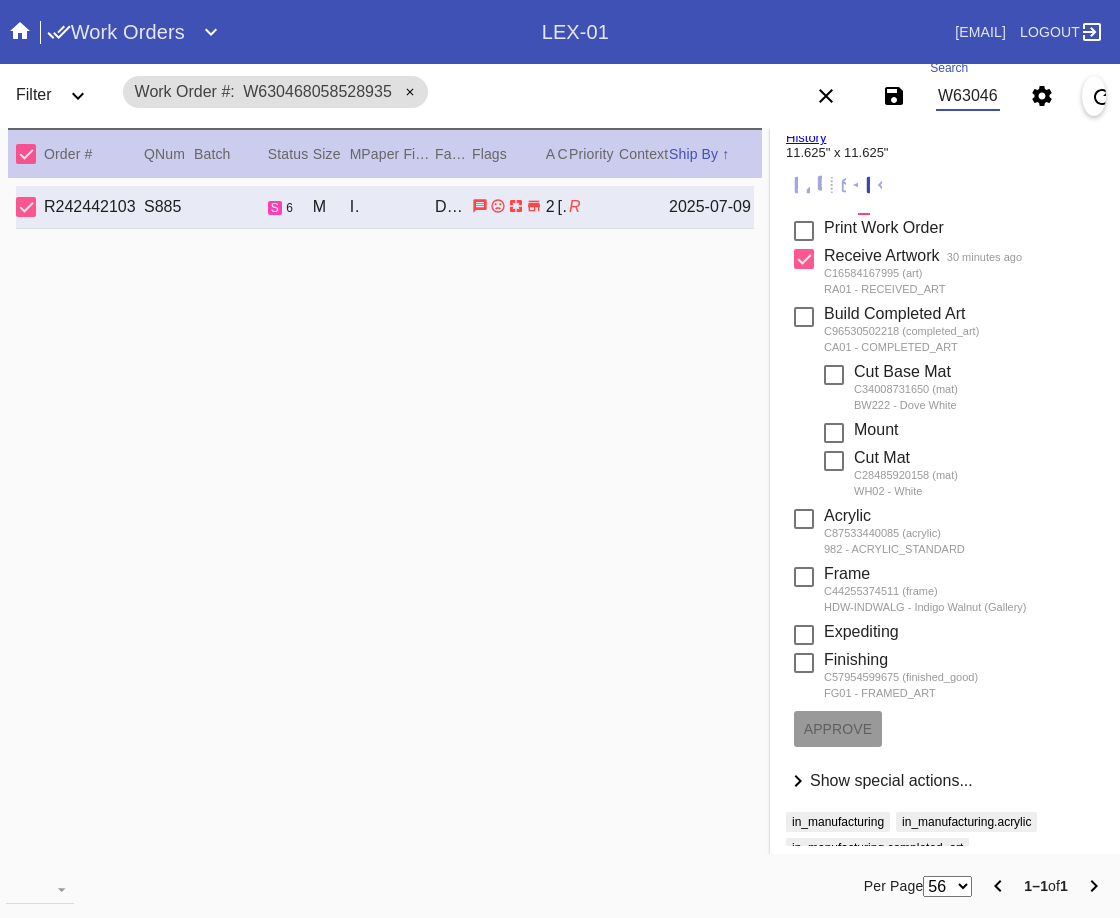 click on "W630468058528935" at bounding box center [968, 96] 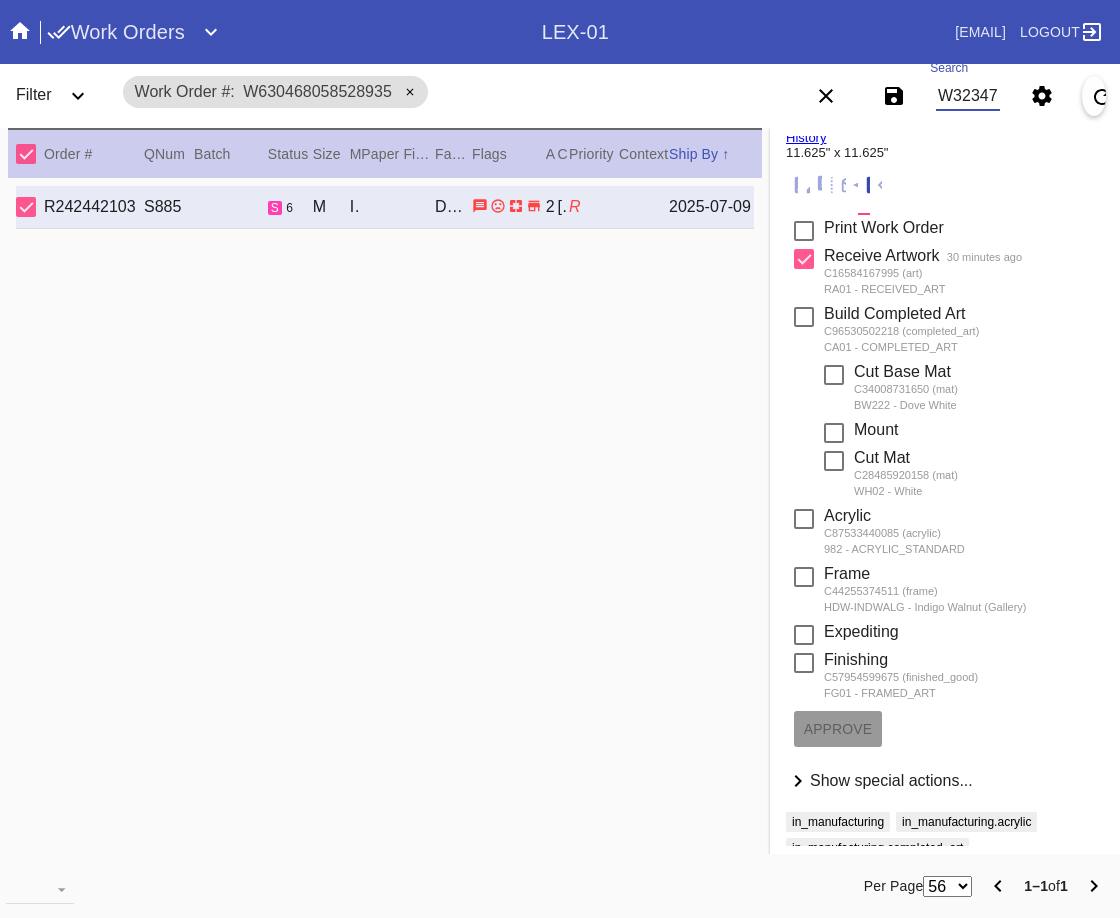 scroll, scrollTop: 0, scrollLeft: 88, axis: horizontal 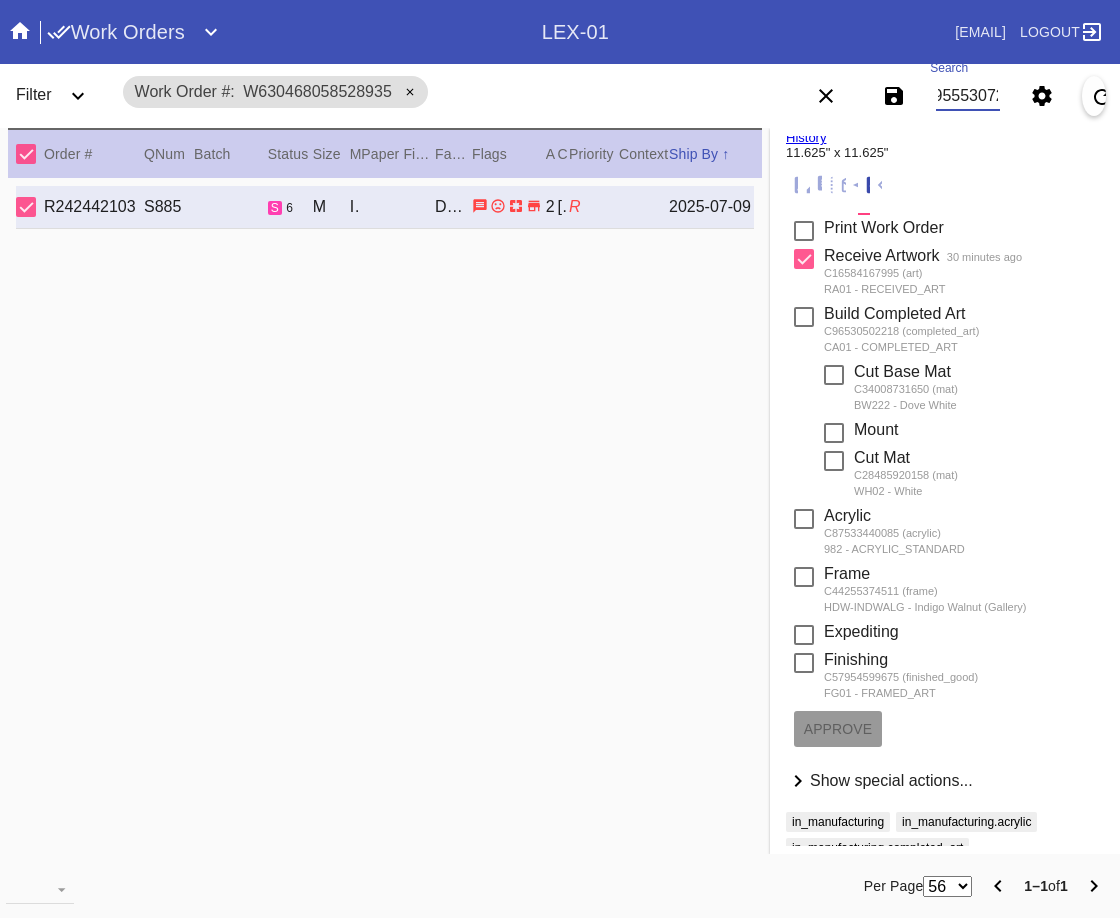 type on "W323472955530720" 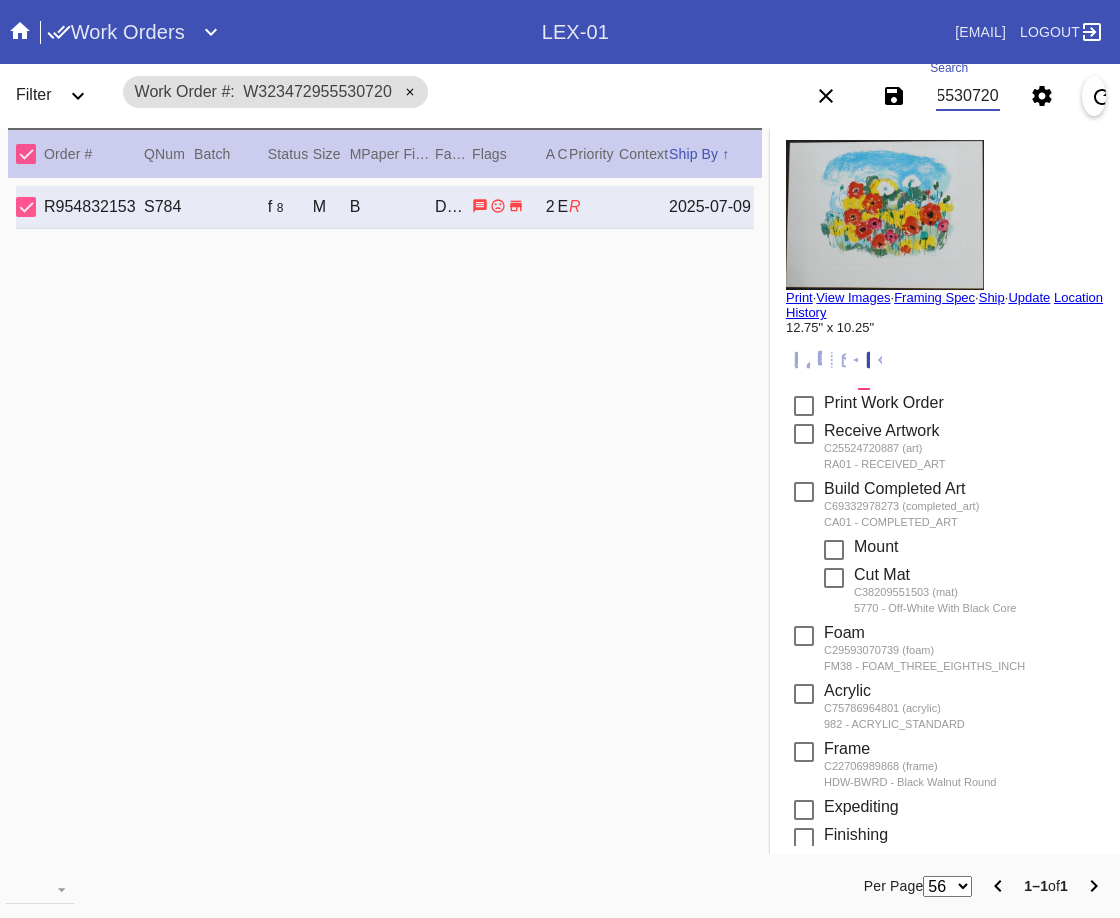 scroll, scrollTop: 0, scrollLeft: 0, axis: both 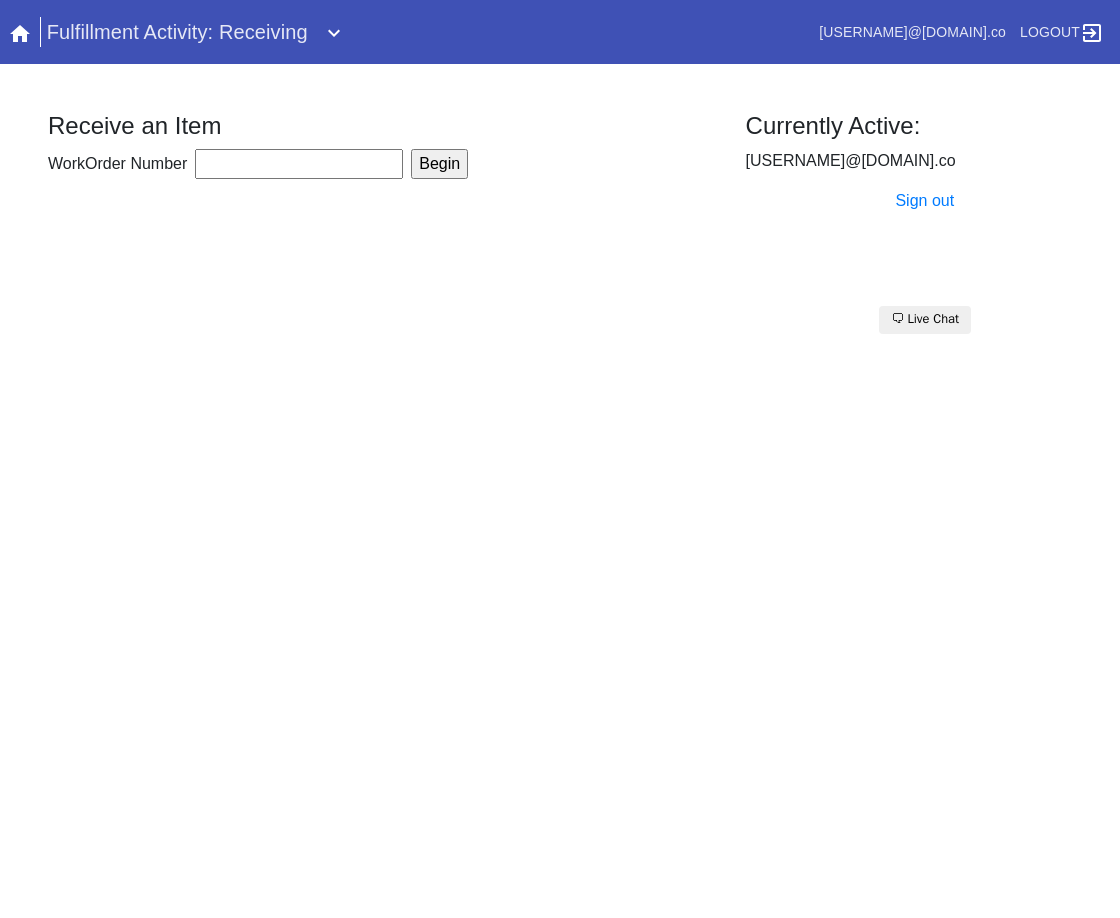 click on "WorkOrder Number" at bounding box center (299, 164) 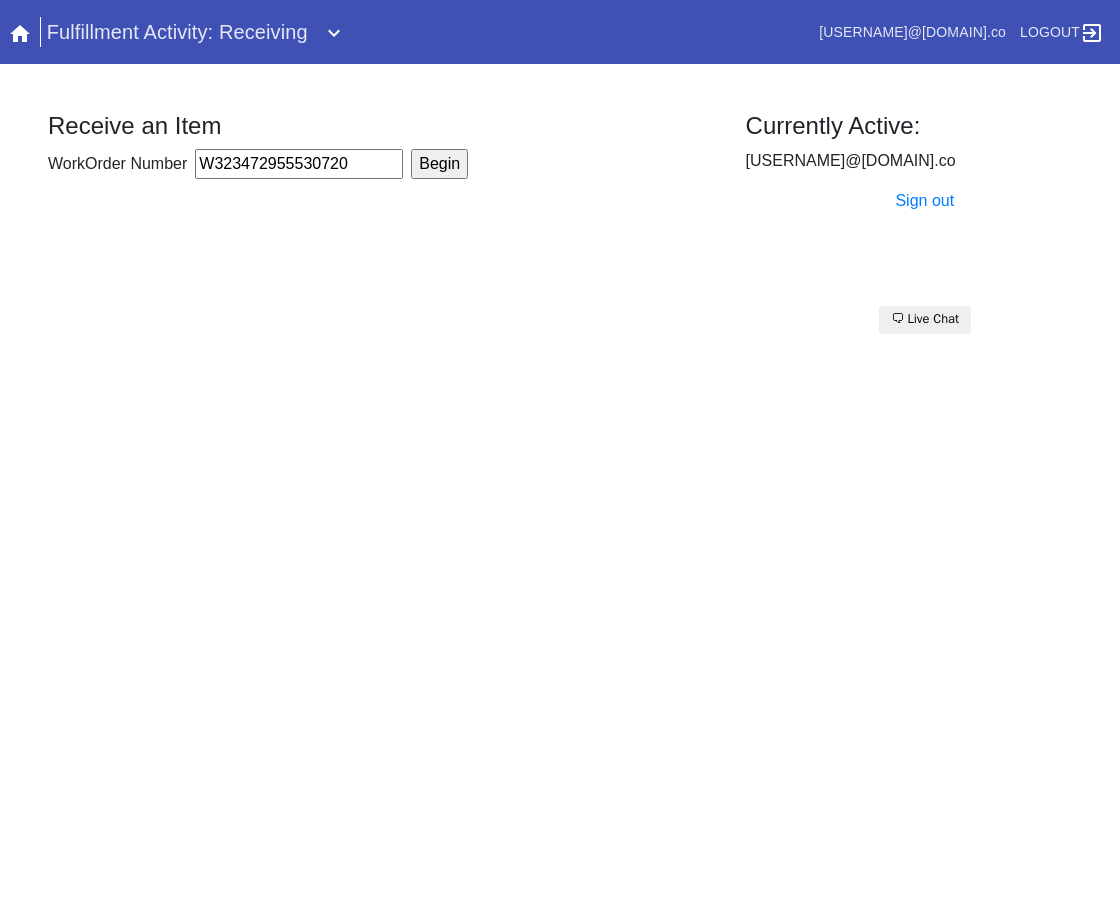 type on "W323472955530720" 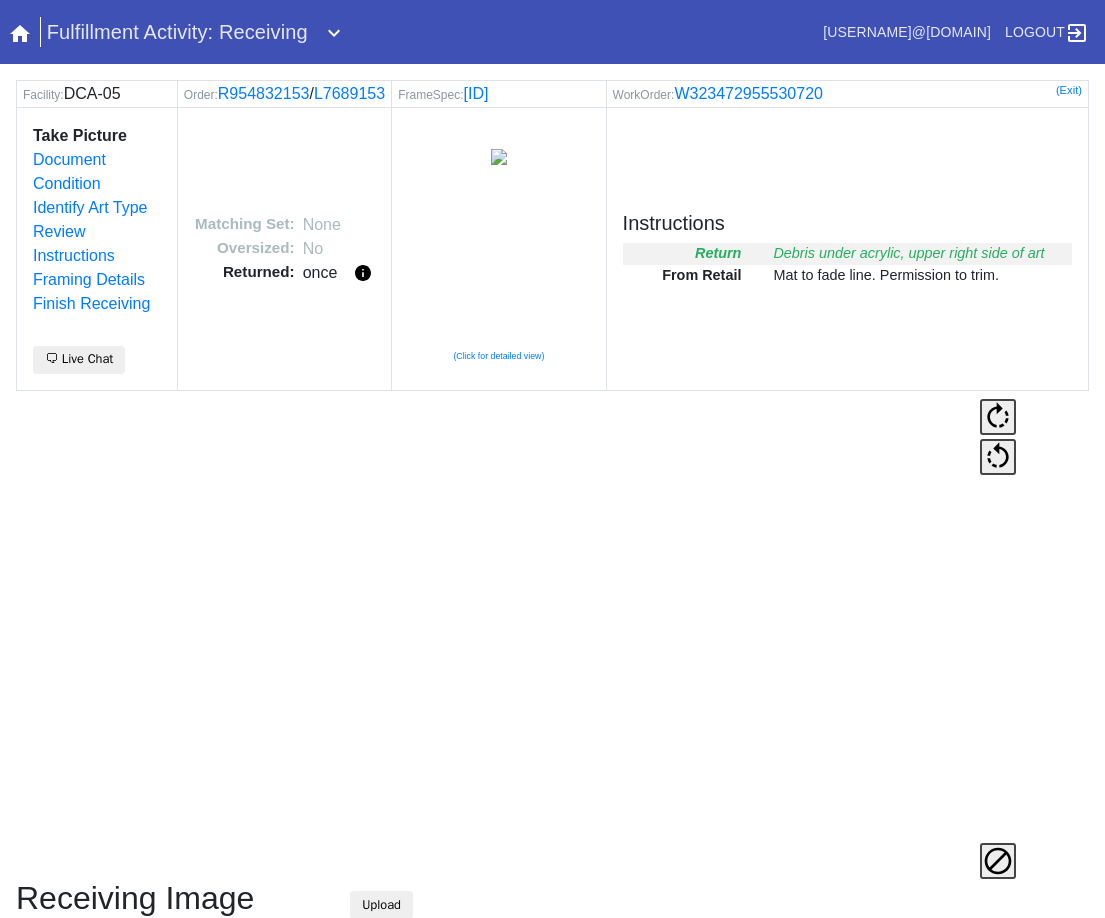 scroll, scrollTop: 473, scrollLeft: 0, axis: vertical 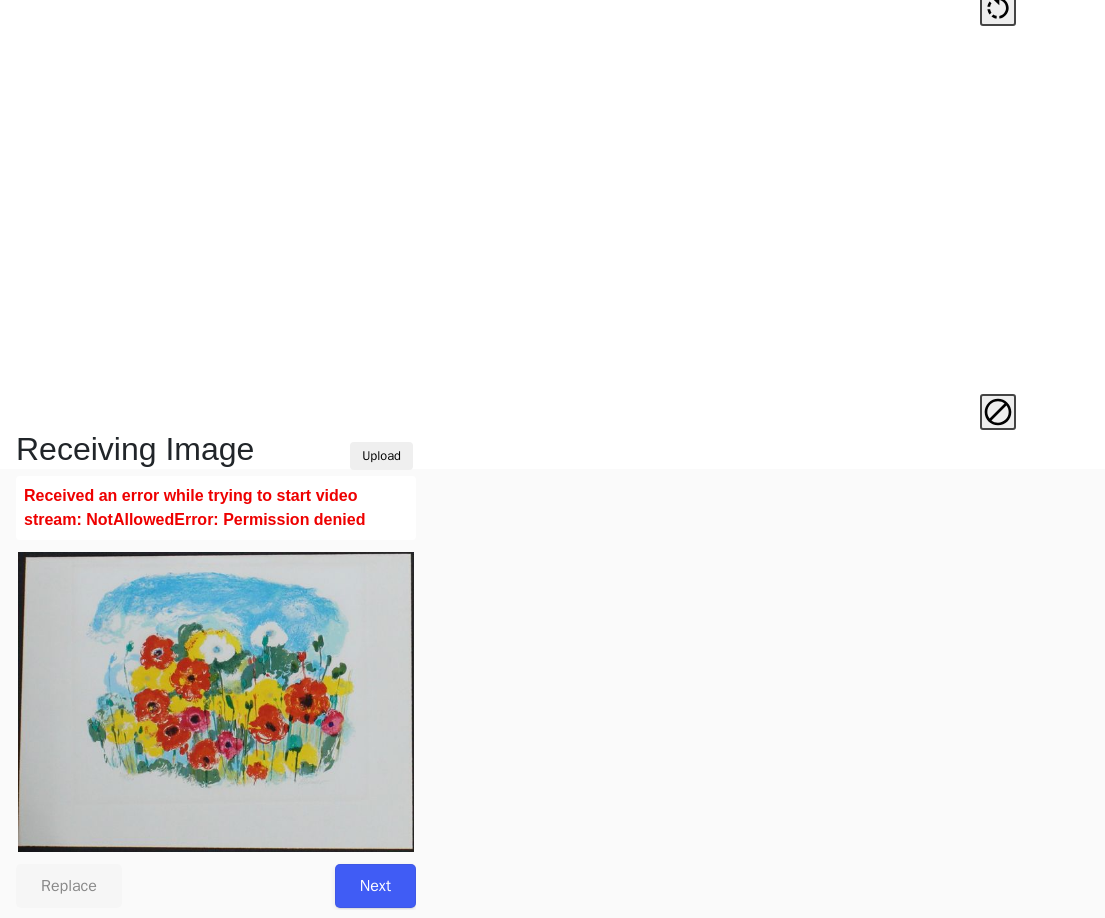 click on "Next" at bounding box center [375, 886] 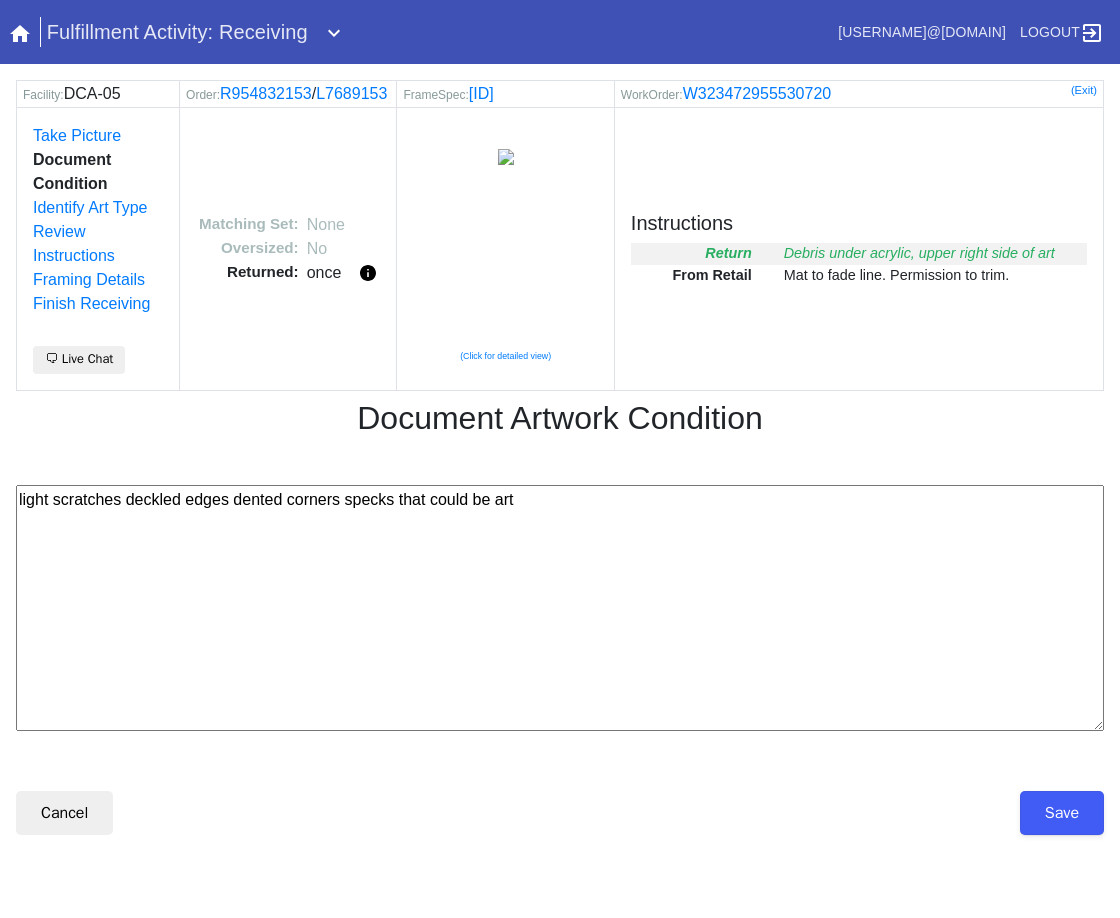 scroll, scrollTop: 0, scrollLeft: 0, axis: both 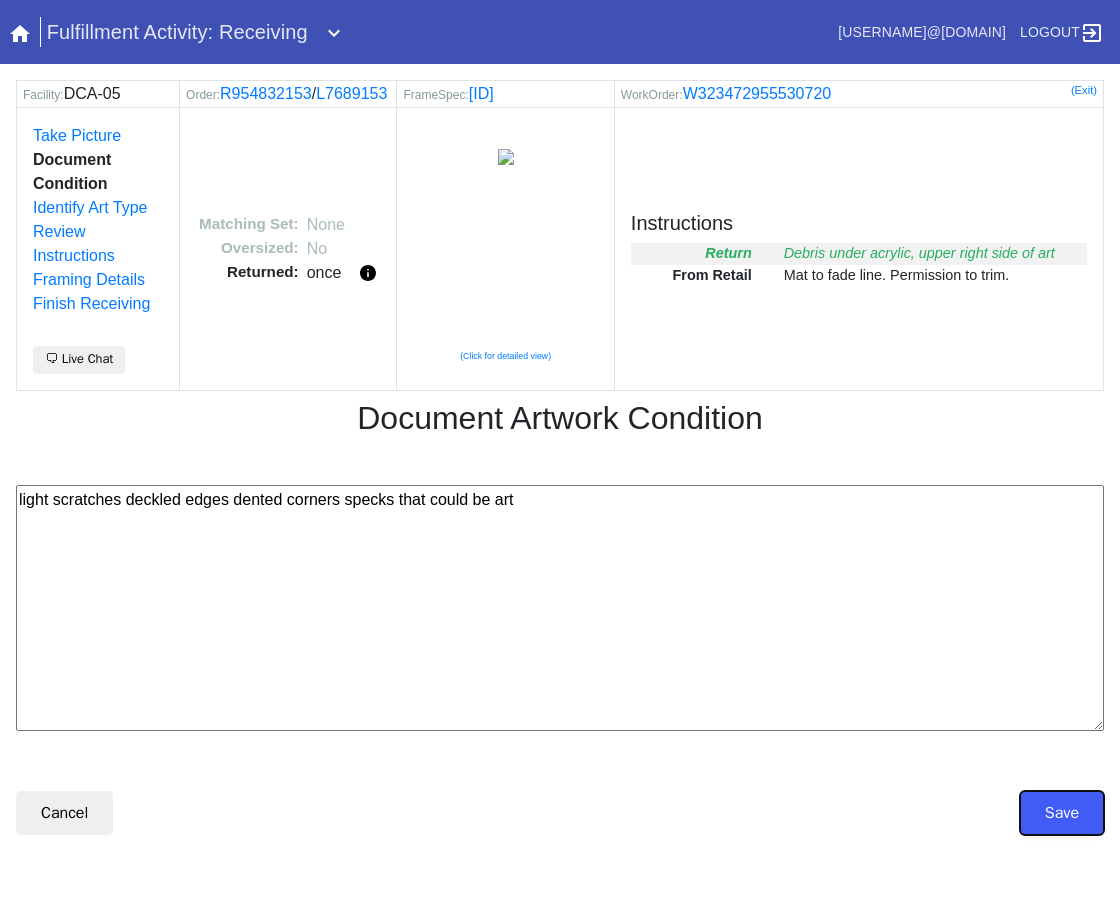 click on "Save" at bounding box center [1062, 813] 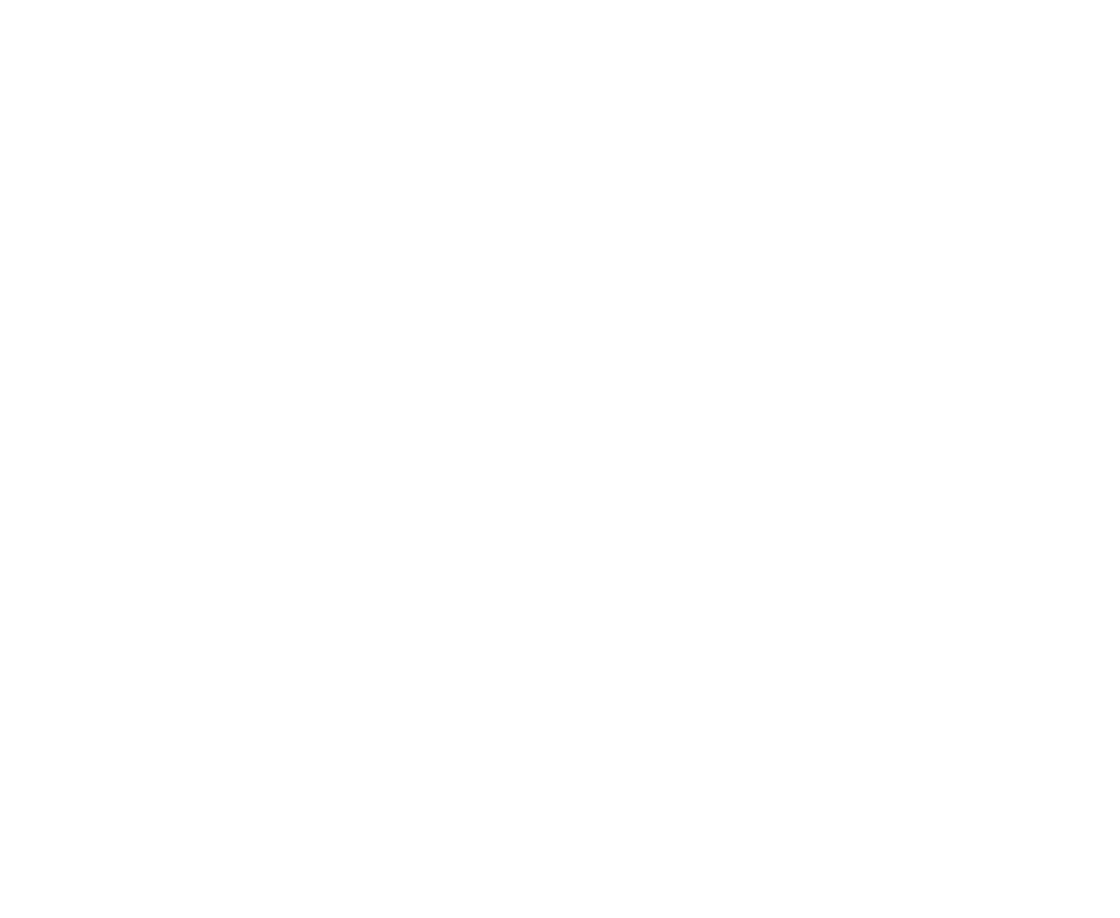 scroll, scrollTop: 0, scrollLeft: 0, axis: both 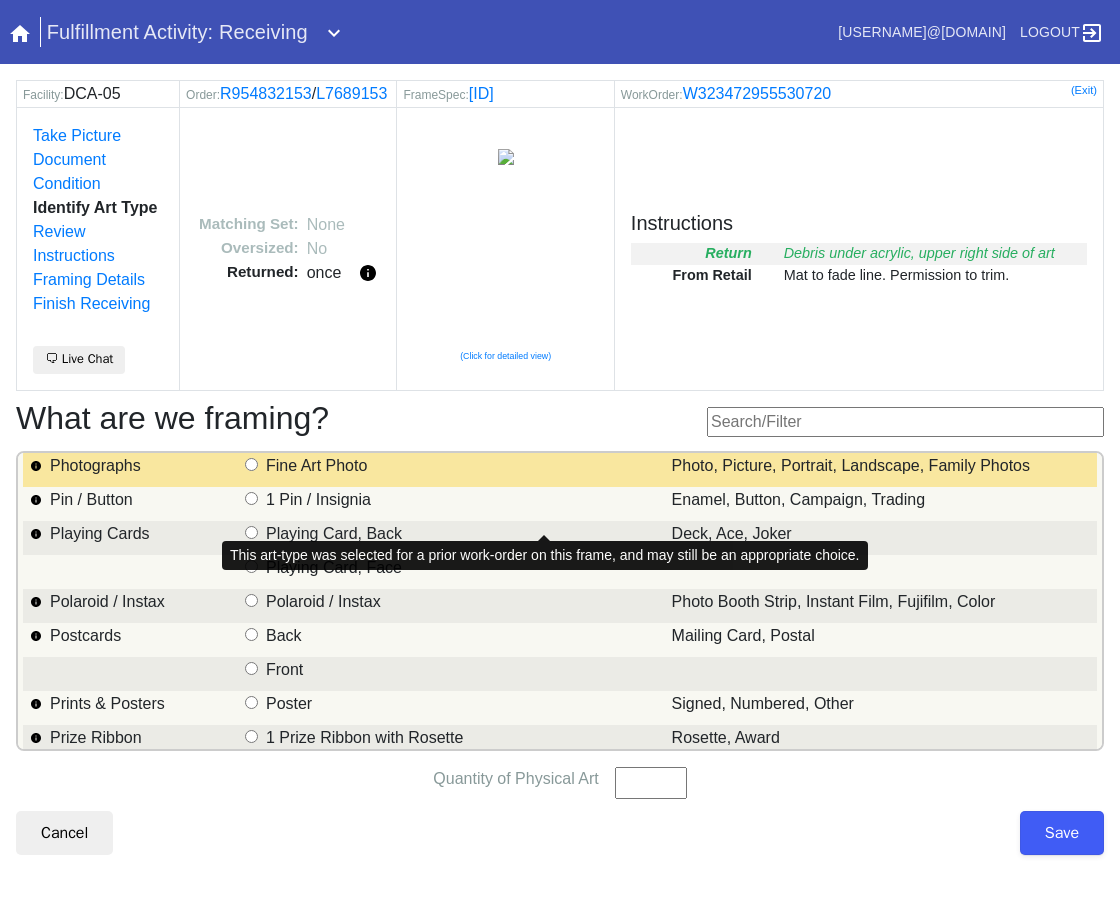 click on "Photographs" at bounding box center [251, 464] 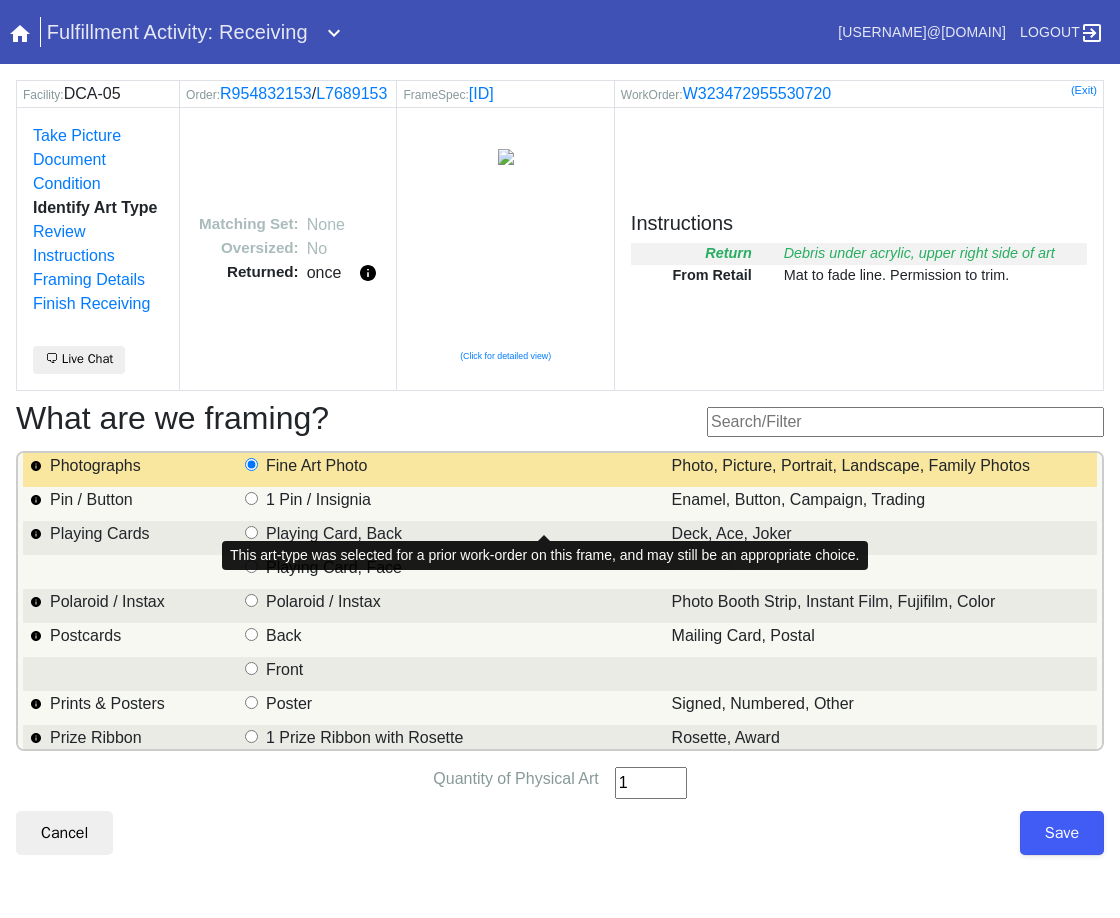 type on "1" 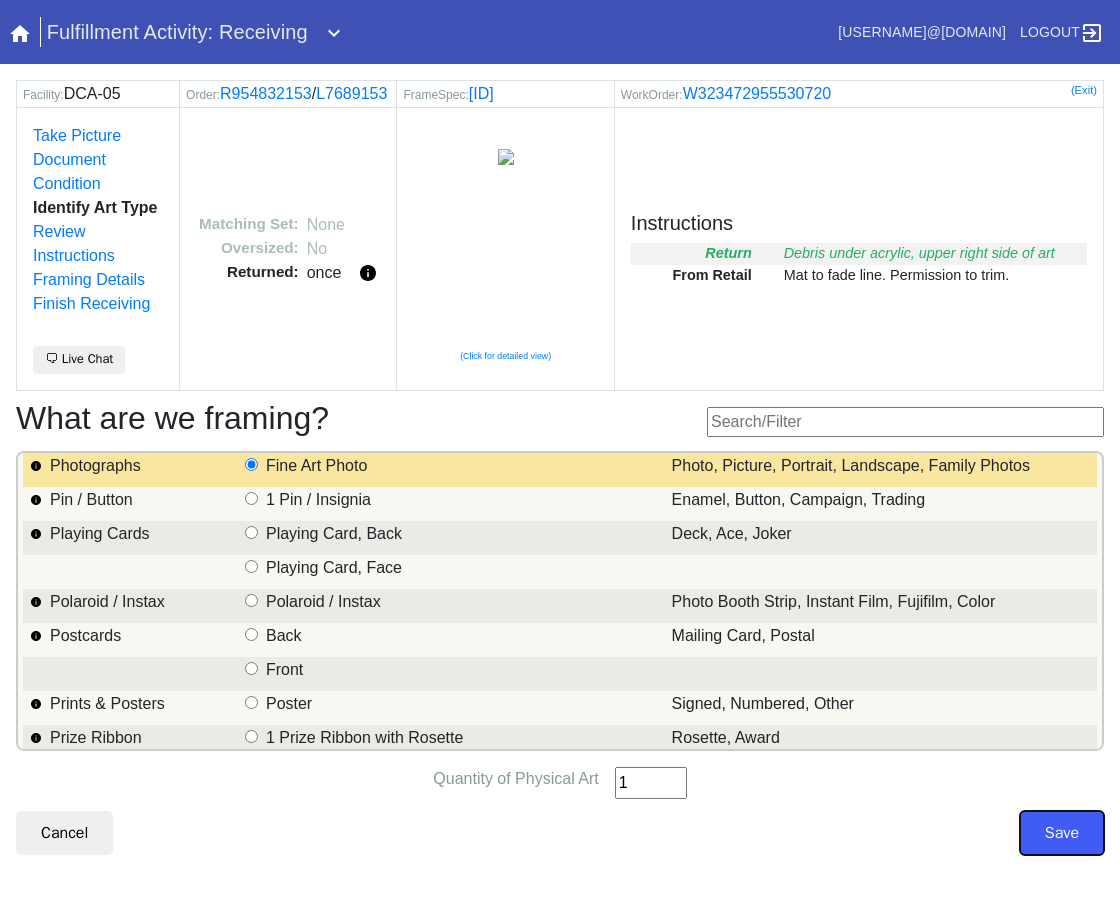 click on "Save" at bounding box center (1062, 833) 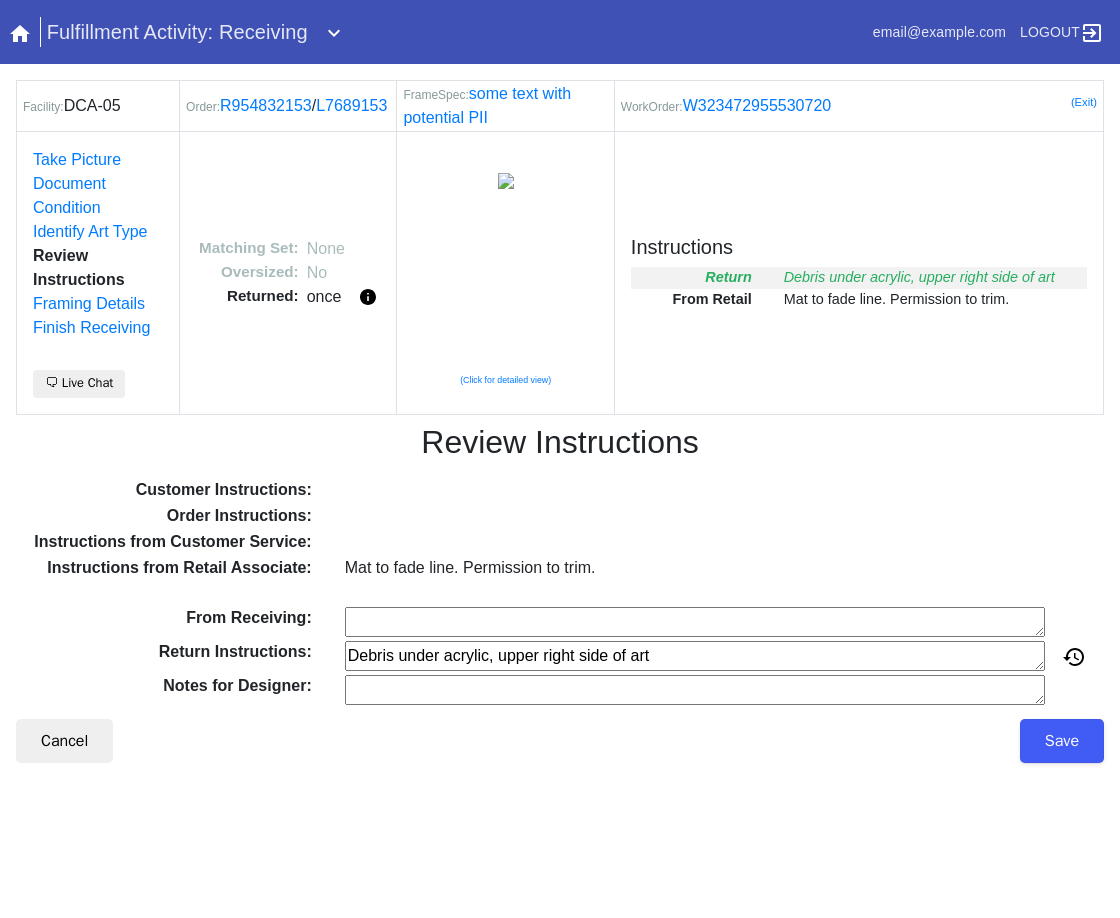 scroll, scrollTop: 0, scrollLeft: 0, axis: both 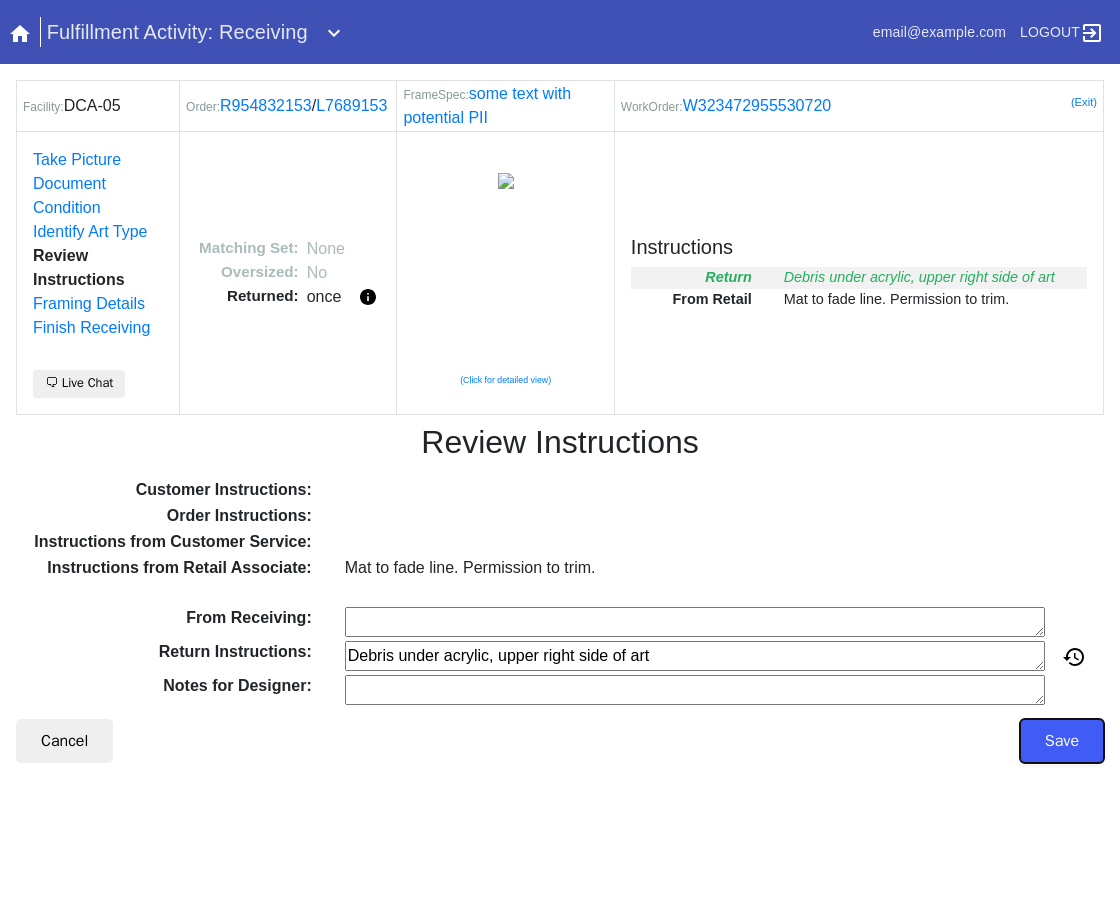 click on "Save" at bounding box center (1062, 741) 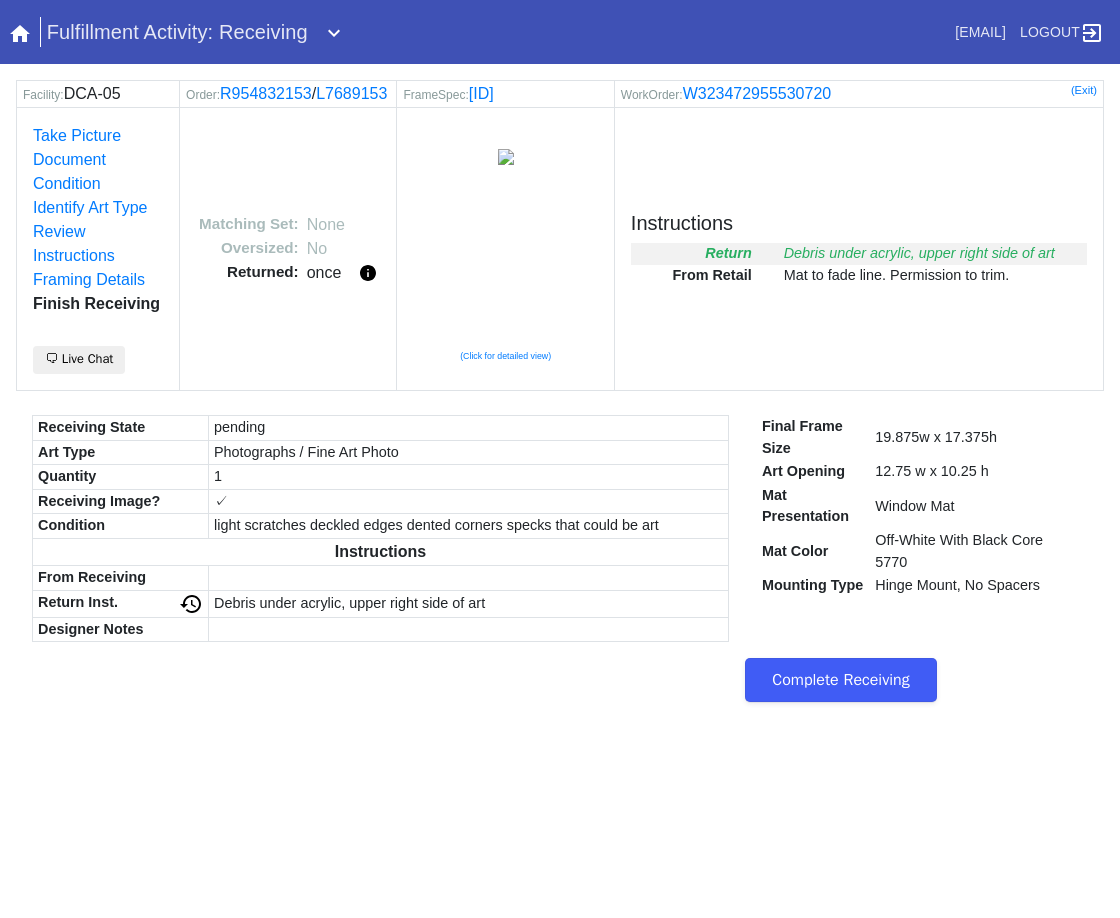 scroll, scrollTop: 0, scrollLeft: 0, axis: both 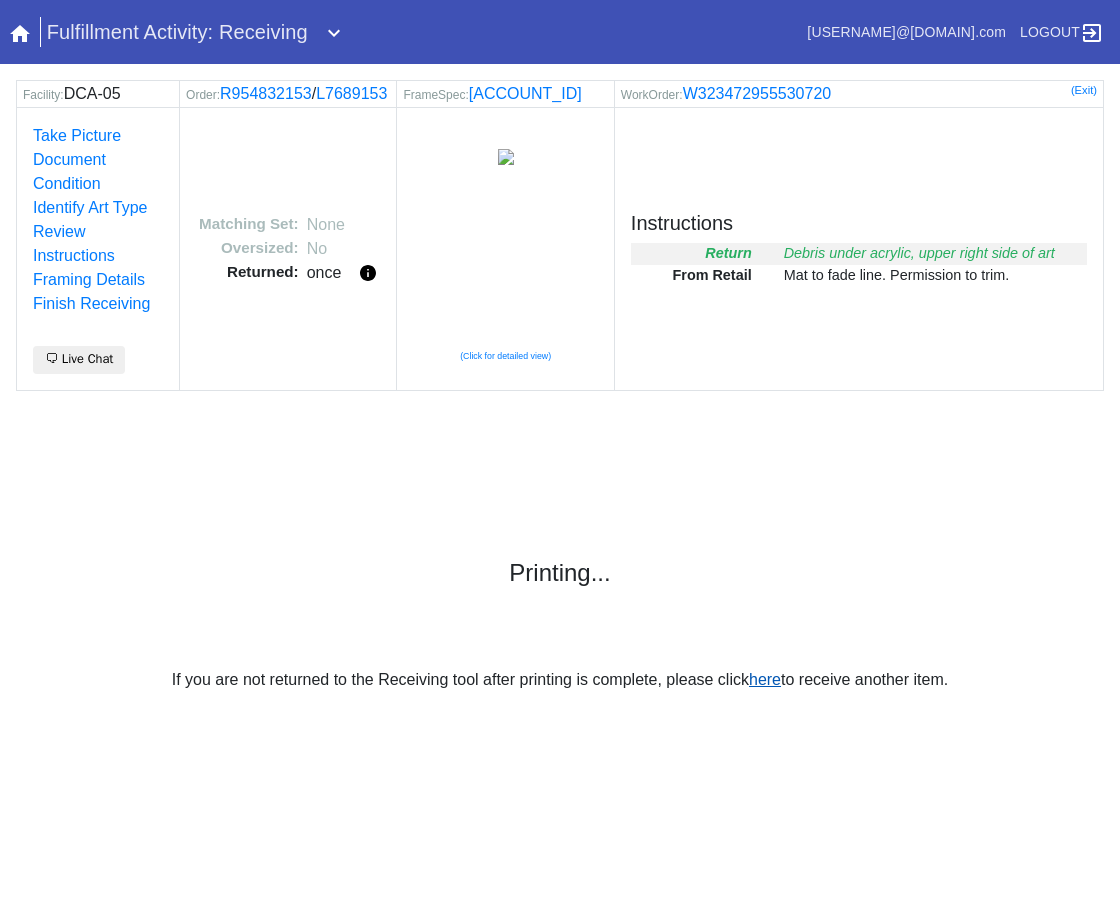 click on "here" at bounding box center [765, 679] 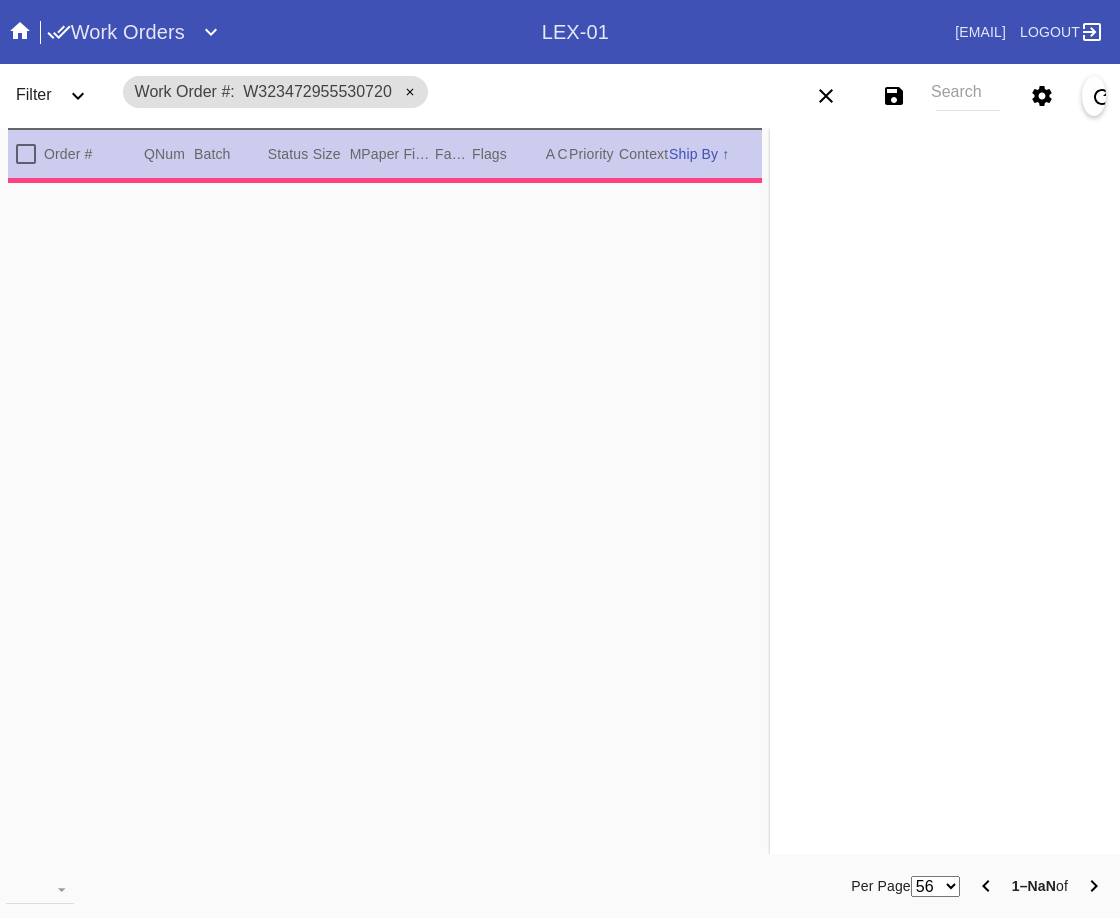scroll, scrollTop: 0, scrollLeft: 0, axis: both 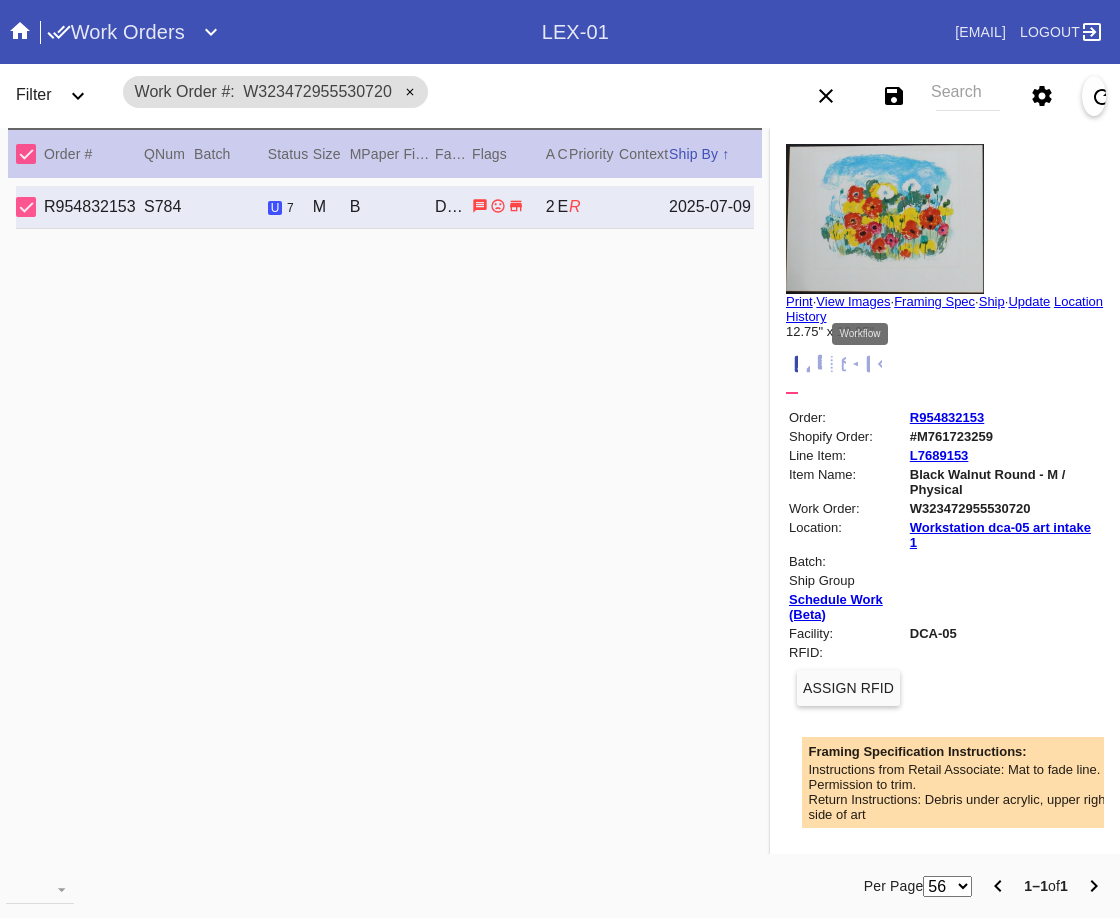 click at bounding box center [875, 363] 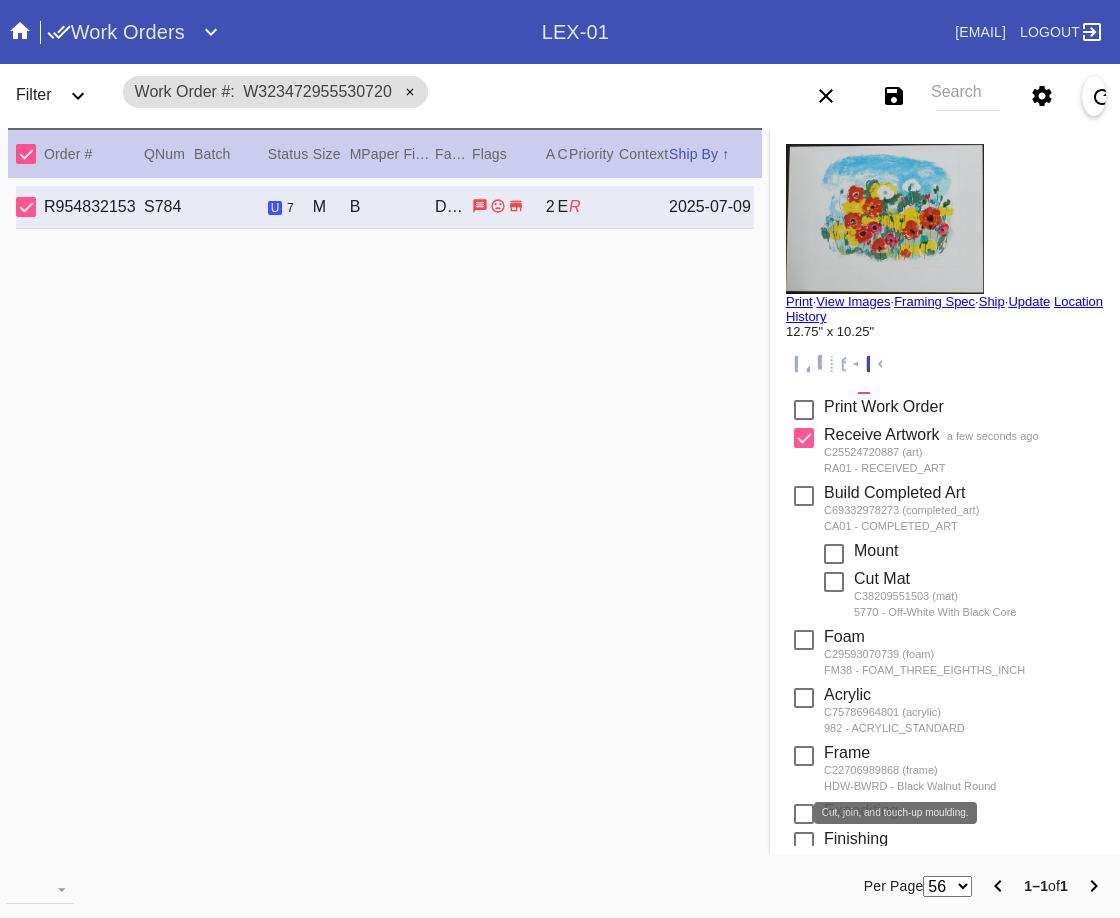 scroll, scrollTop: 100, scrollLeft: 0, axis: vertical 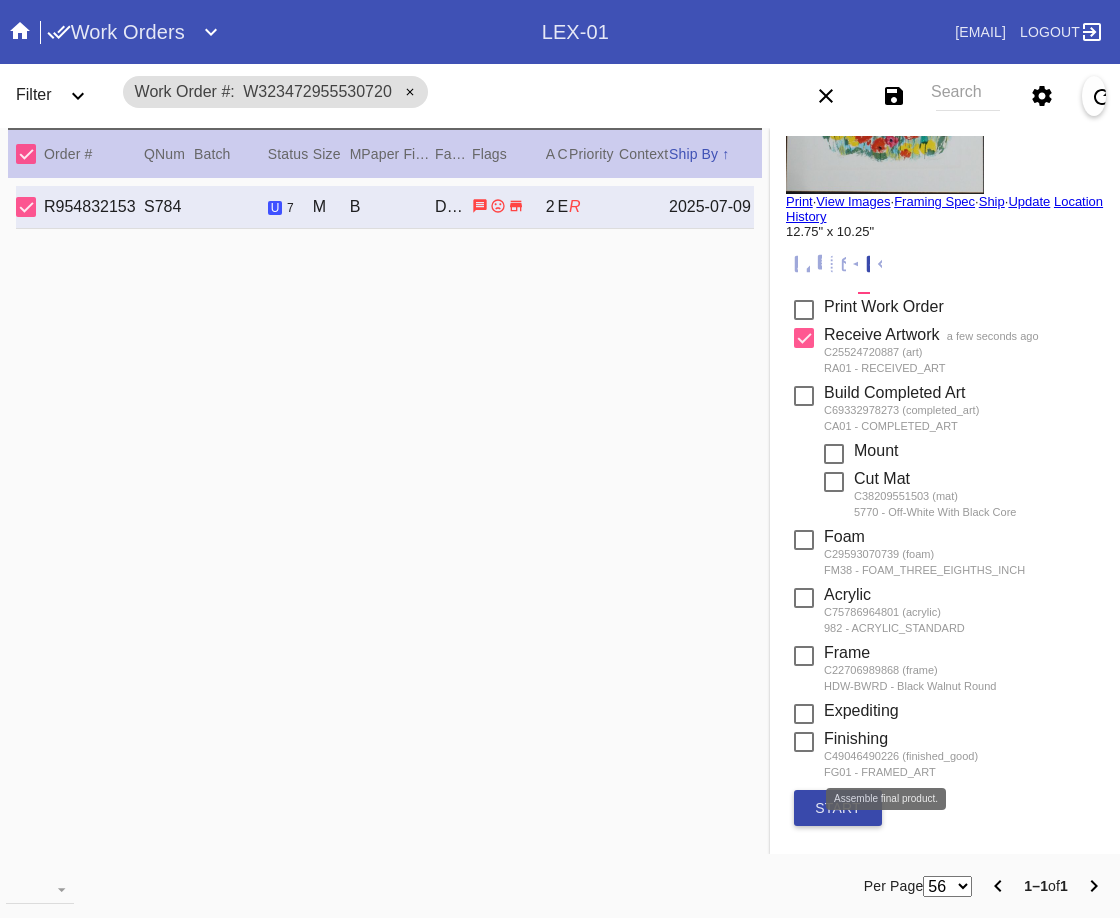 drag, startPoint x: 879, startPoint y: 758, endPoint x: 842, endPoint y: 818, distance: 70.491135 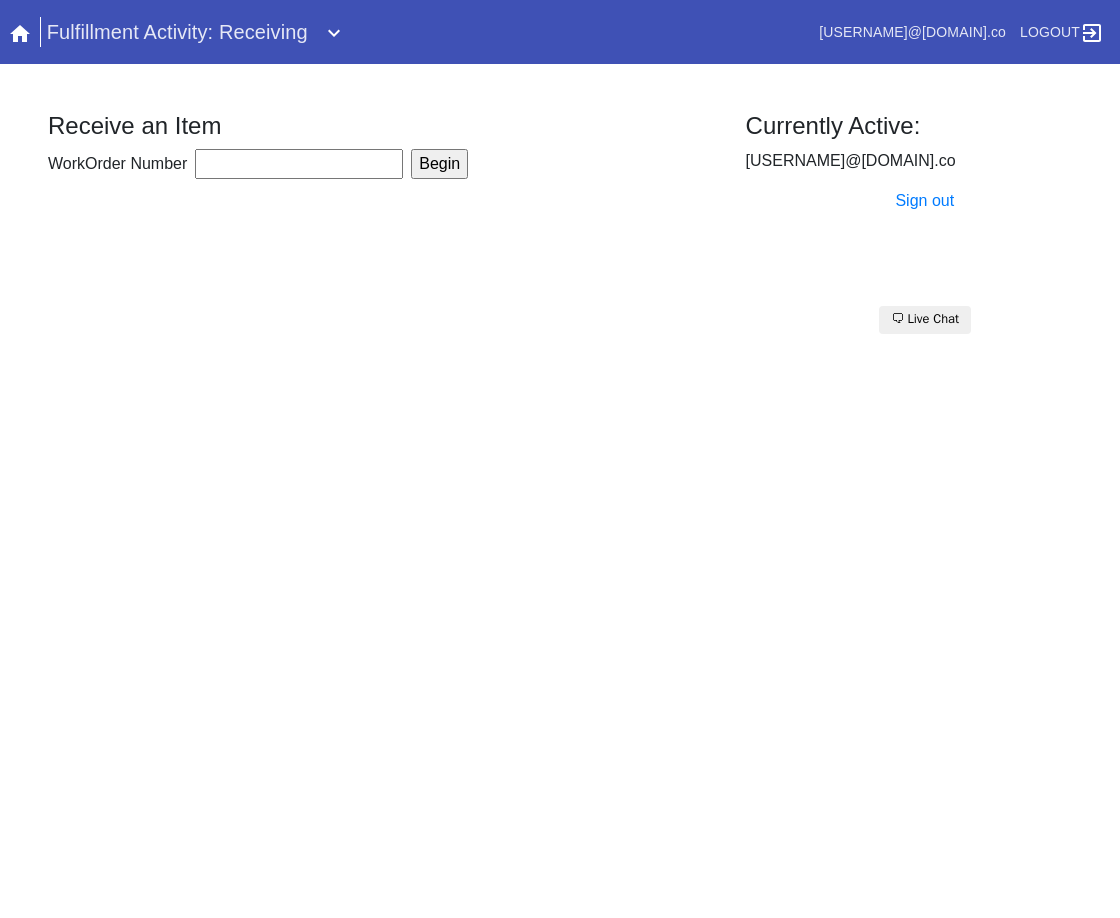 scroll, scrollTop: 0, scrollLeft: 0, axis: both 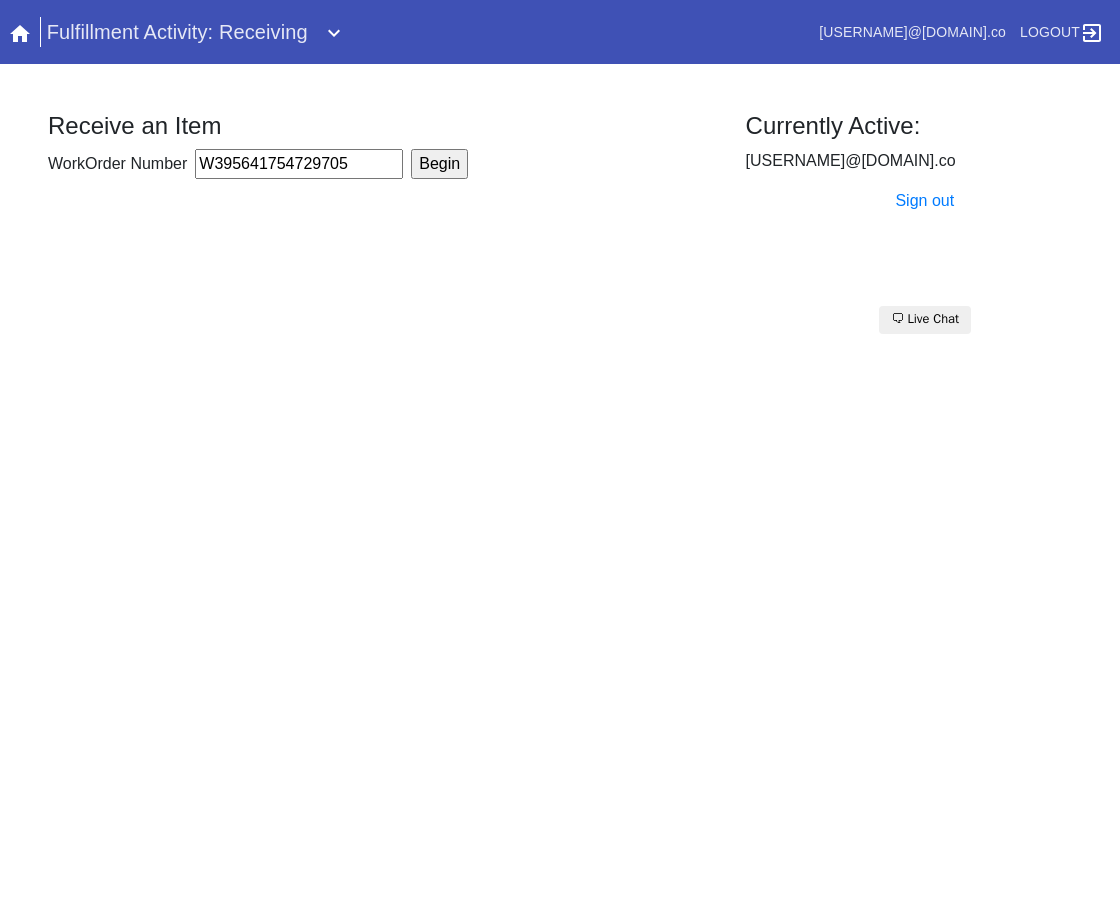 type on "W395641754729705" 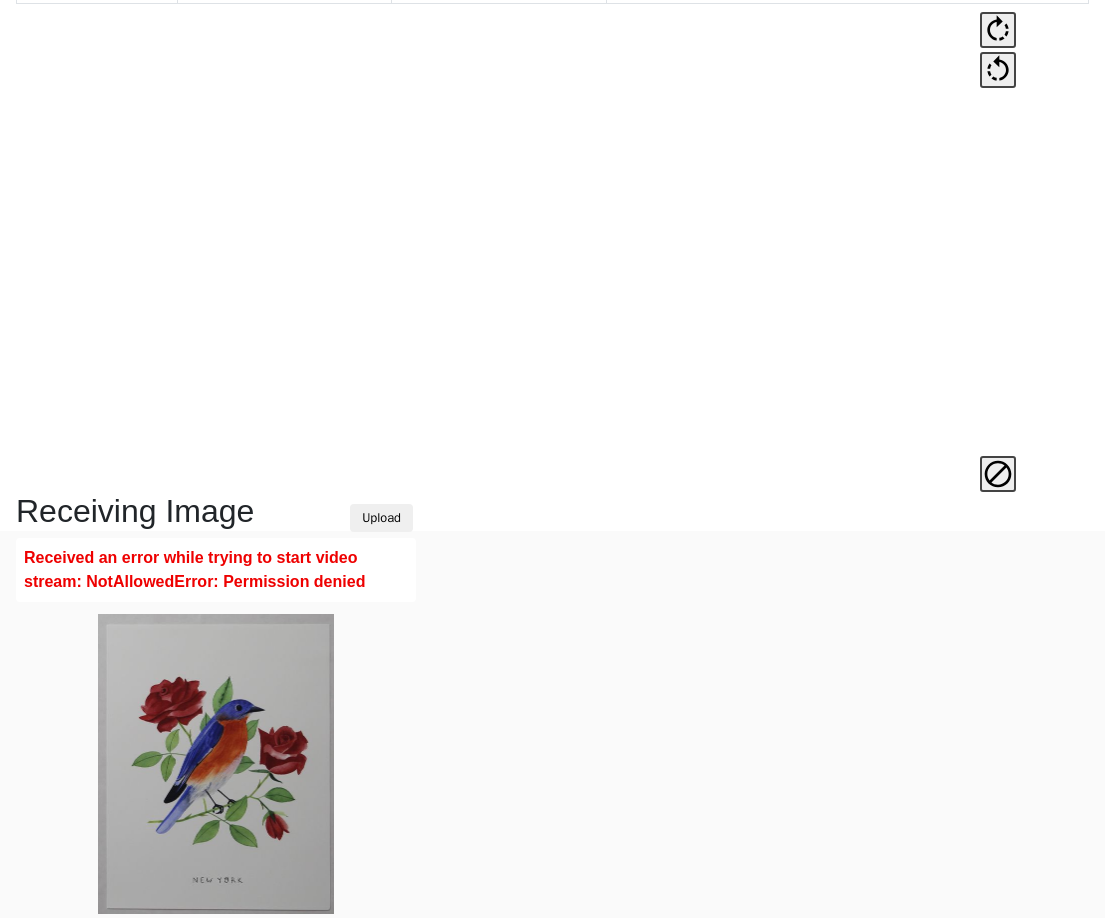 scroll, scrollTop: 400, scrollLeft: 0, axis: vertical 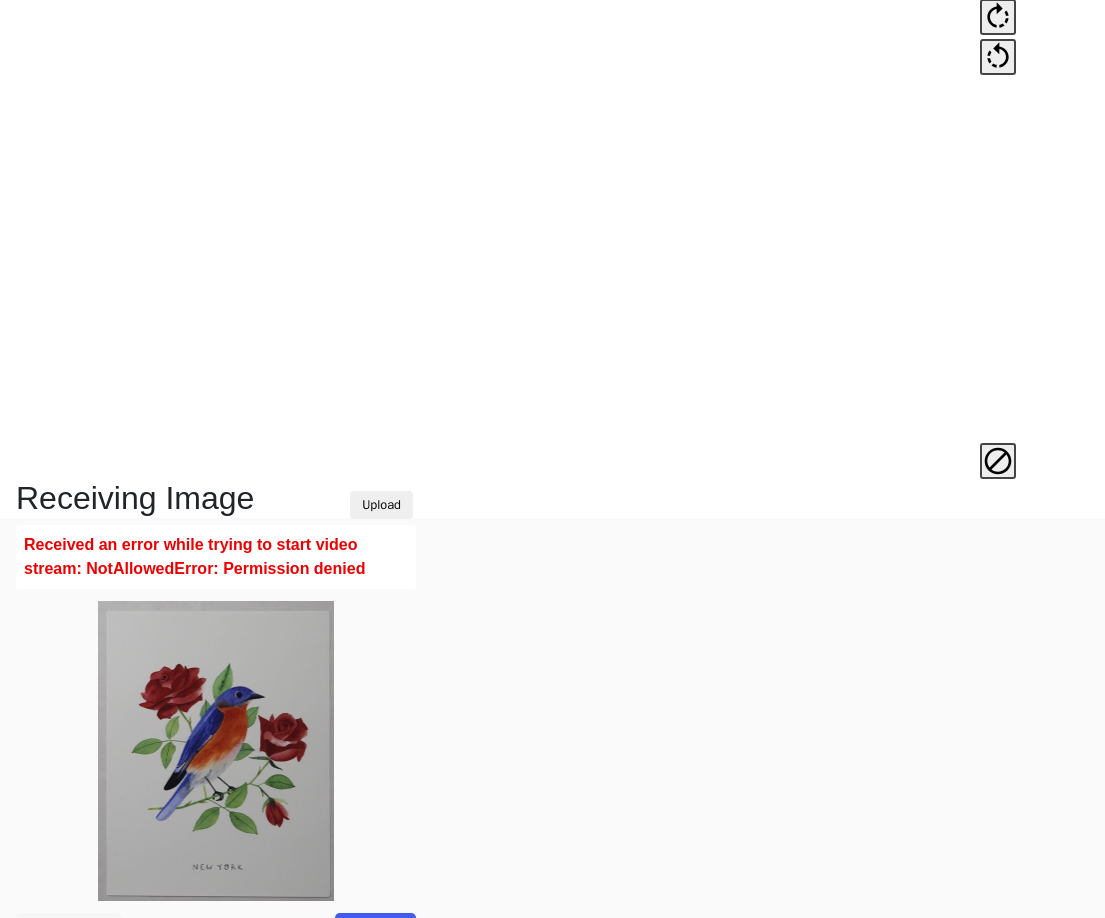 click on "Receiving Image Upload" at bounding box center [216, 502] 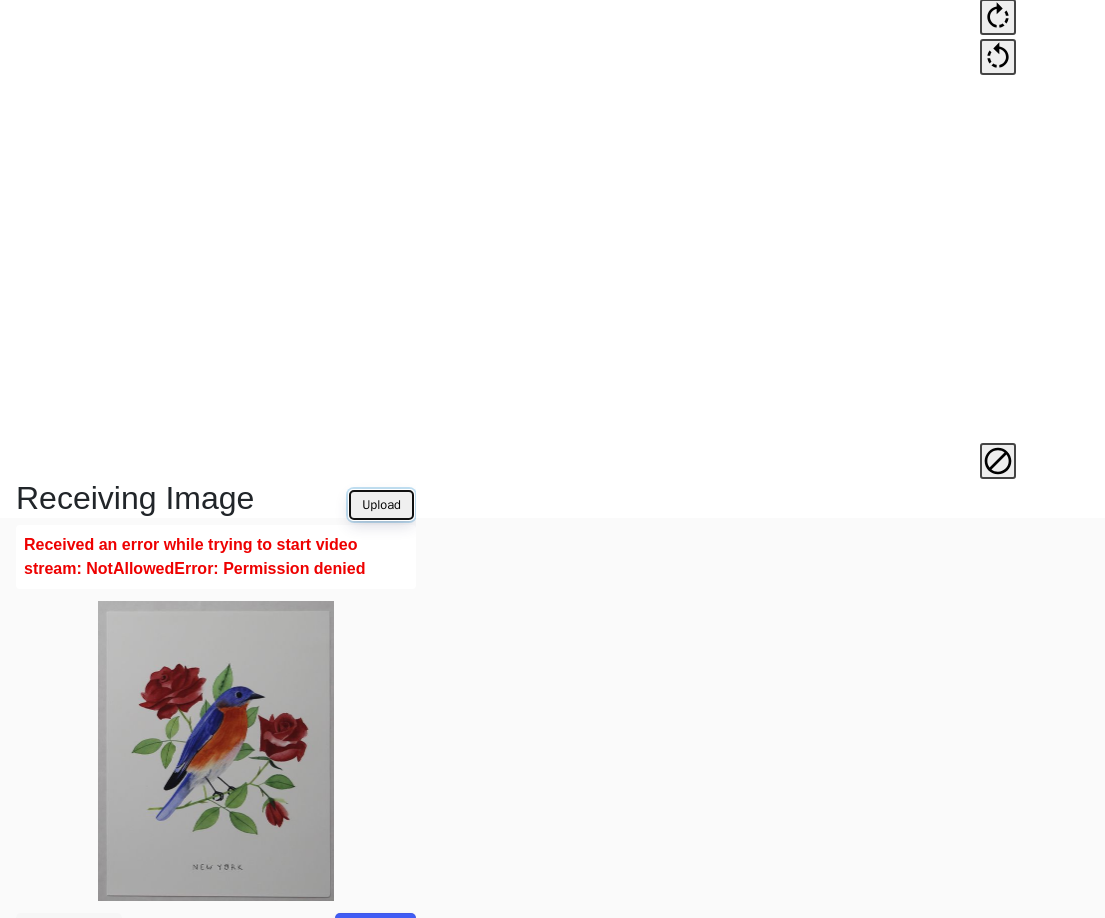 click on "Upload" at bounding box center (381, 505) 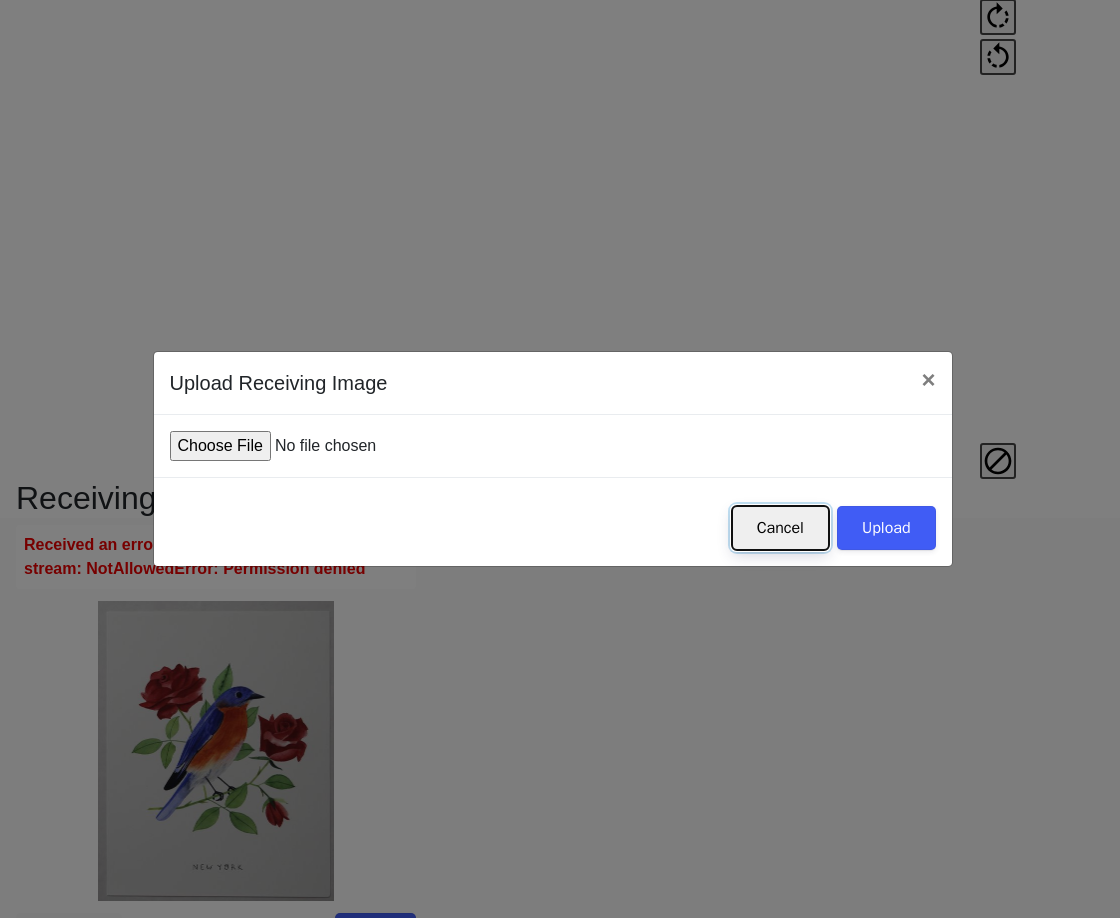 click on "Cancel" at bounding box center (780, 528) 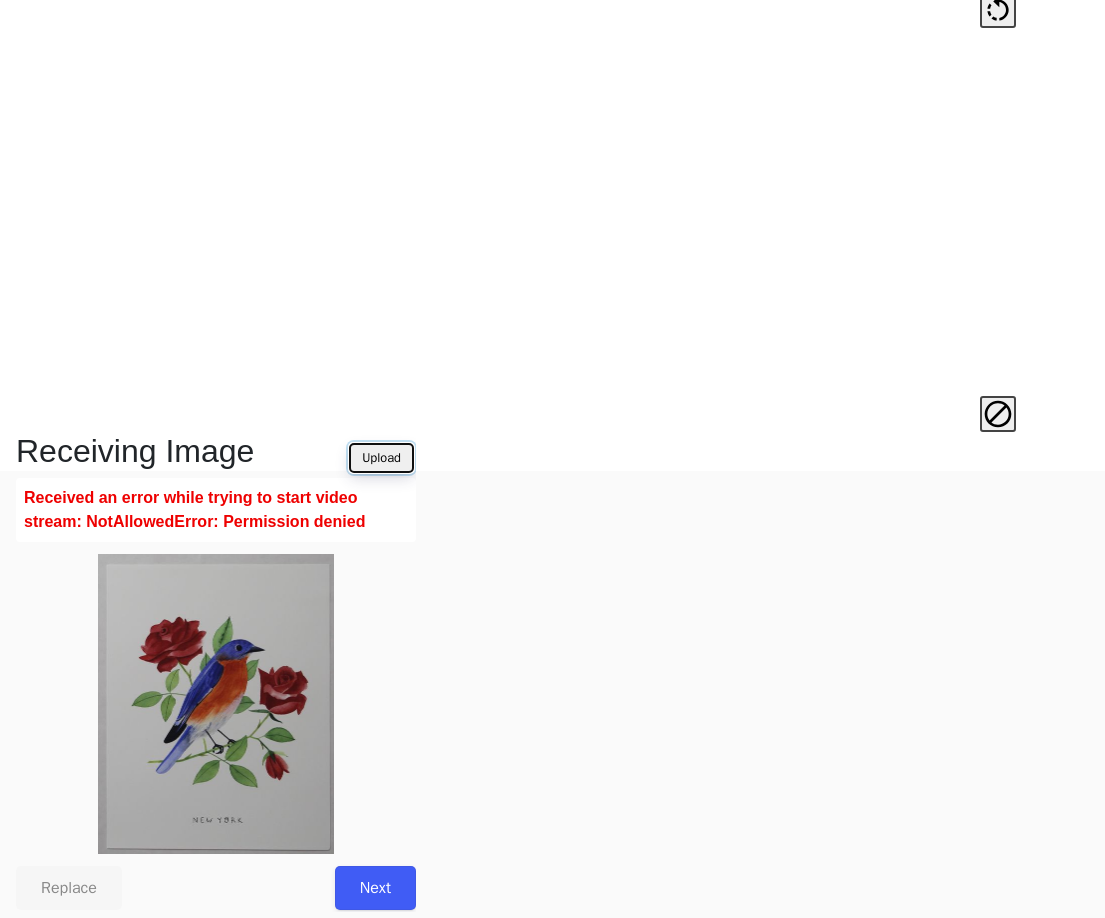 scroll, scrollTop: 473, scrollLeft: 0, axis: vertical 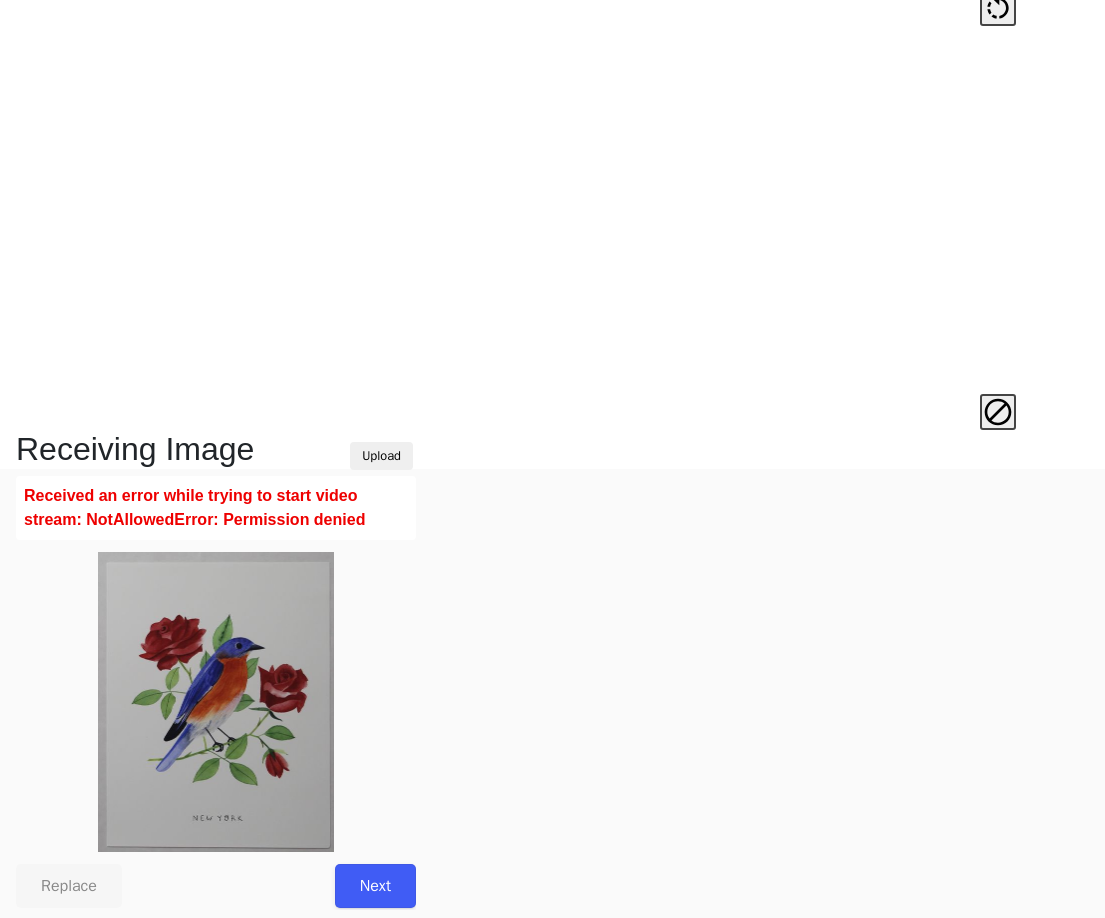 click on "Next" at bounding box center (375, 886) 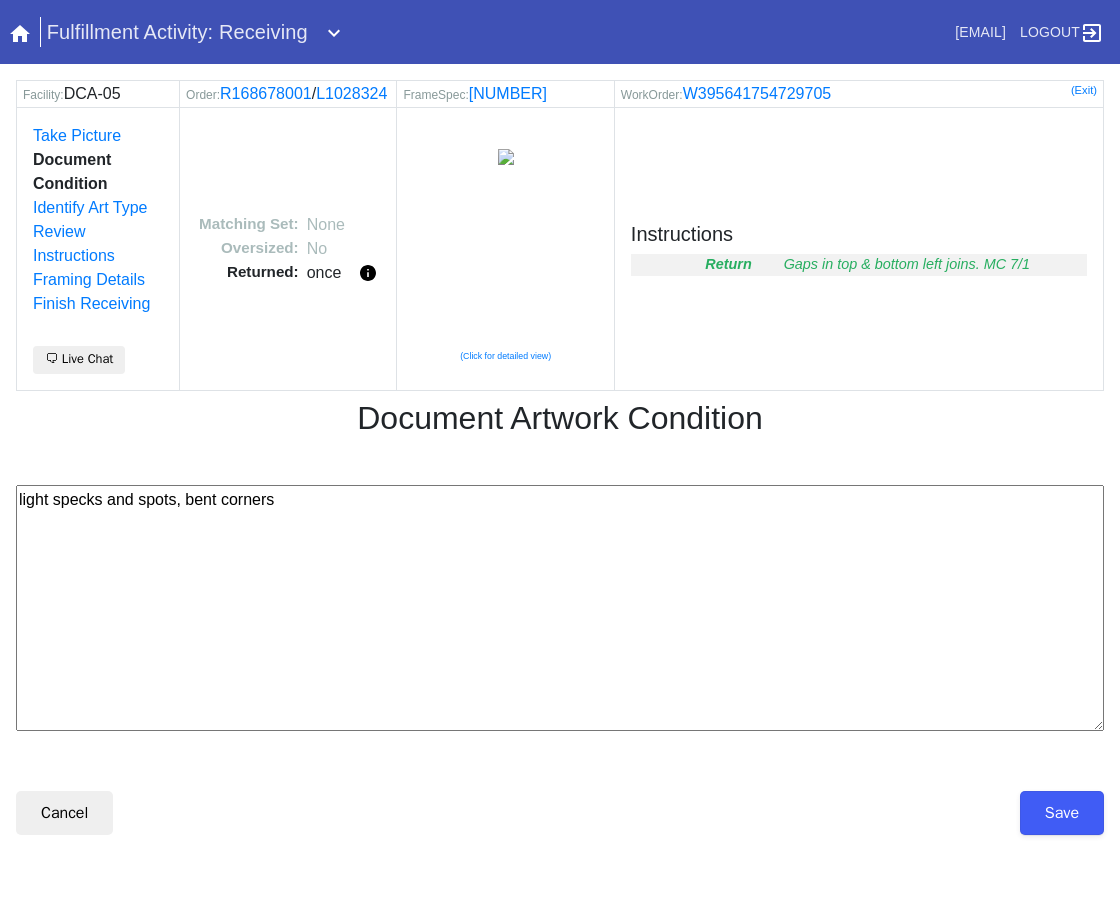 scroll, scrollTop: 0, scrollLeft: 0, axis: both 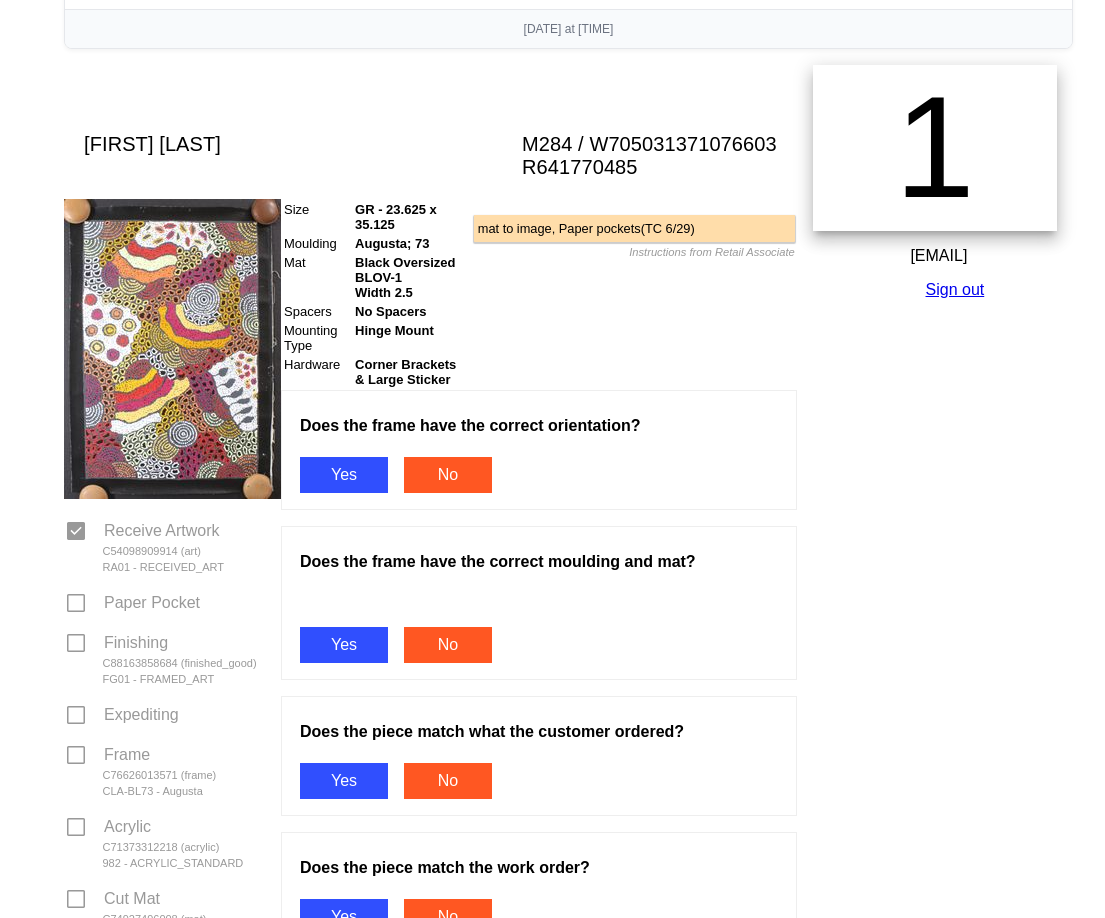 click on "Yes" at bounding box center [344, 475] 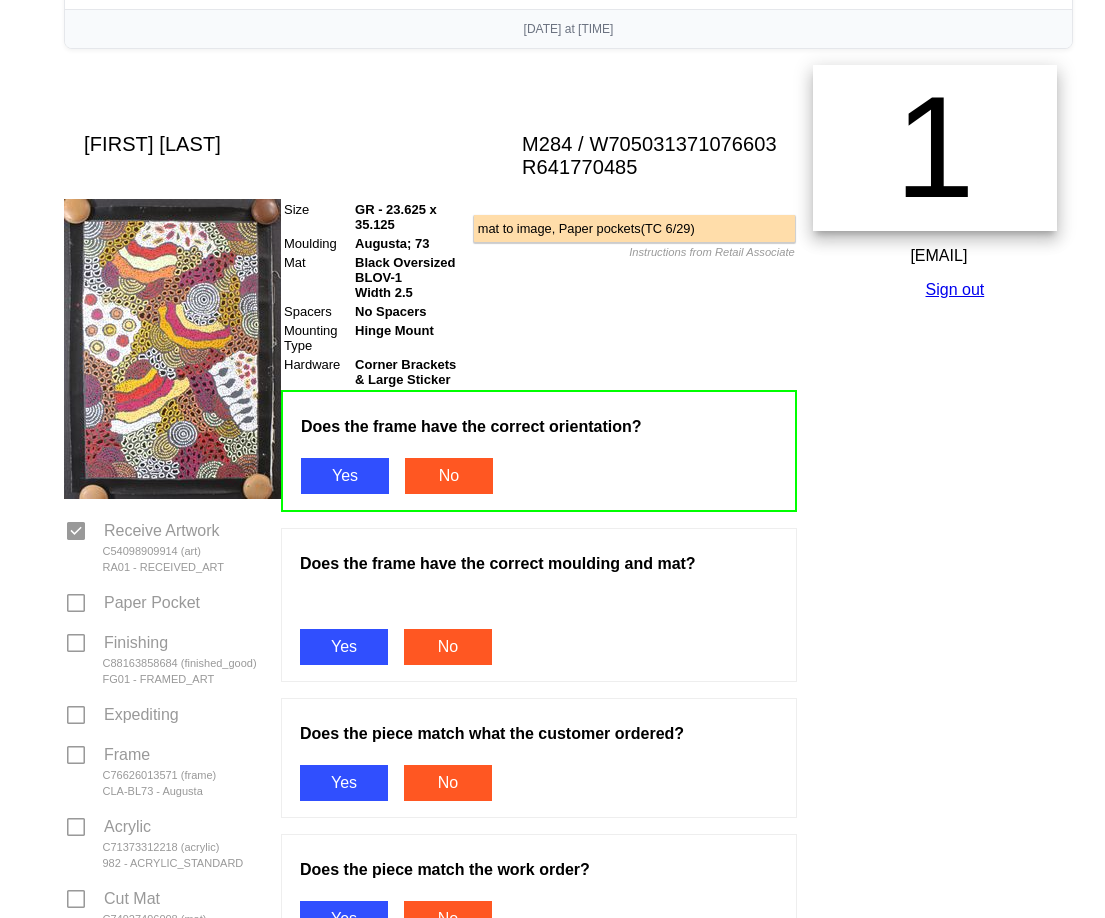 click on "Yes" at bounding box center [344, 647] 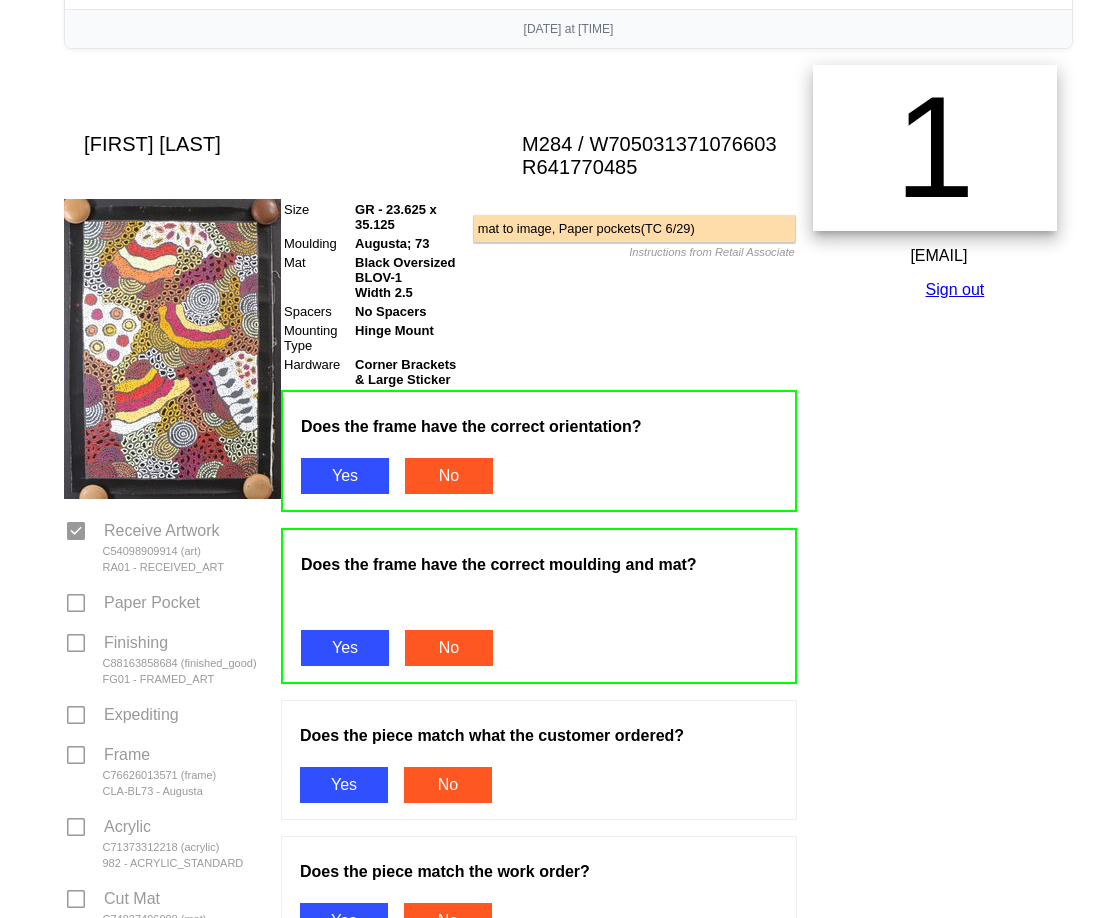 scroll, scrollTop: 700, scrollLeft: 0, axis: vertical 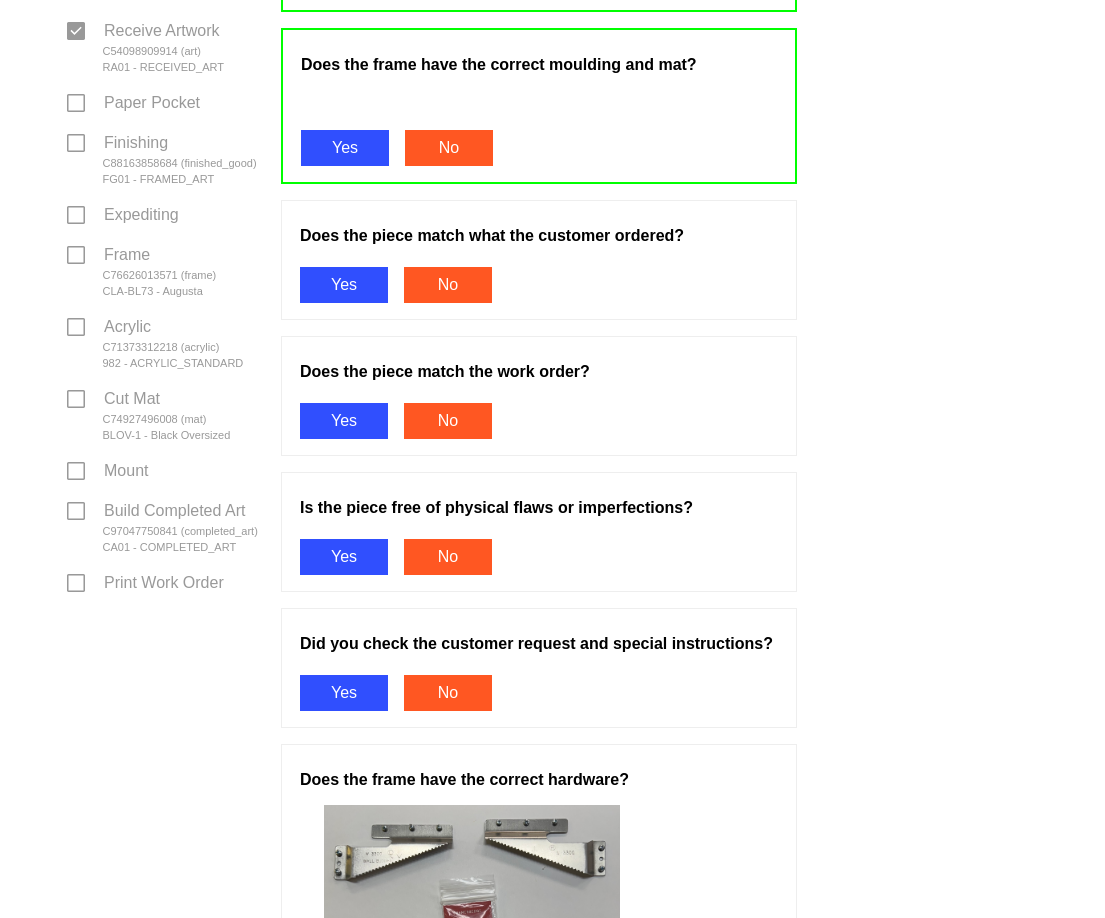 drag, startPoint x: 336, startPoint y: 290, endPoint x: 355, endPoint y: 400, distance: 111.62885 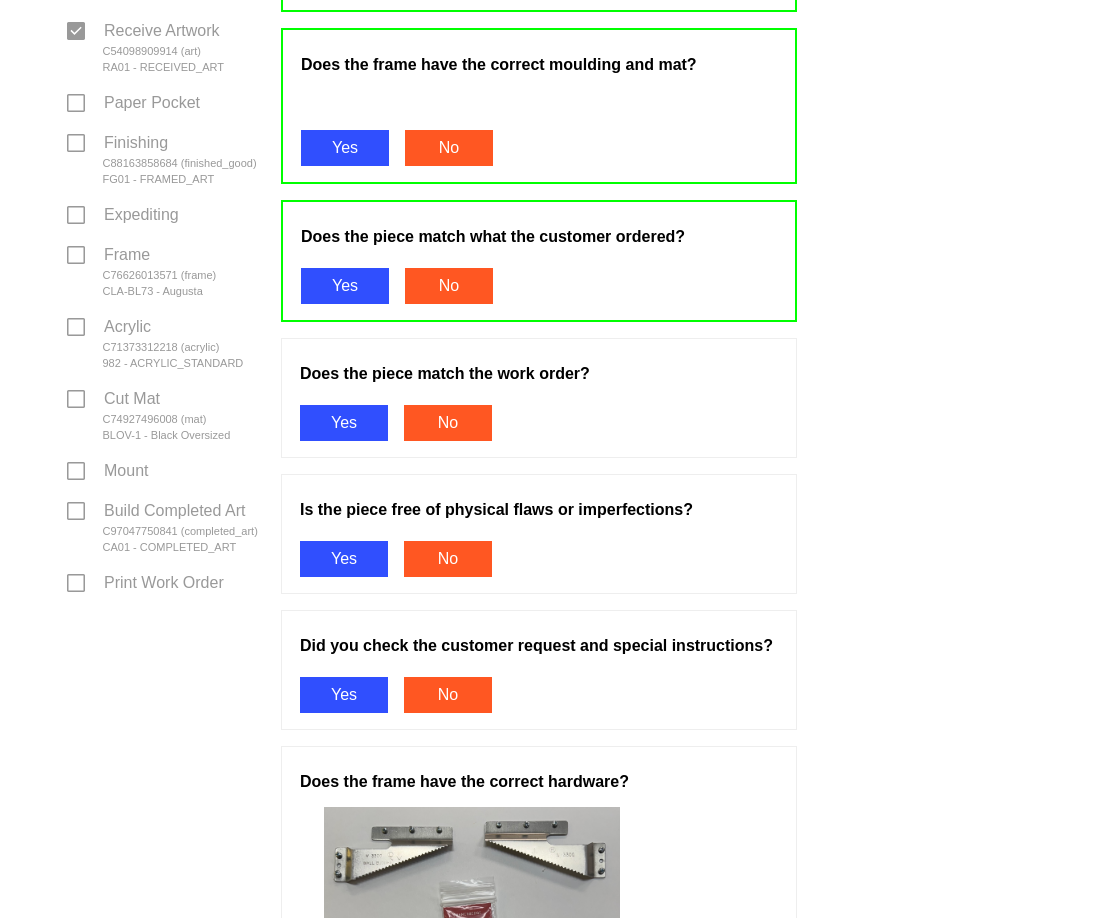 click on "Yes" at bounding box center (344, 423) 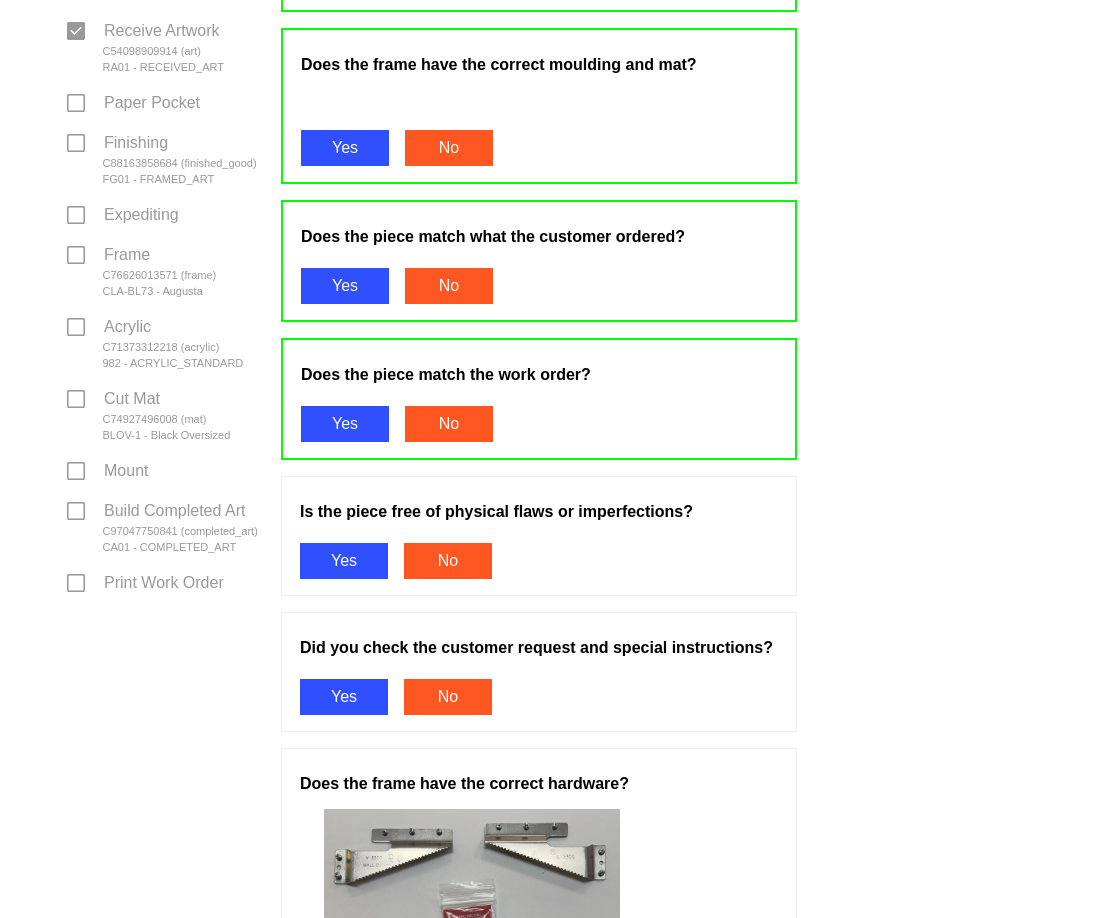 click on "Yes" at bounding box center [344, 561] 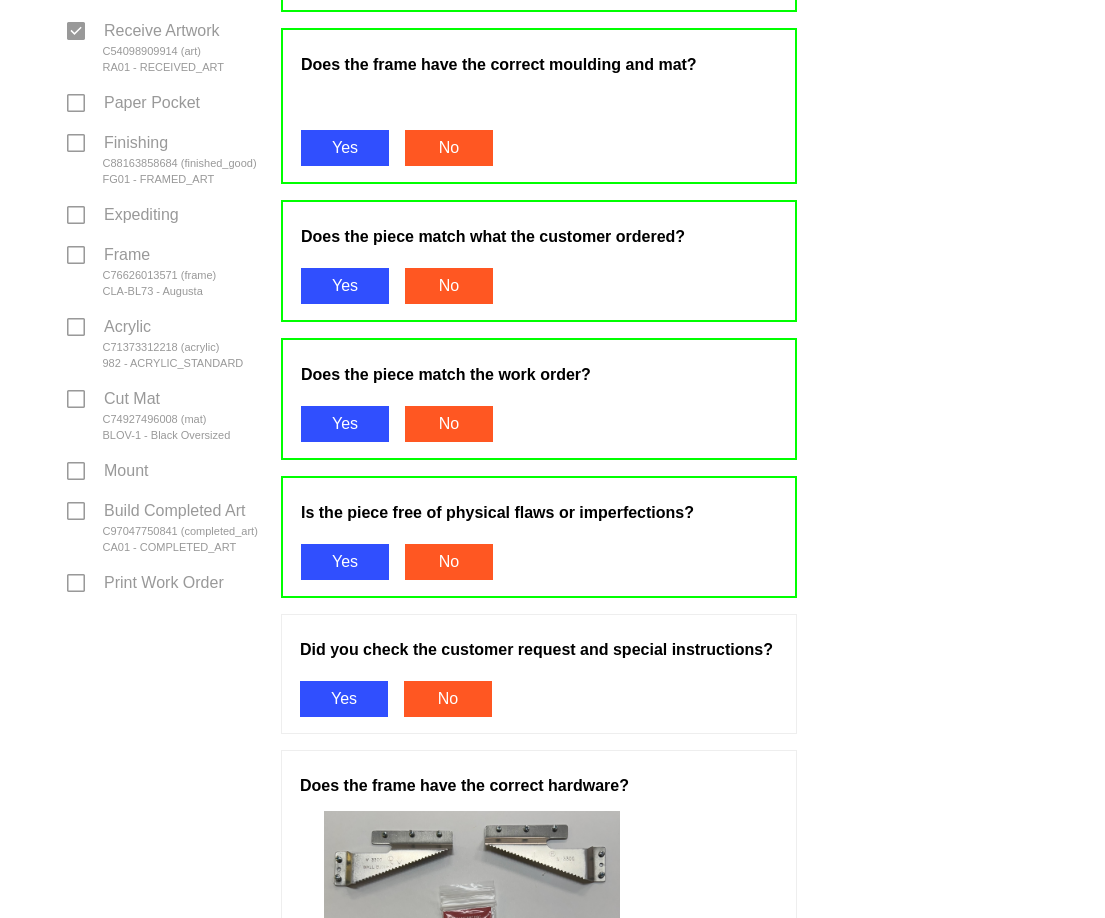 scroll, scrollTop: 1000, scrollLeft: 0, axis: vertical 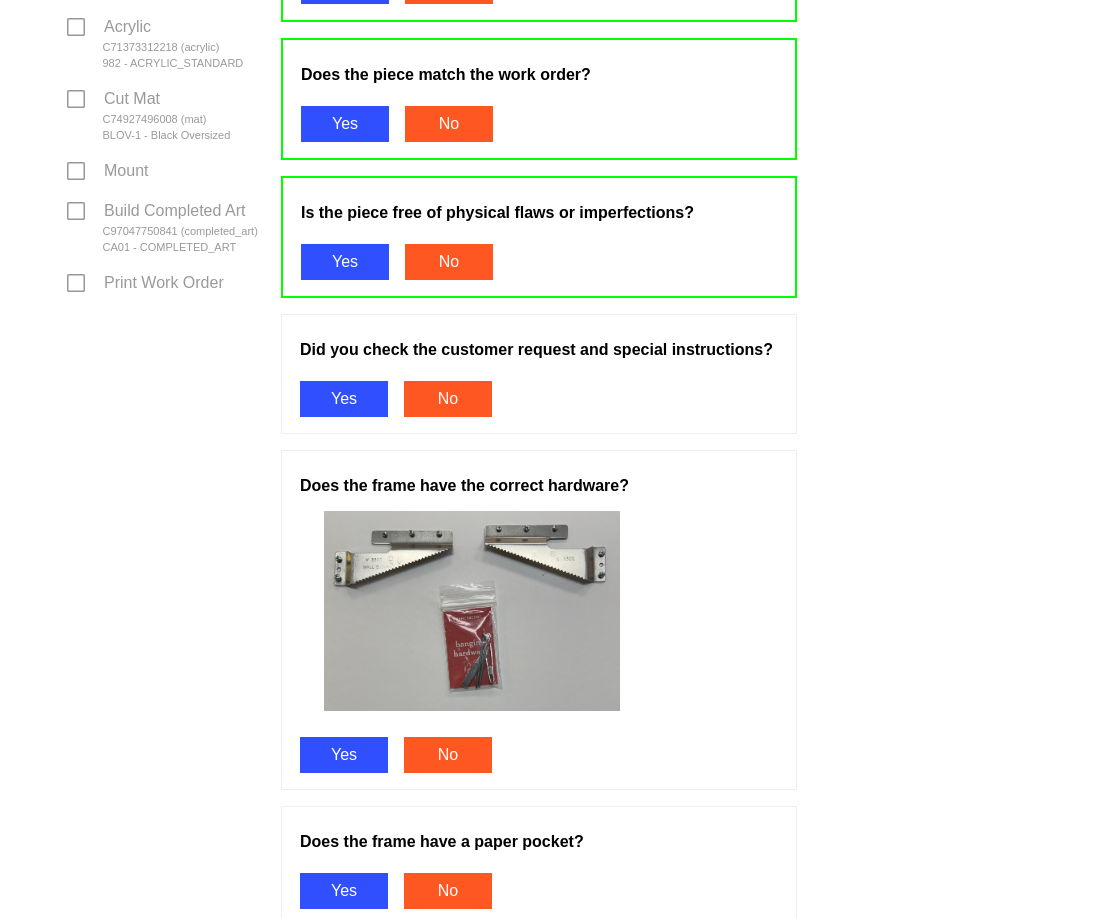 click on "Yes" at bounding box center [344, 399] 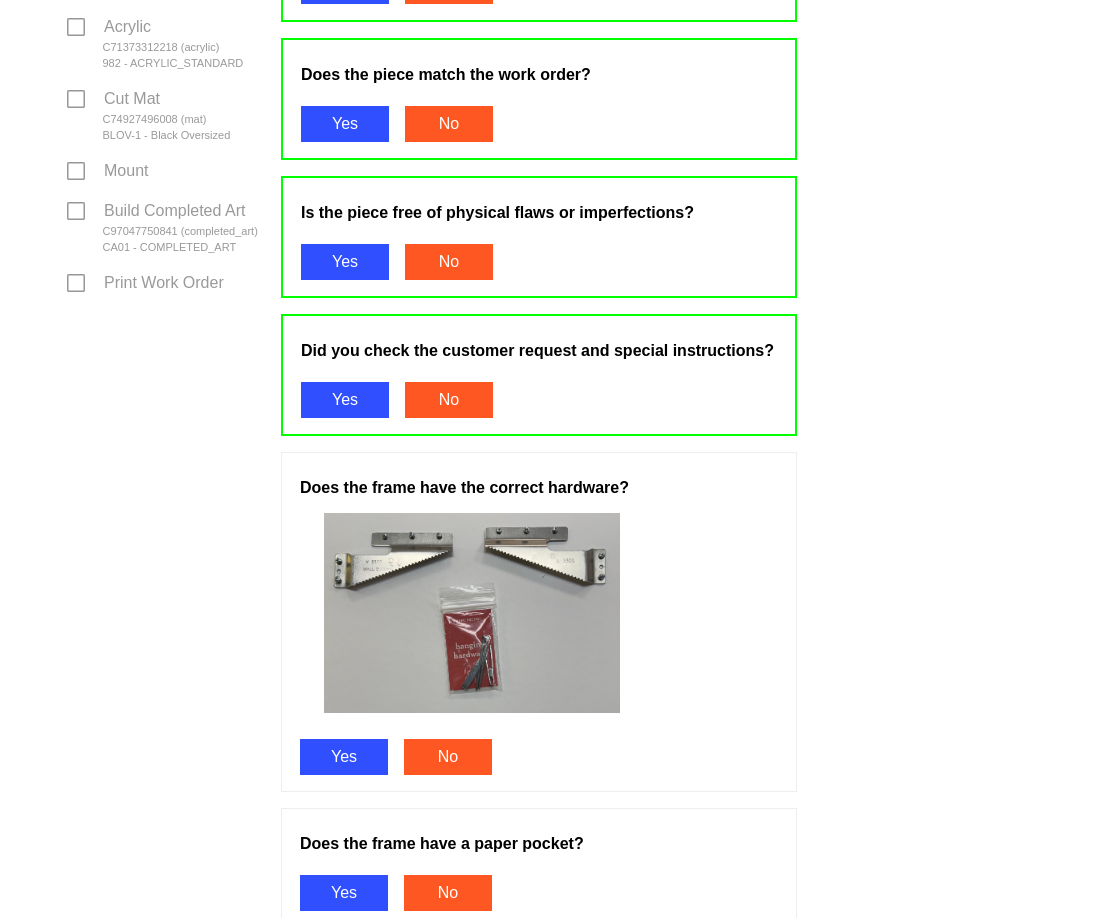click on "Does the frame have the correct hardware? Yes No" at bounding box center [539, 622] 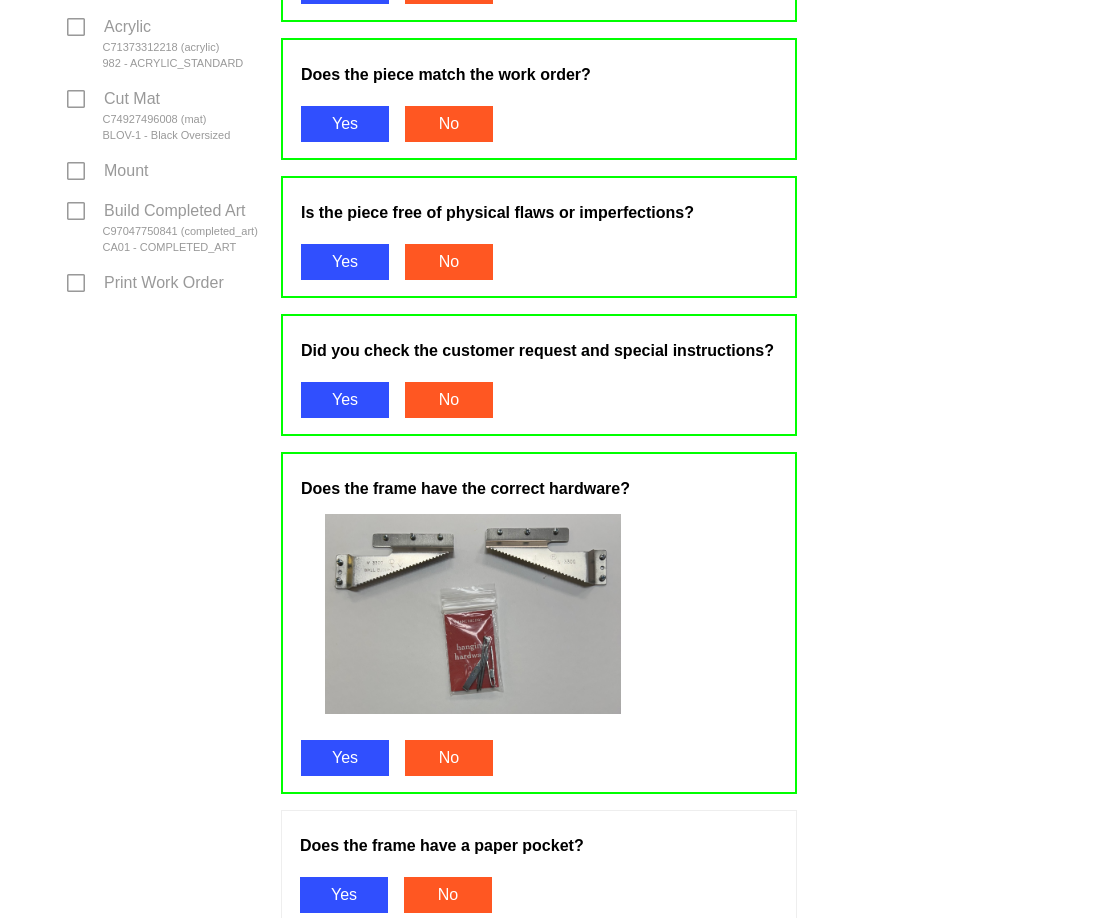 click on "Yes" at bounding box center [344, 895] 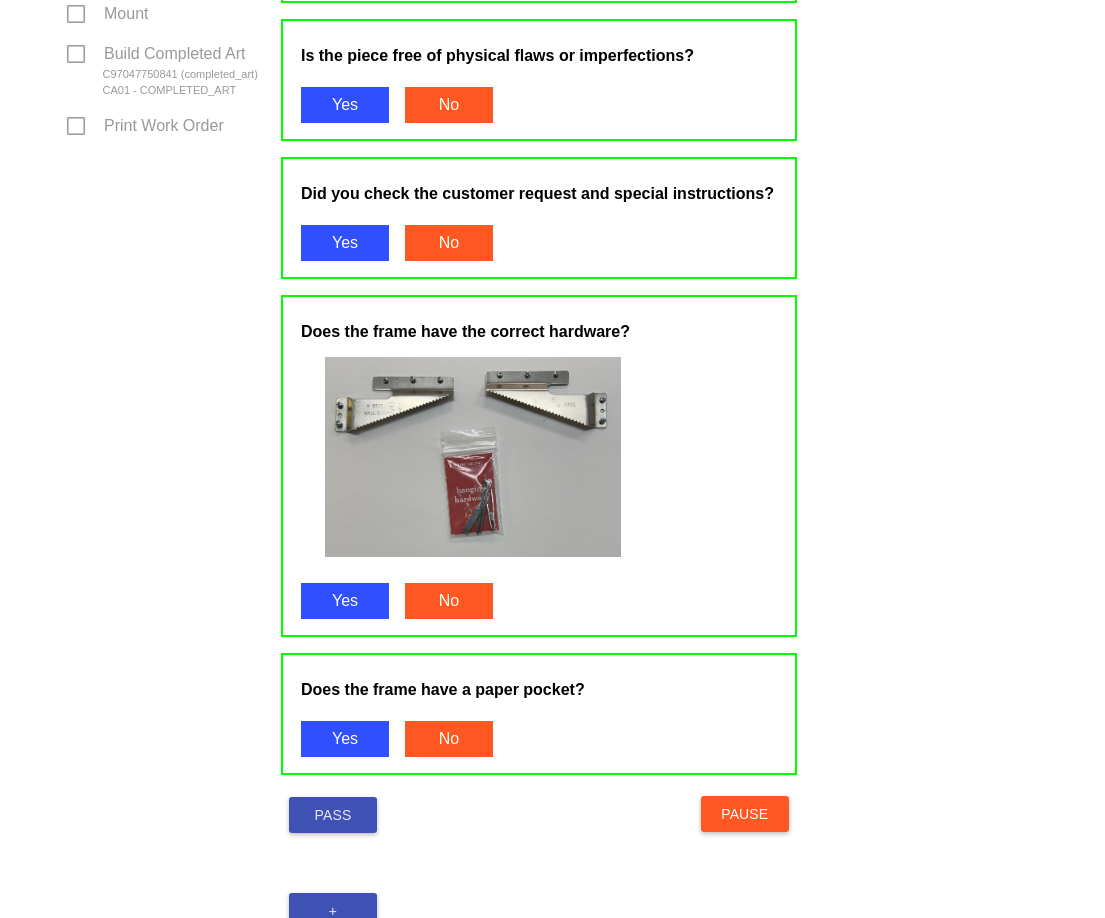 scroll, scrollTop: 1296, scrollLeft: 0, axis: vertical 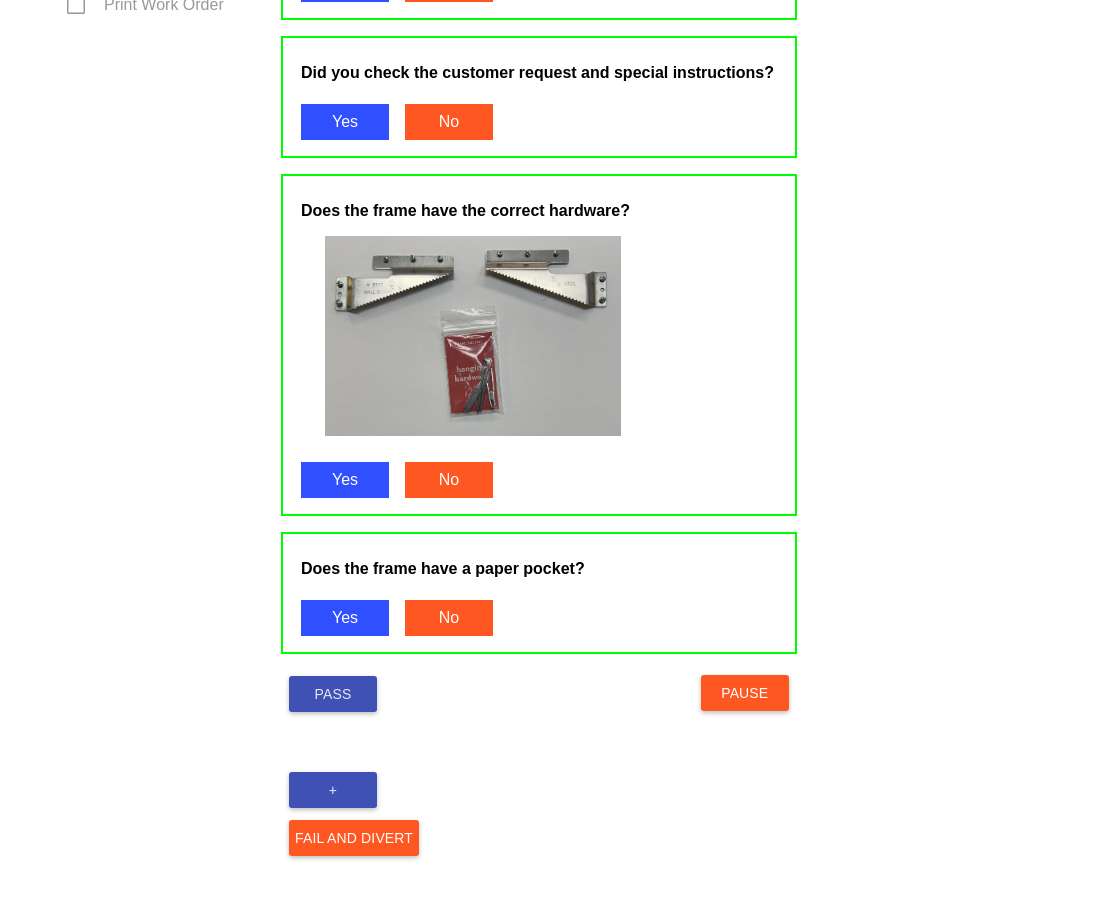 click on "Pass" at bounding box center [333, 694] 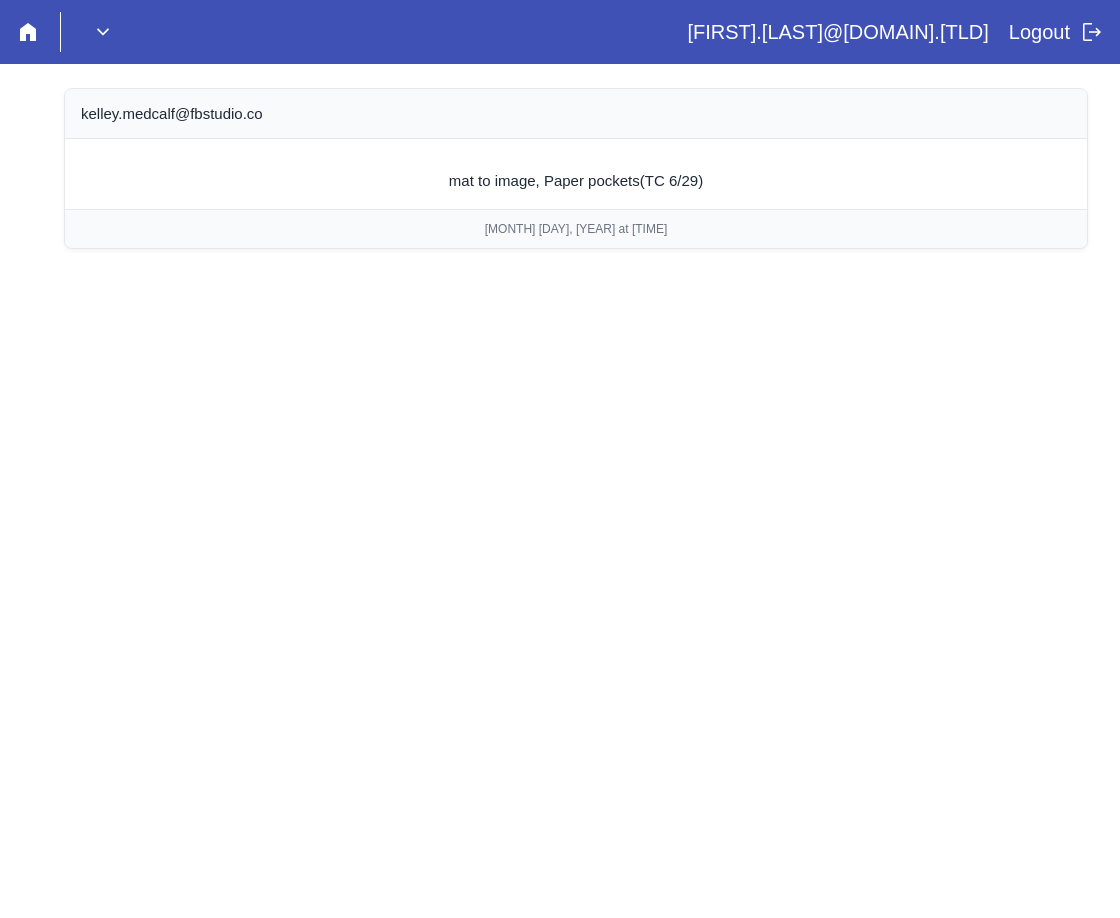 scroll, scrollTop: 0, scrollLeft: 0, axis: both 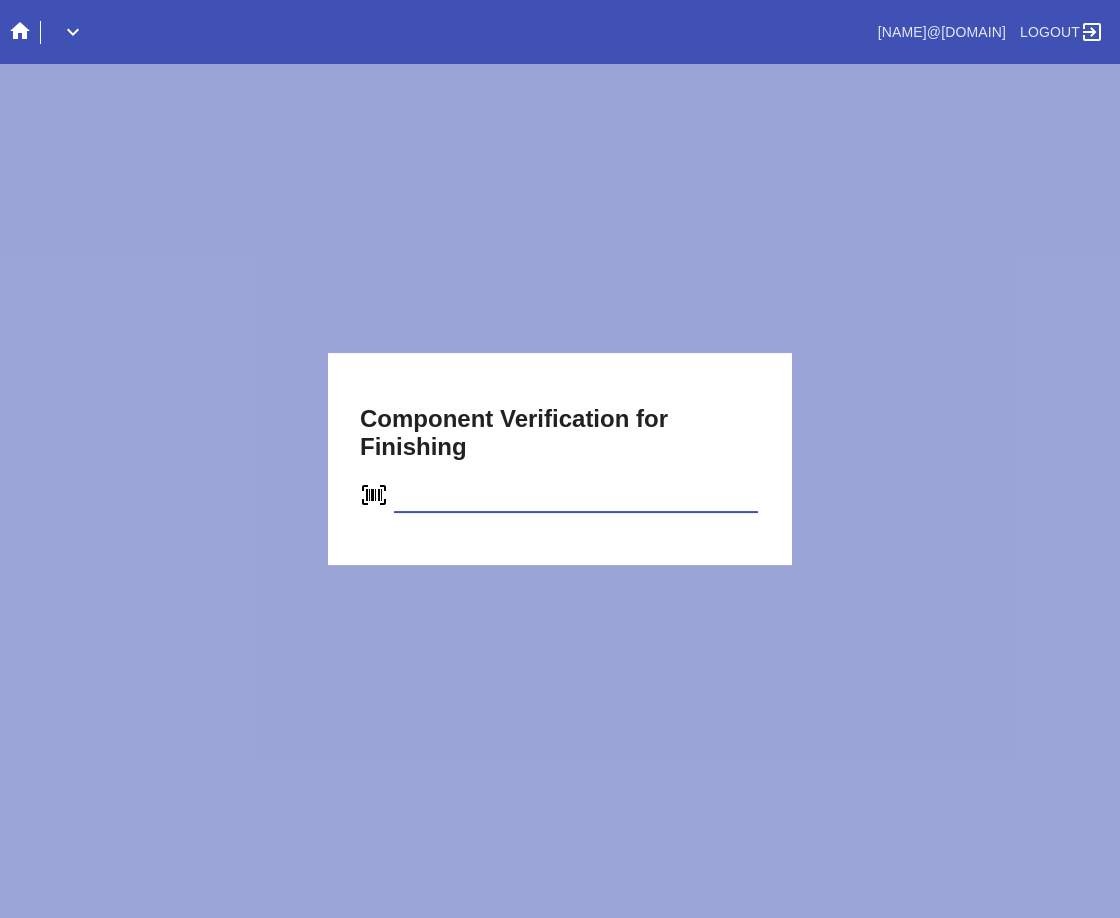 type on "C88163858684" 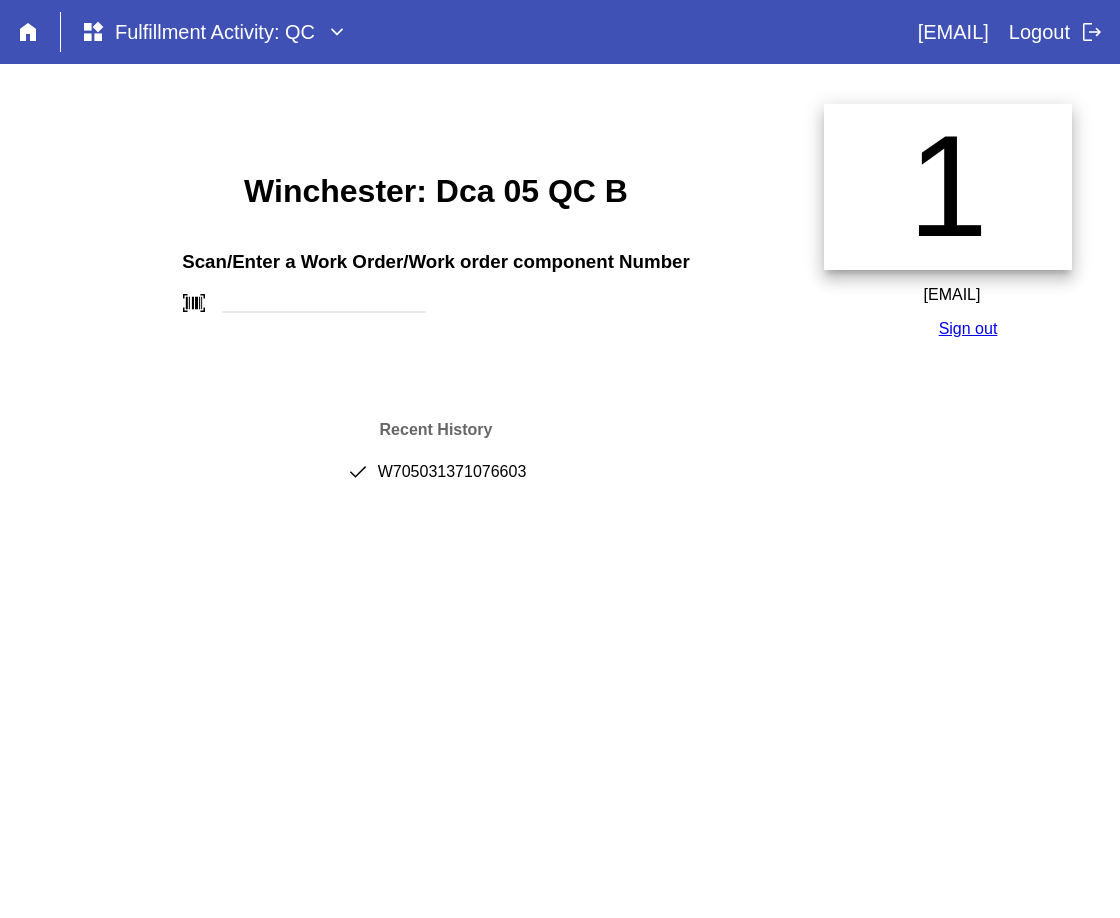 scroll, scrollTop: 0, scrollLeft: 0, axis: both 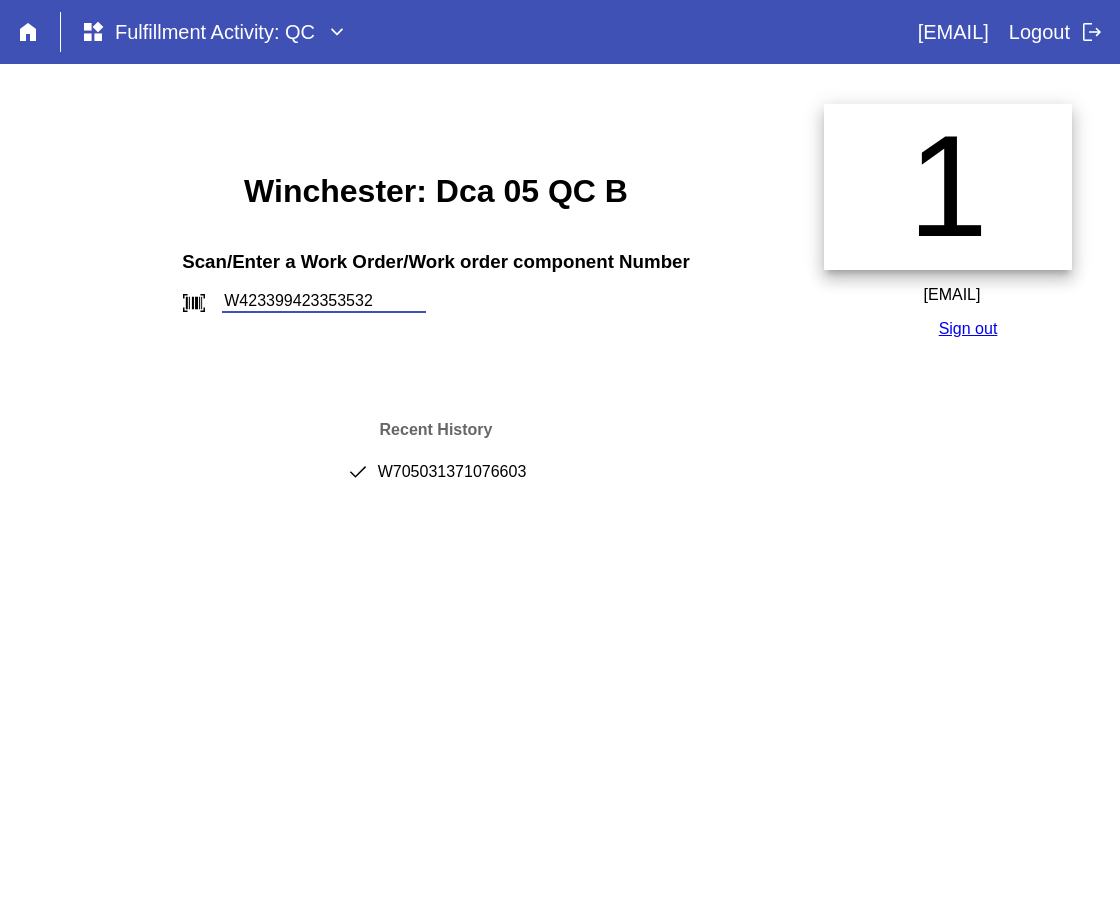 type on "W423399423353532" 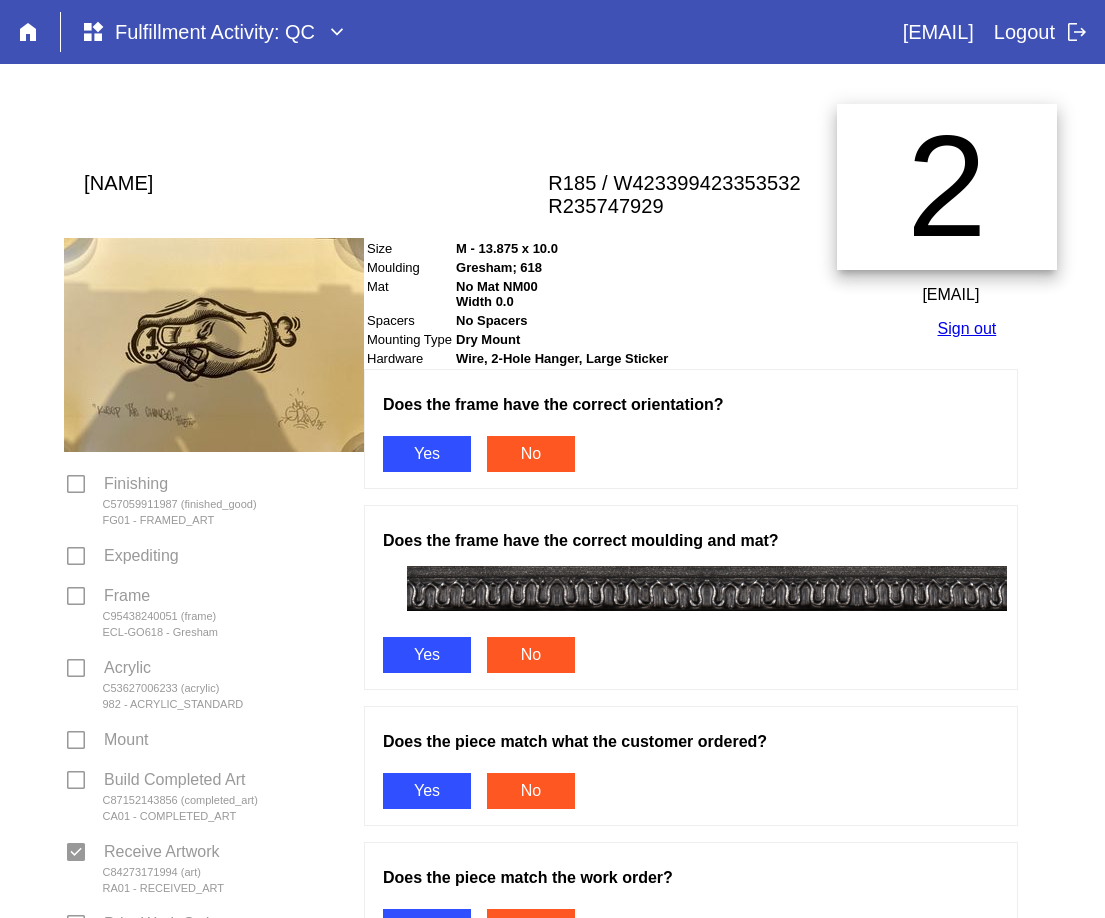 scroll, scrollTop: 0, scrollLeft: 0, axis: both 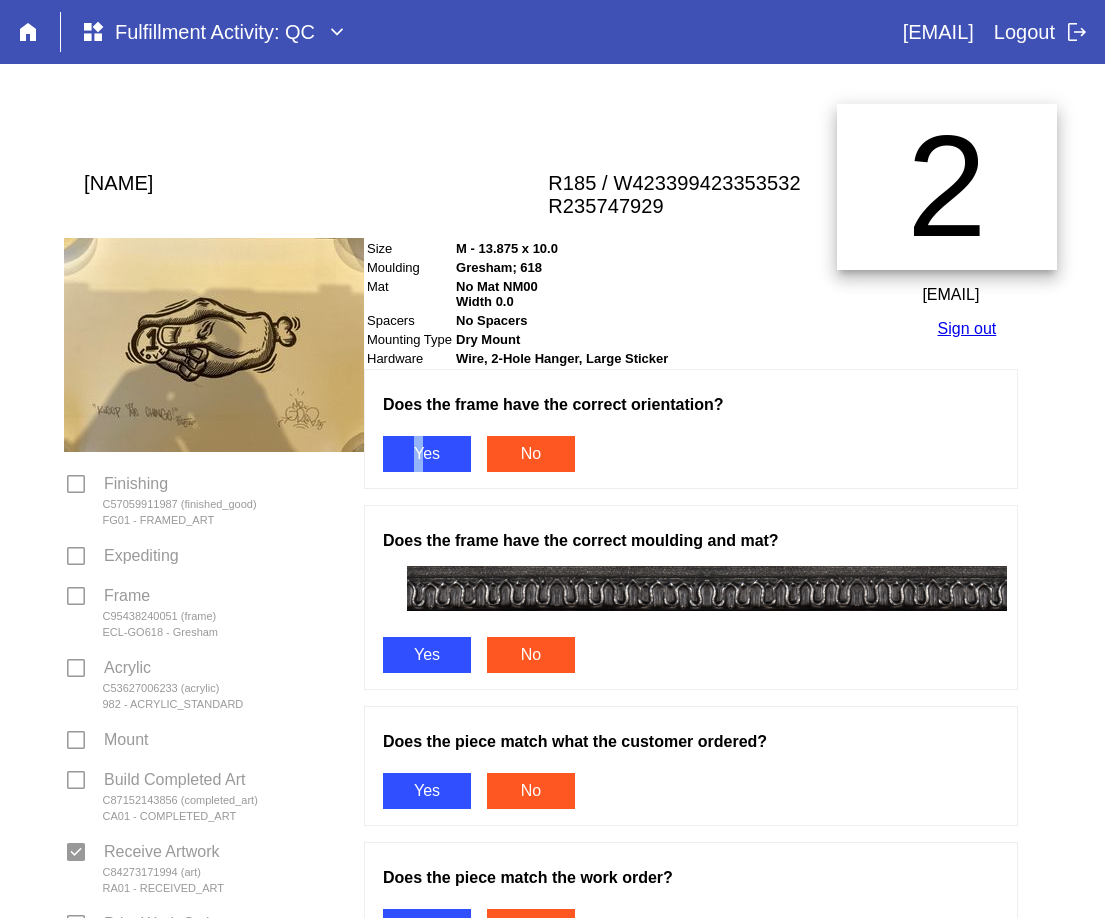 click on "Yes" at bounding box center [427, 454] 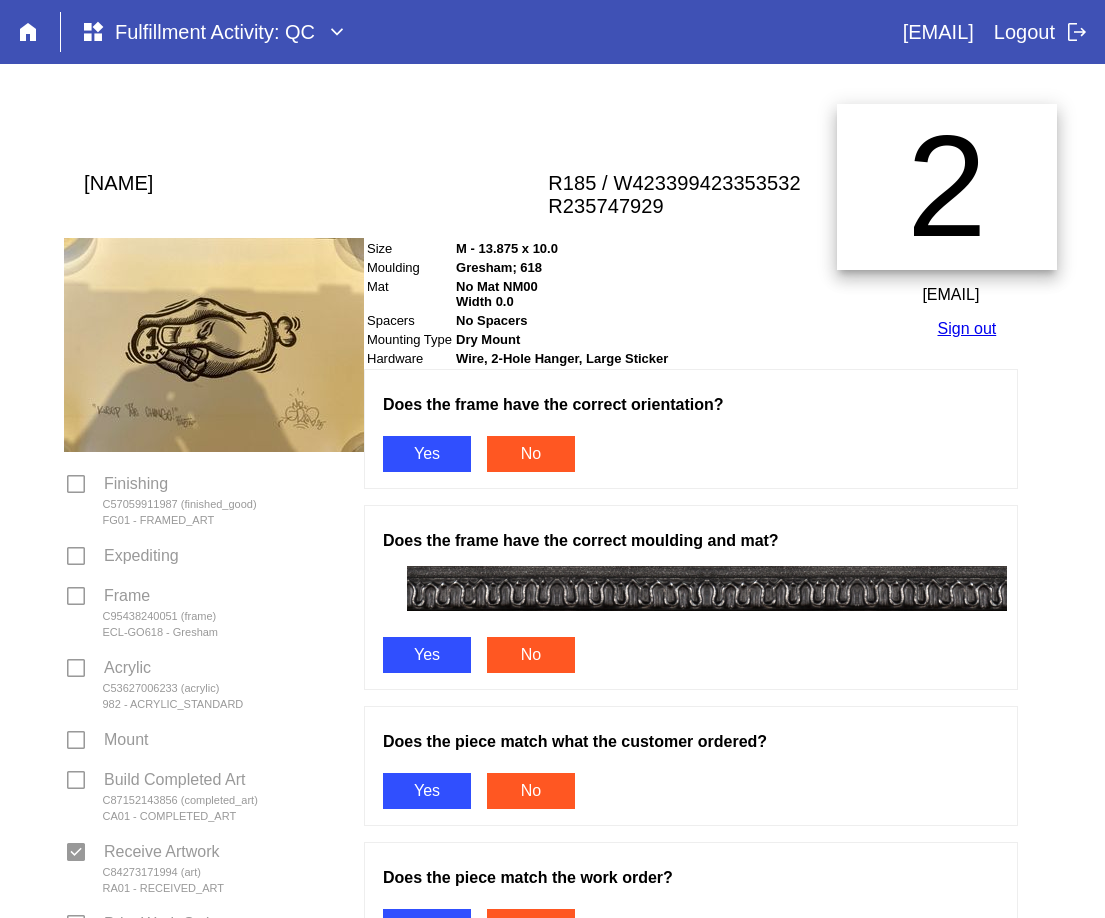 click on "Yes" at bounding box center [427, 655] 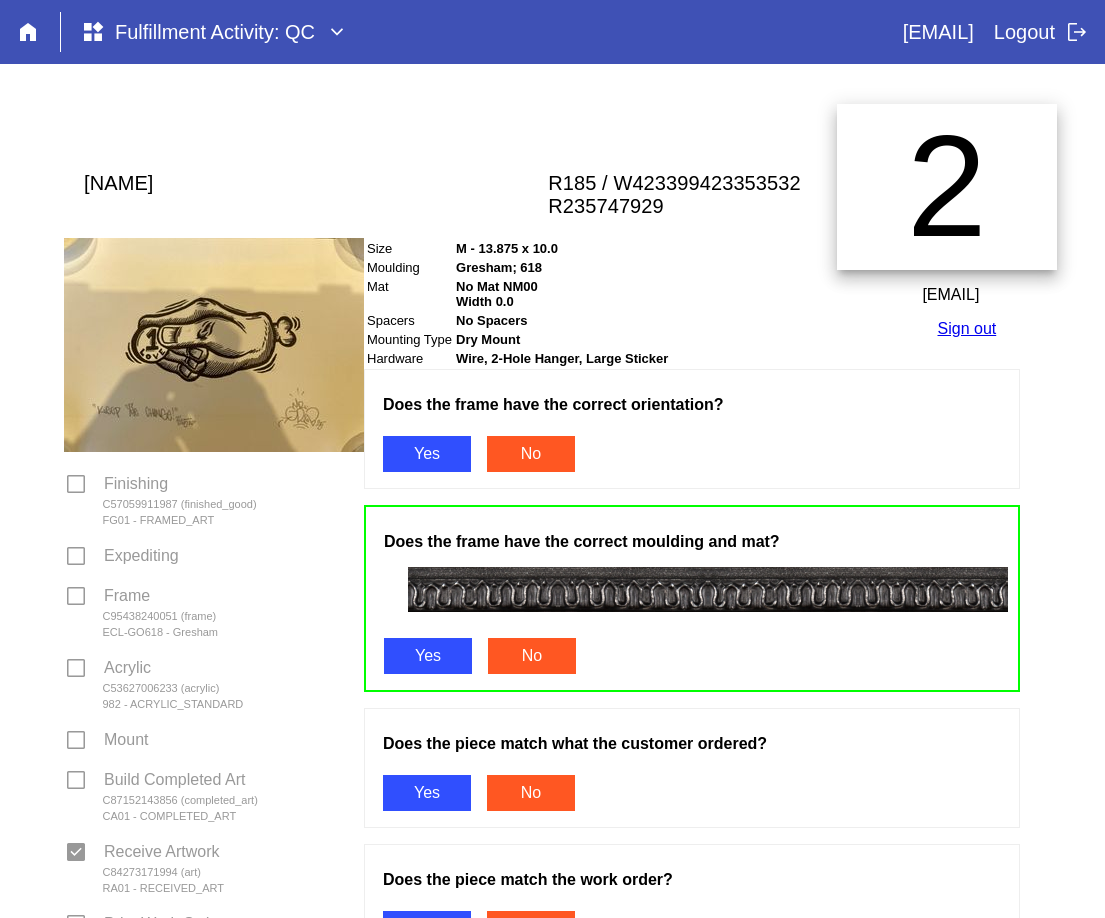 click on "Yes" at bounding box center [427, 454] 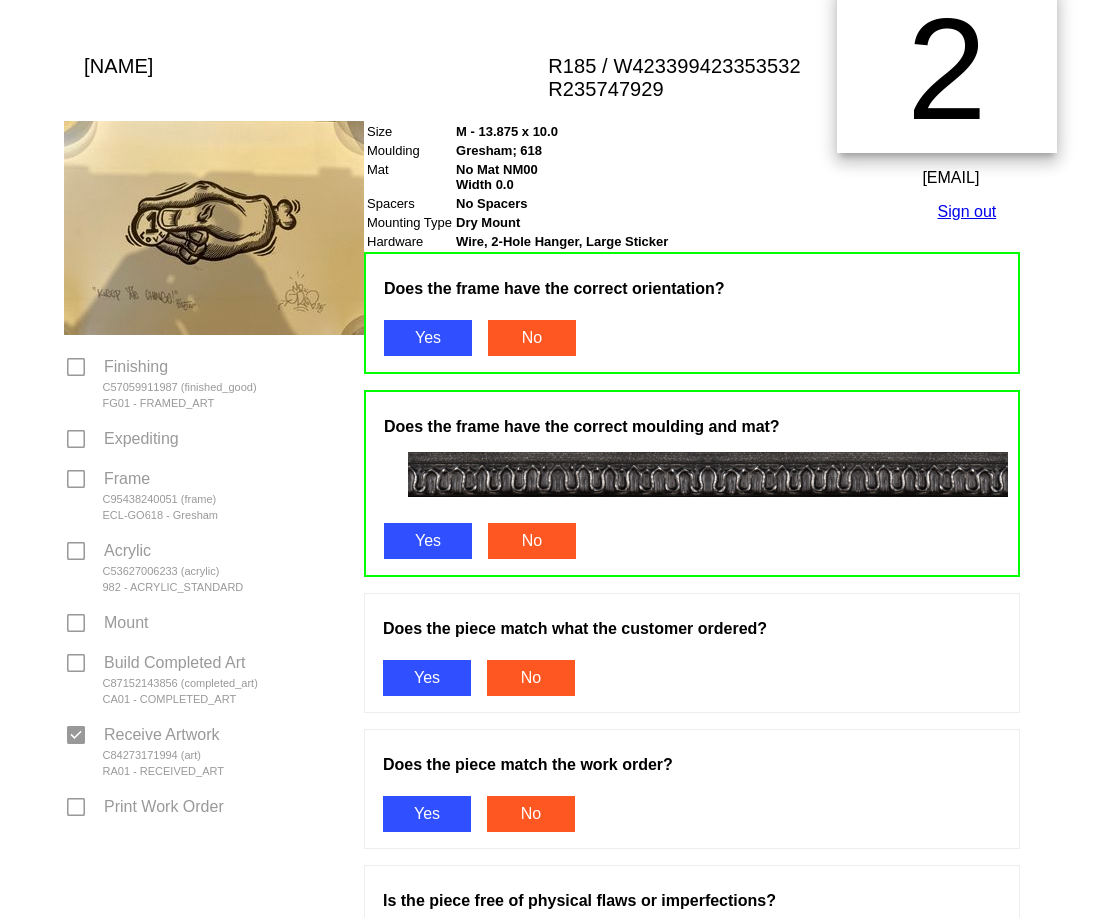 scroll, scrollTop: 300, scrollLeft: 0, axis: vertical 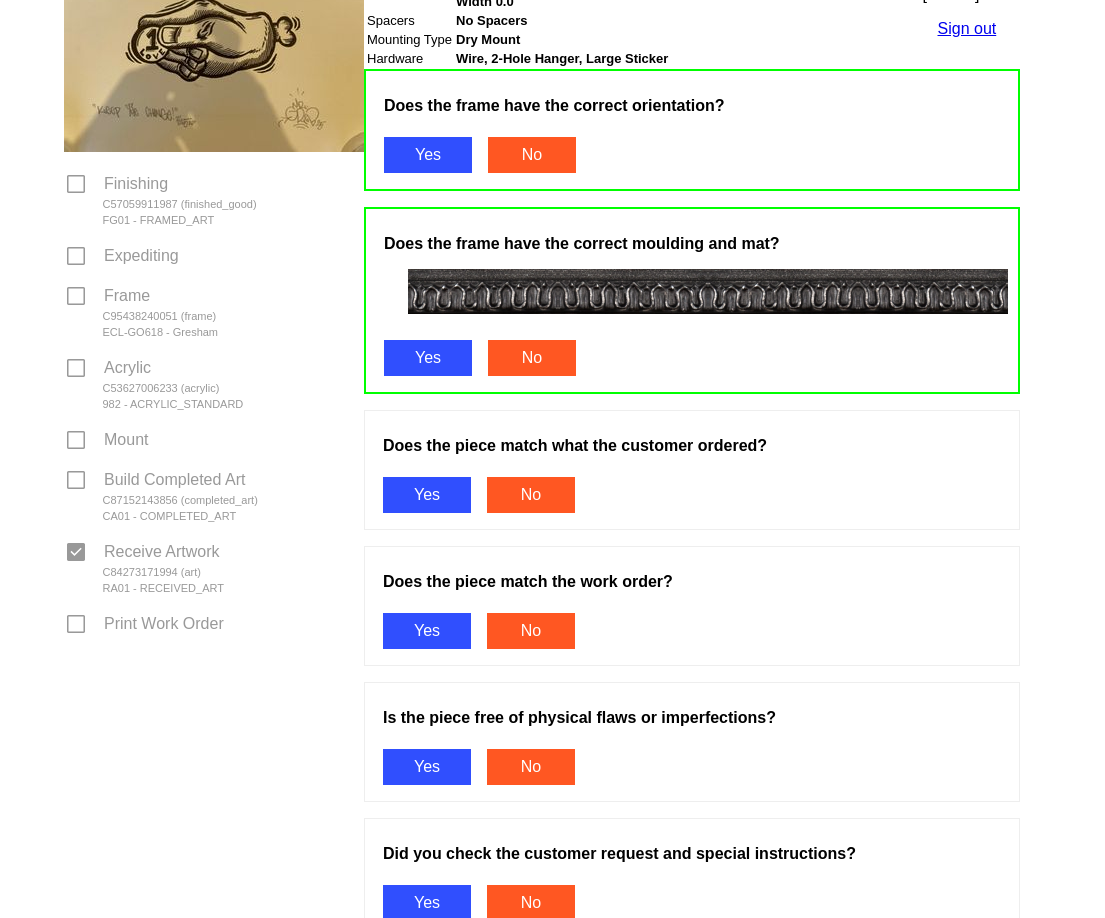click on "Yes" at bounding box center (427, 495) 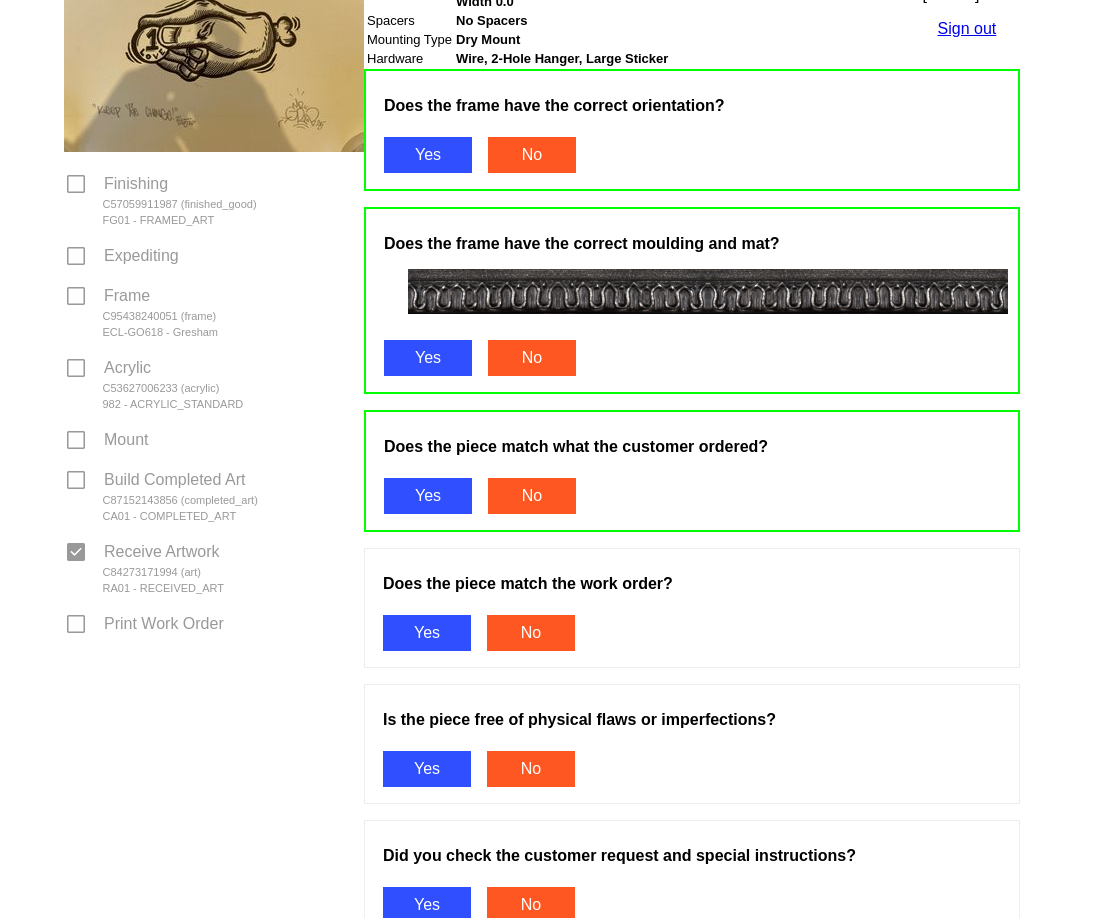 click on "Yes" at bounding box center [427, 633] 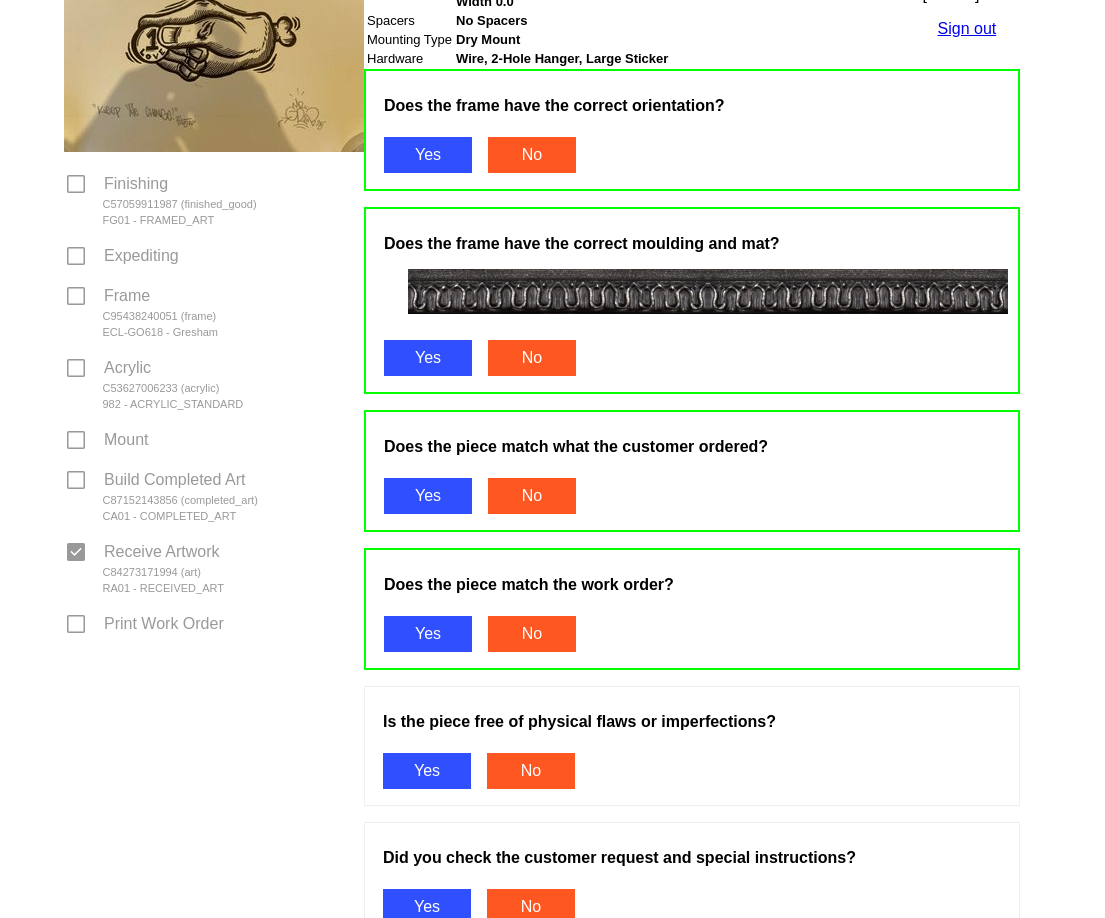 click on "Yes" at bounding box center (427, 771) 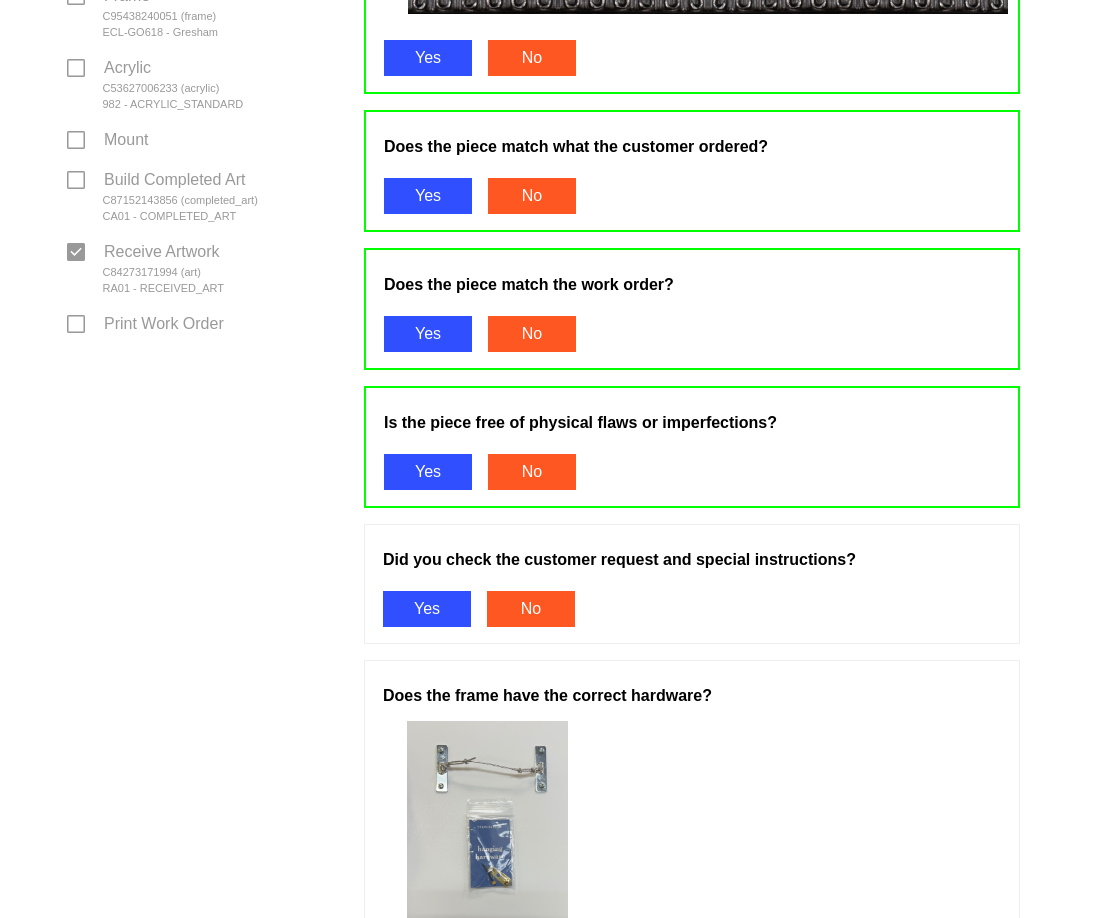 click on "Yes" at bounding box center [427, 609] 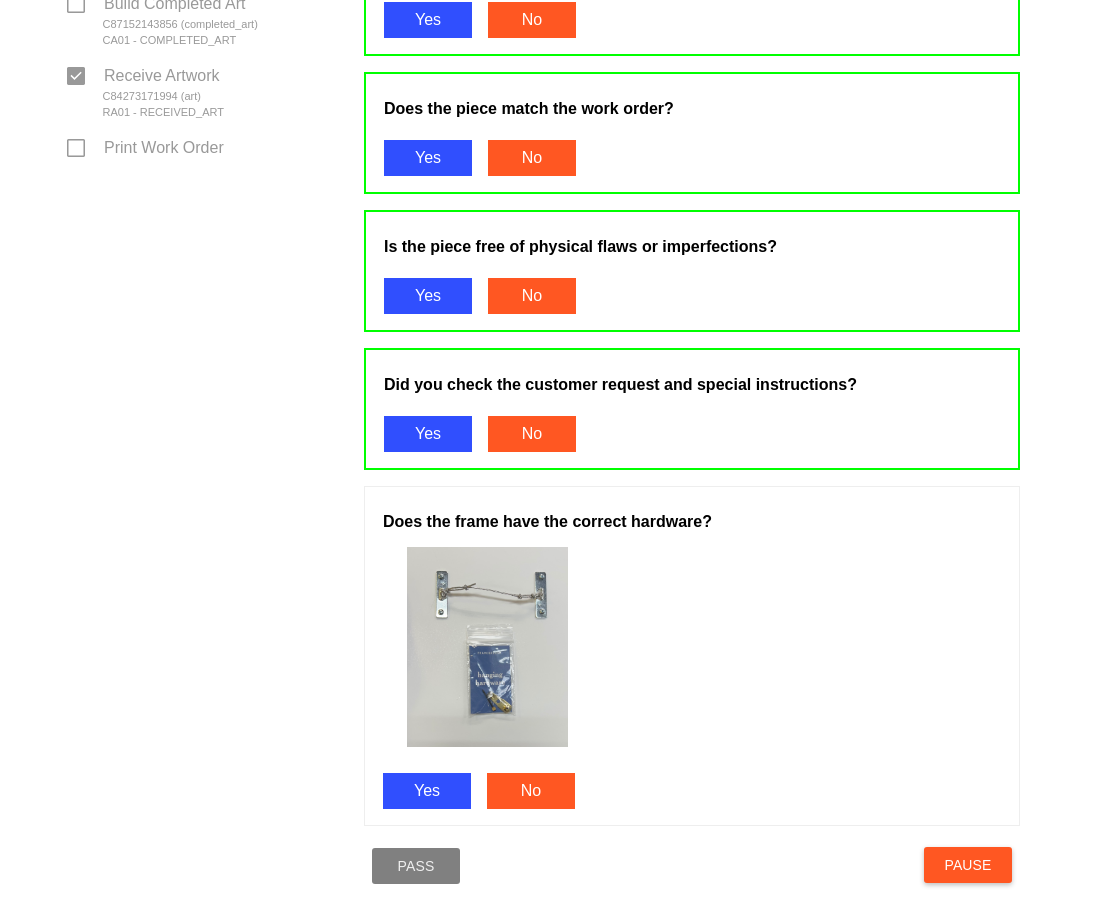 scroll, scrollTop: 948, scrollLeft: 0, axis: vertical 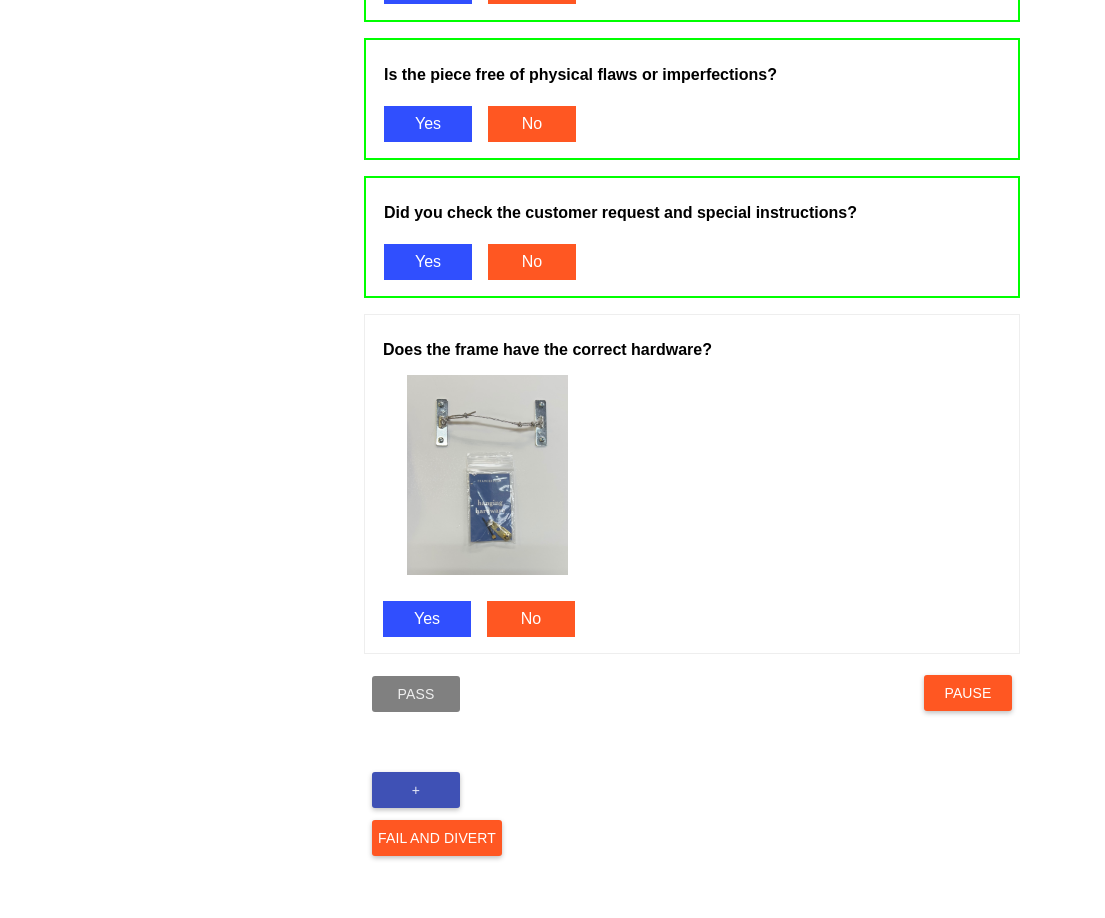 drag, startPoint x: 405, startPoint y: 616, endPoint x: 412, endPoint y: 689, distance: 73.33485 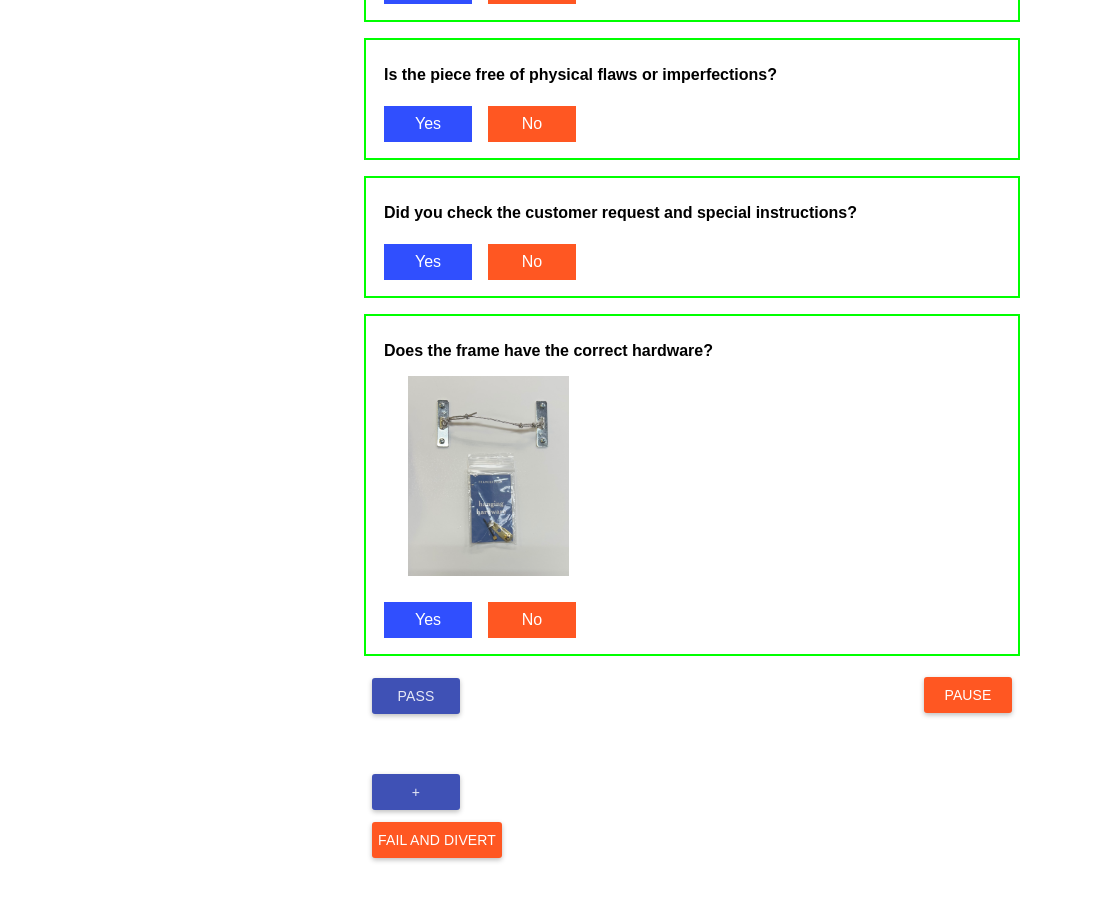 click on "Pass" at bounding box center [416, 696] 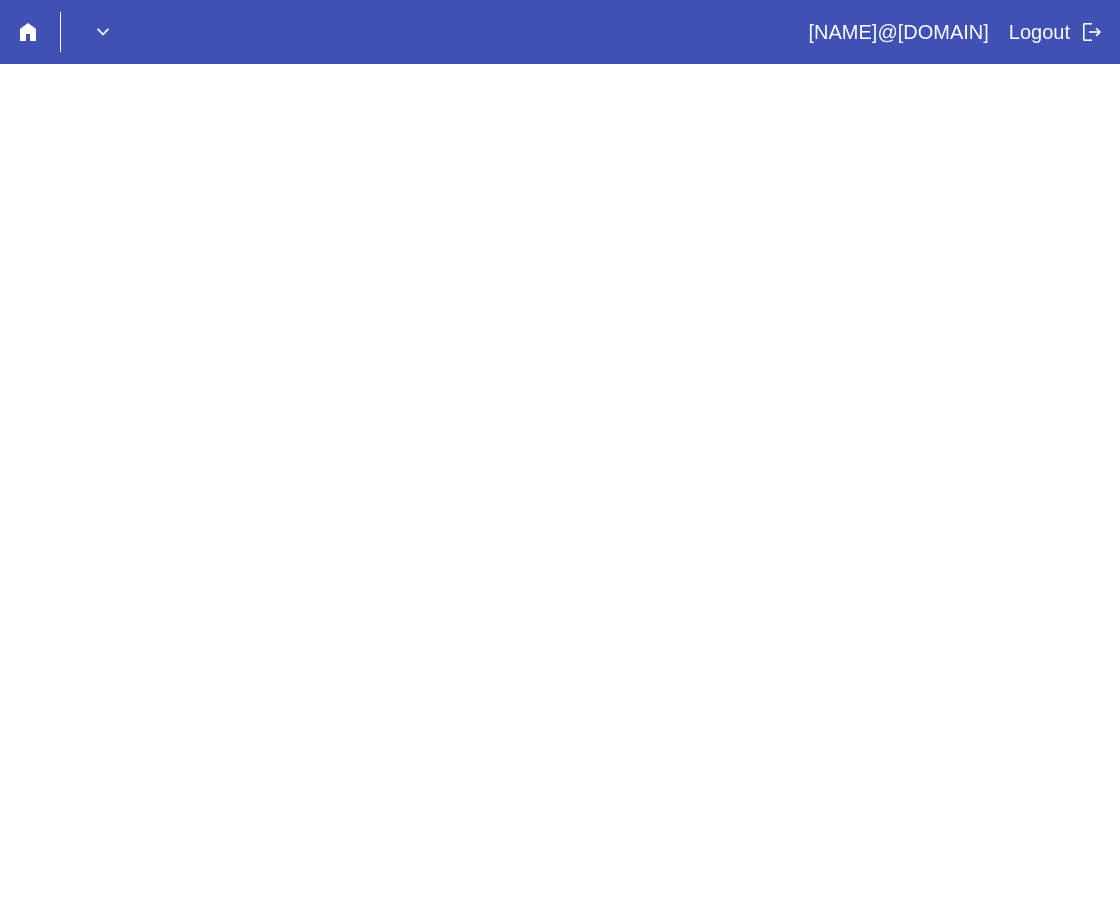 scroll, scrollTop: 0, scrollLeft: 0, axis: both 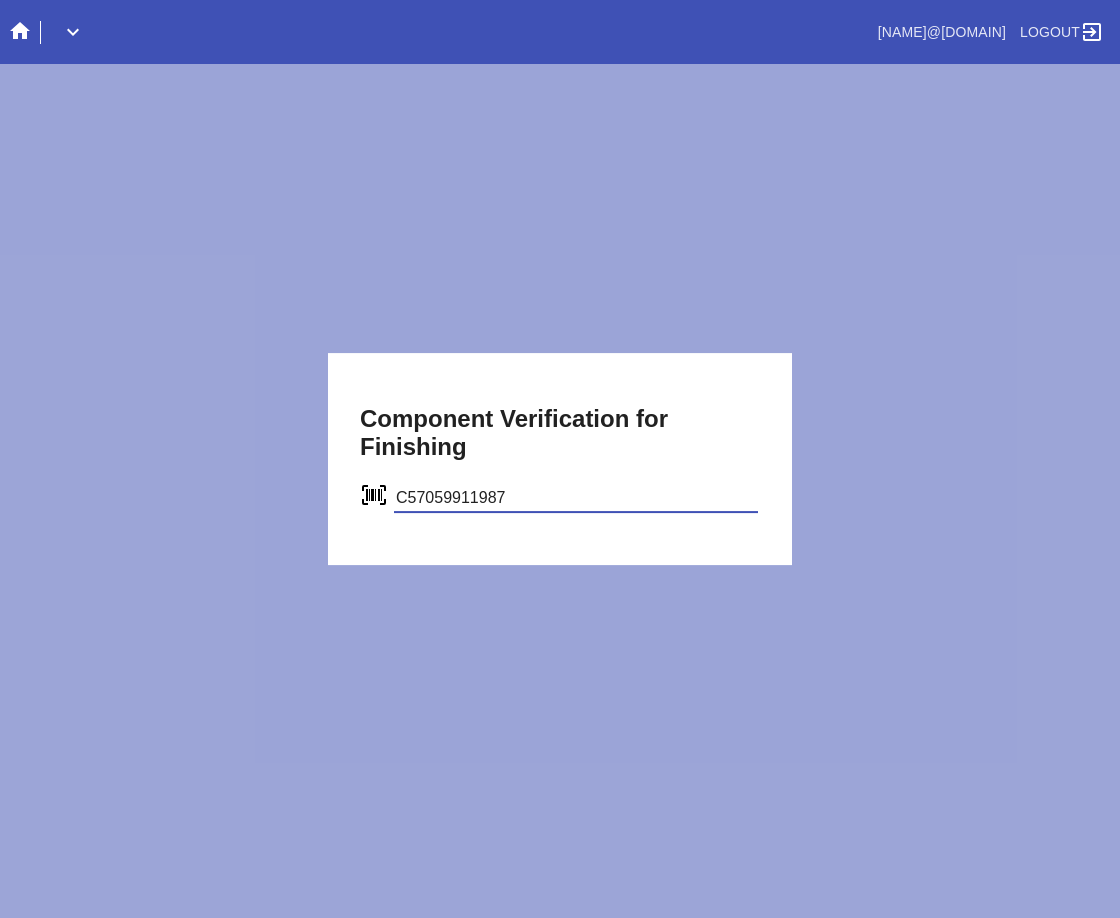 type on "C57059911987" 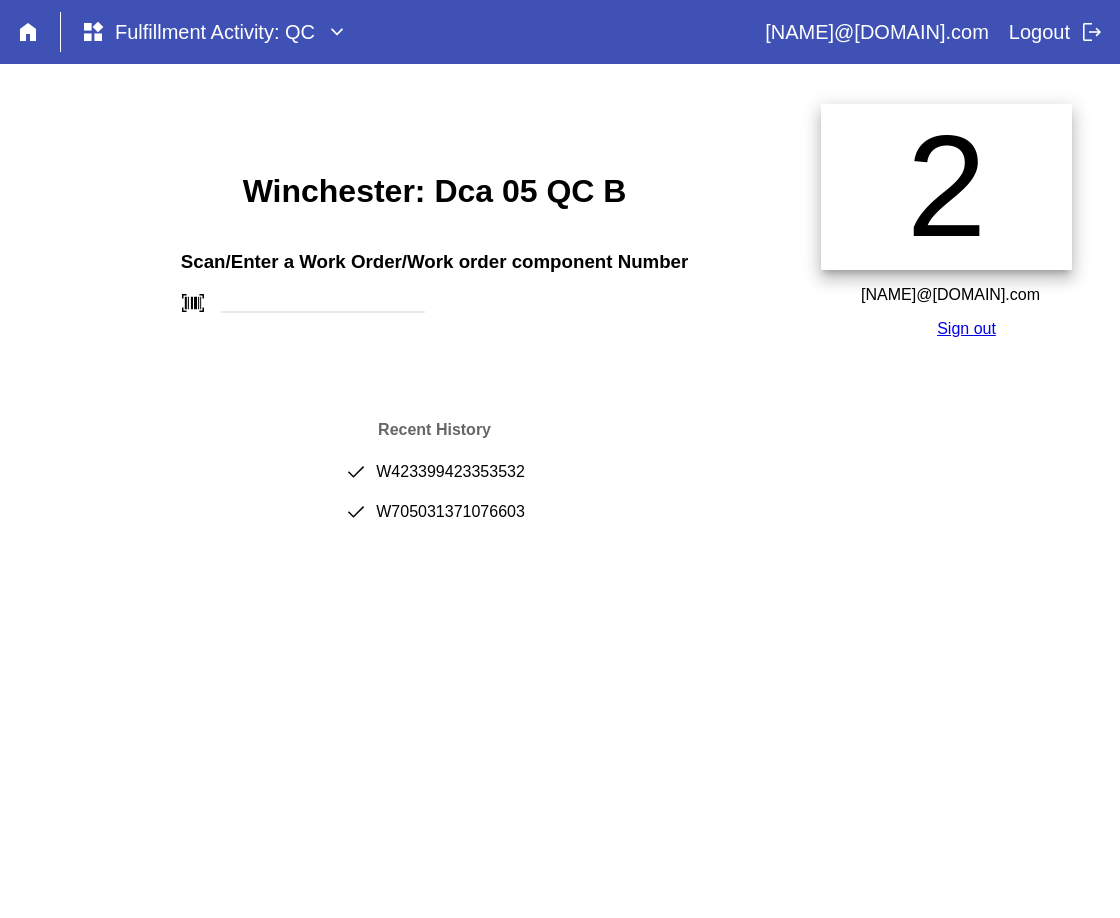 scroll, scrollTop: 0, scrollLeft: 0, axis: both 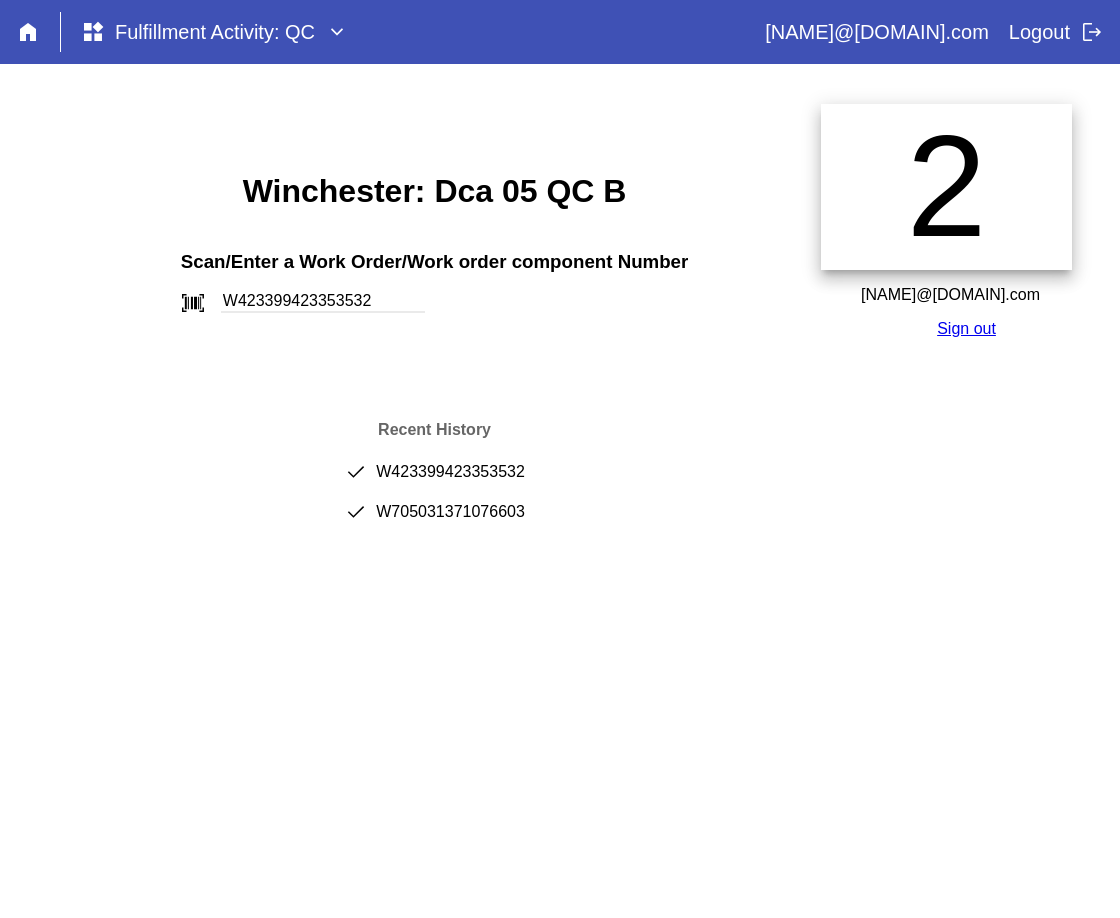 type on "W423399423353532" 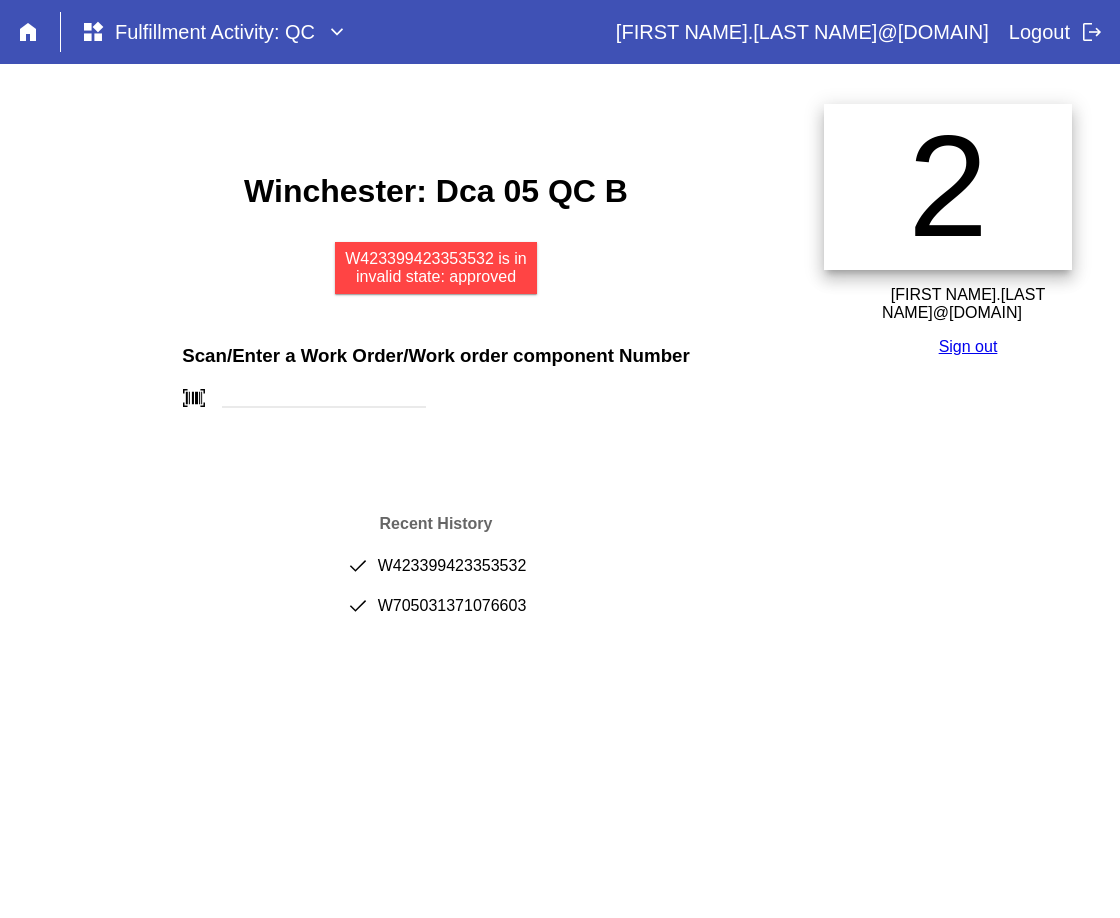 scroll, scrollTop: 0, scrollLeft: 0, axis: both 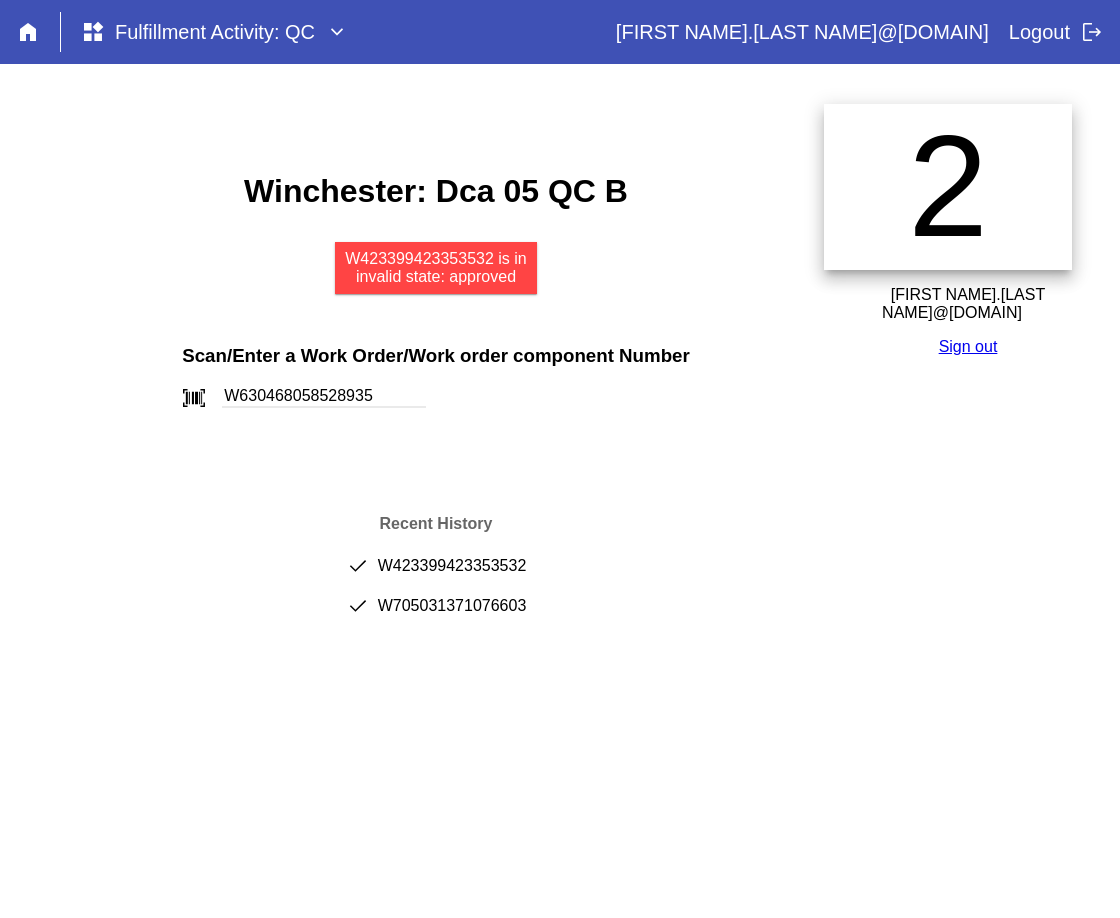 type on "W630468058528935" 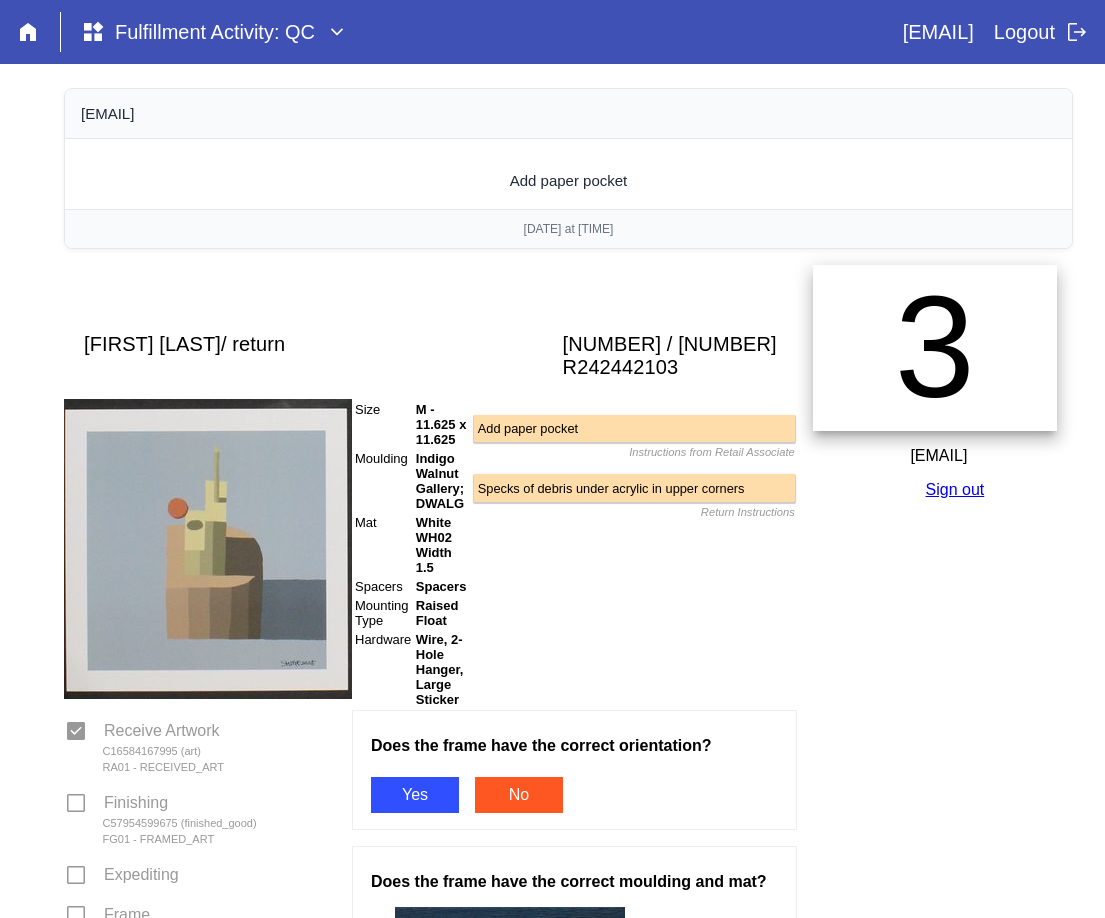 scroll, scrollTop: 600, scrollLeft: 0, axis: vertical 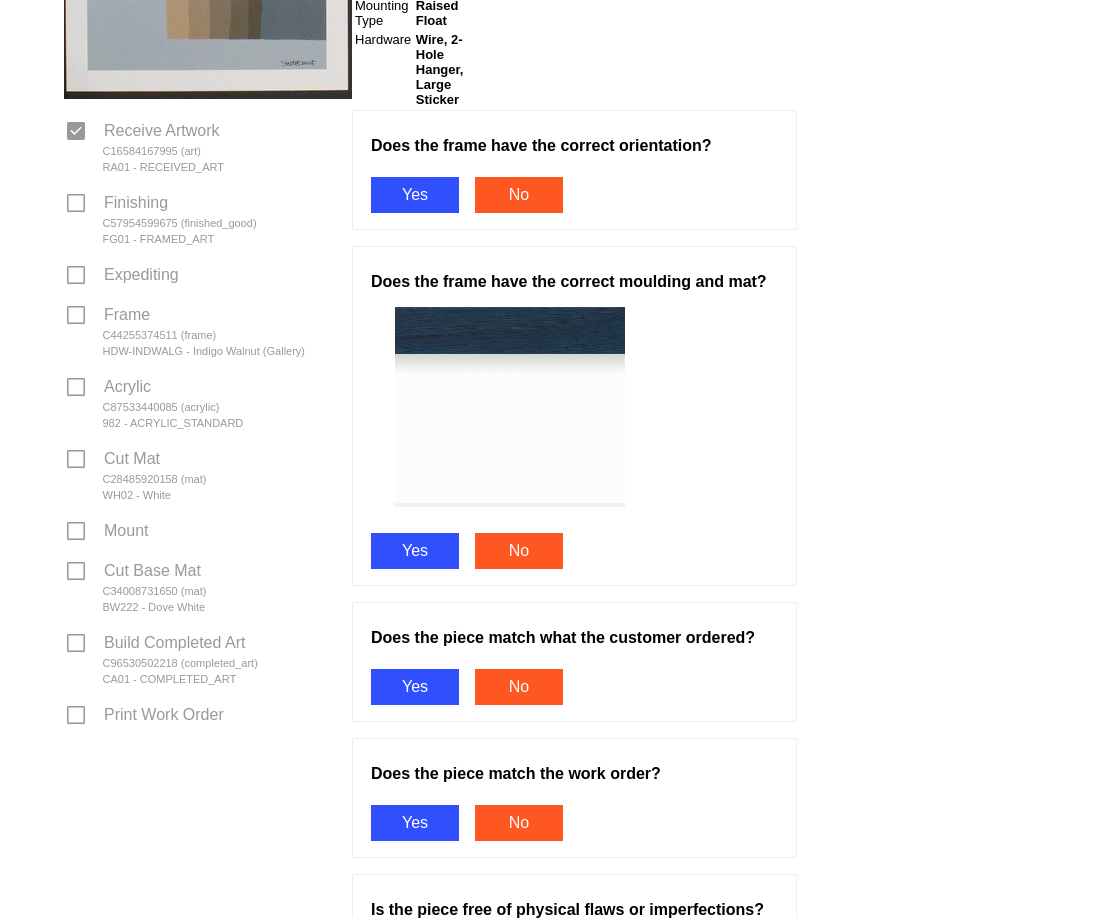 click on "Yes" at bounding box center [415, 195] 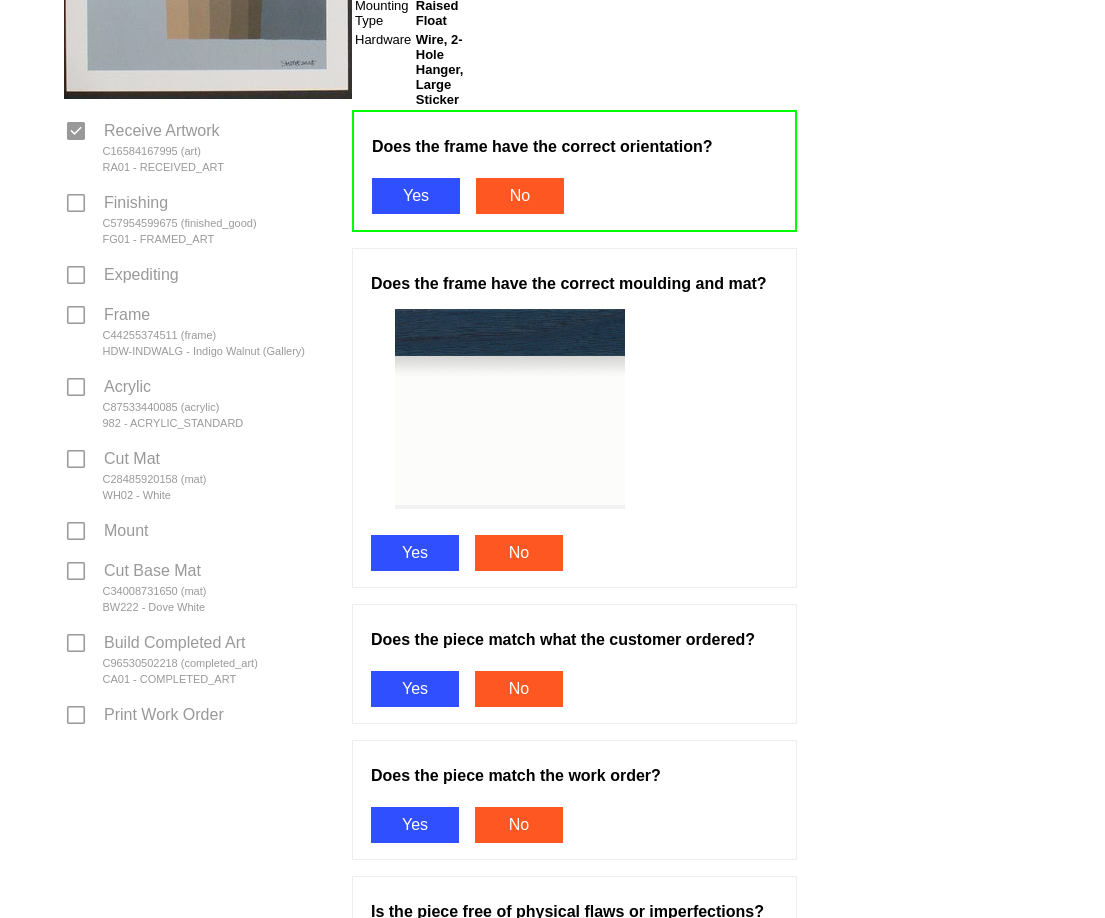 scroll, scrollTop: 800, scrollLeft: 0, axis: vertical 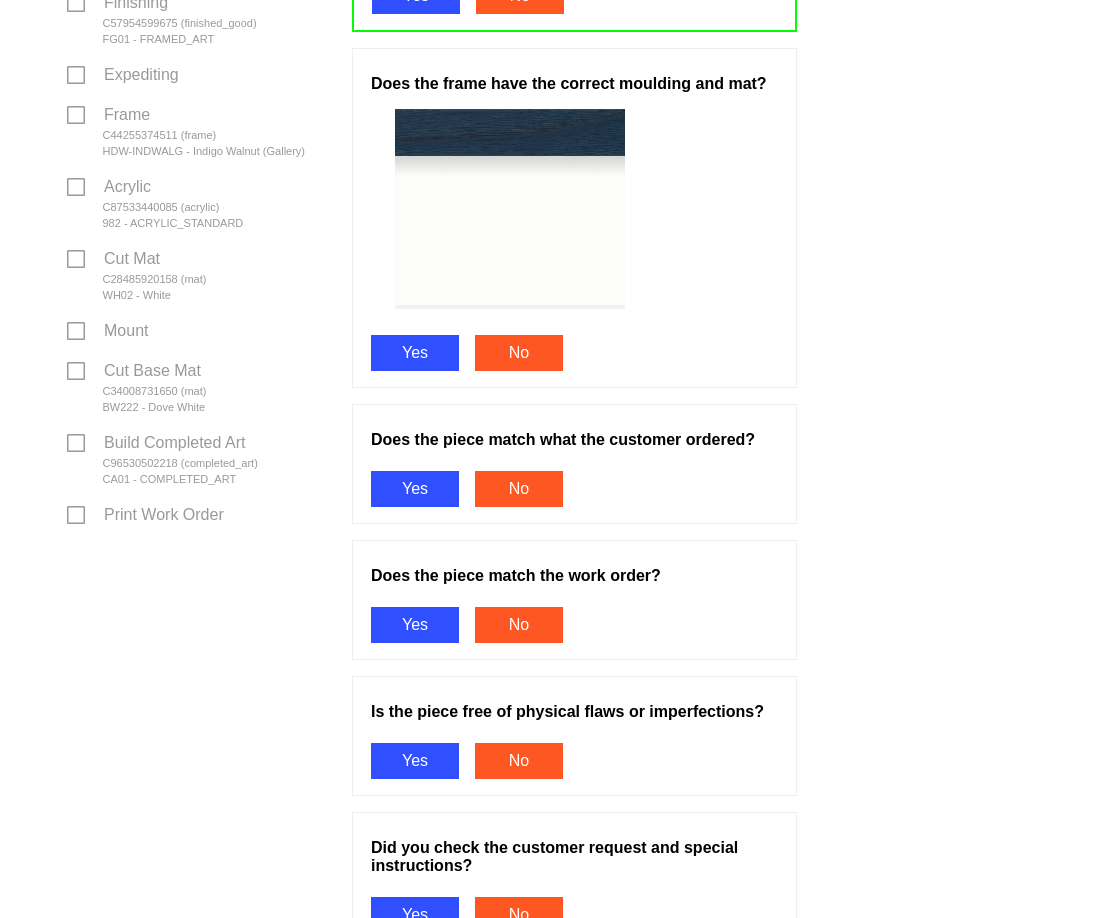 click on "Yes" at bounding box center (415, 353) 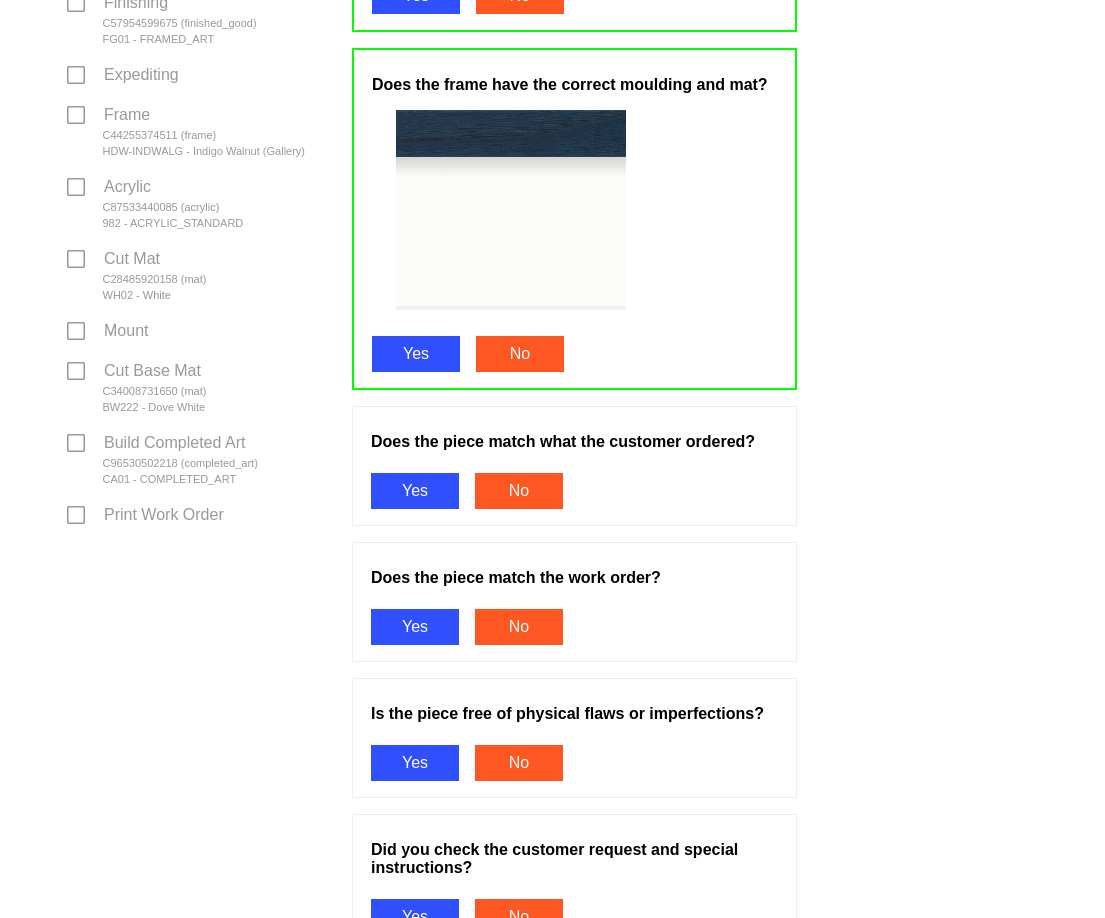 click on "Yes" at bounding box center [415, 491] 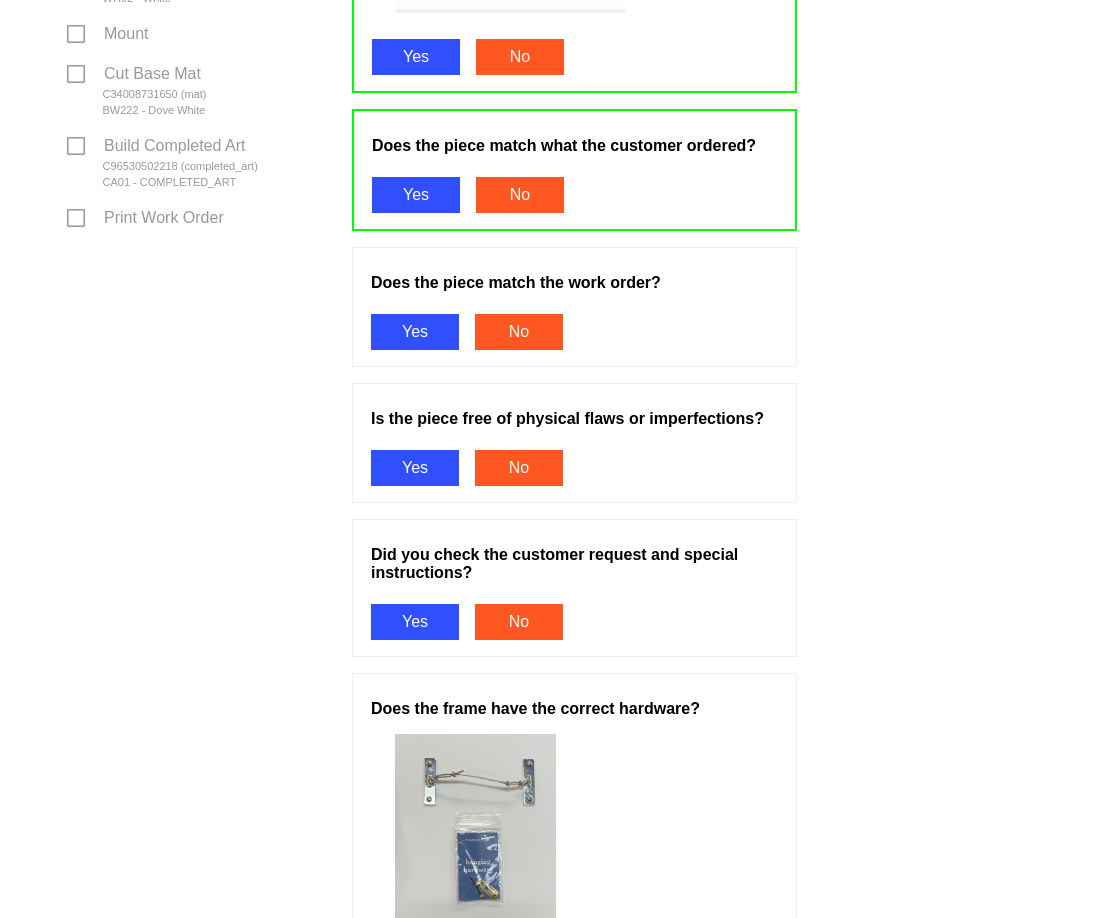 scroll, scrollTop: 1100, scrollLeft: 0, axis: vertical 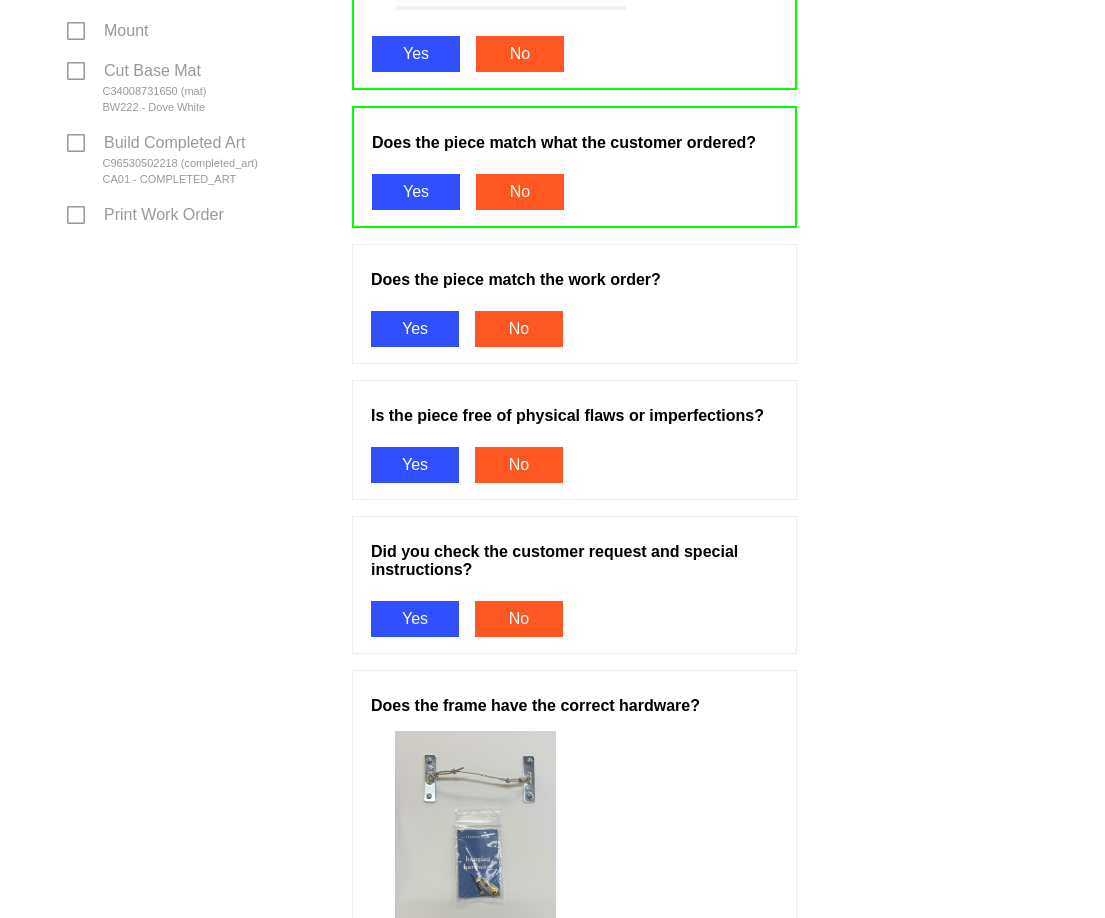click on "Yes" at bounding box center [415, 329] 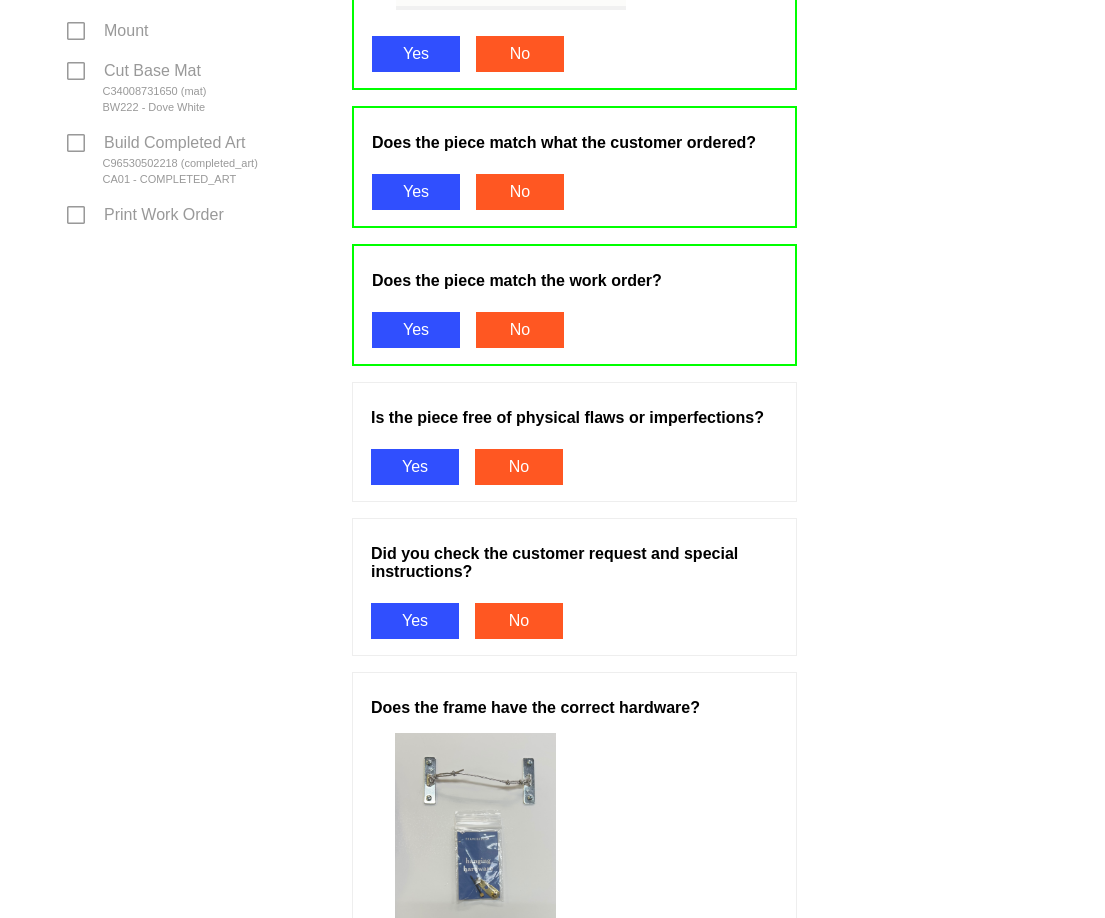 click on "Yes" at bounding box center [415, 467] 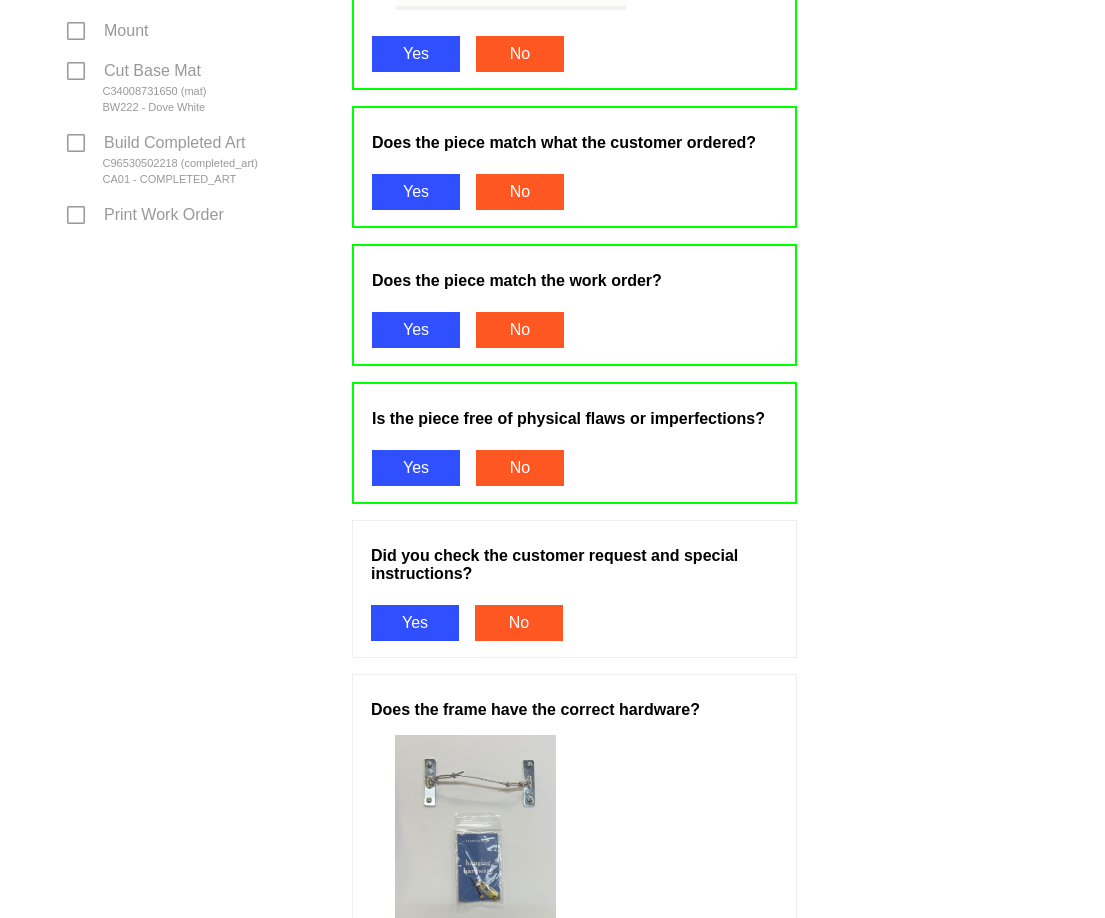 click on "Yes" at bounding box center (415, 623) 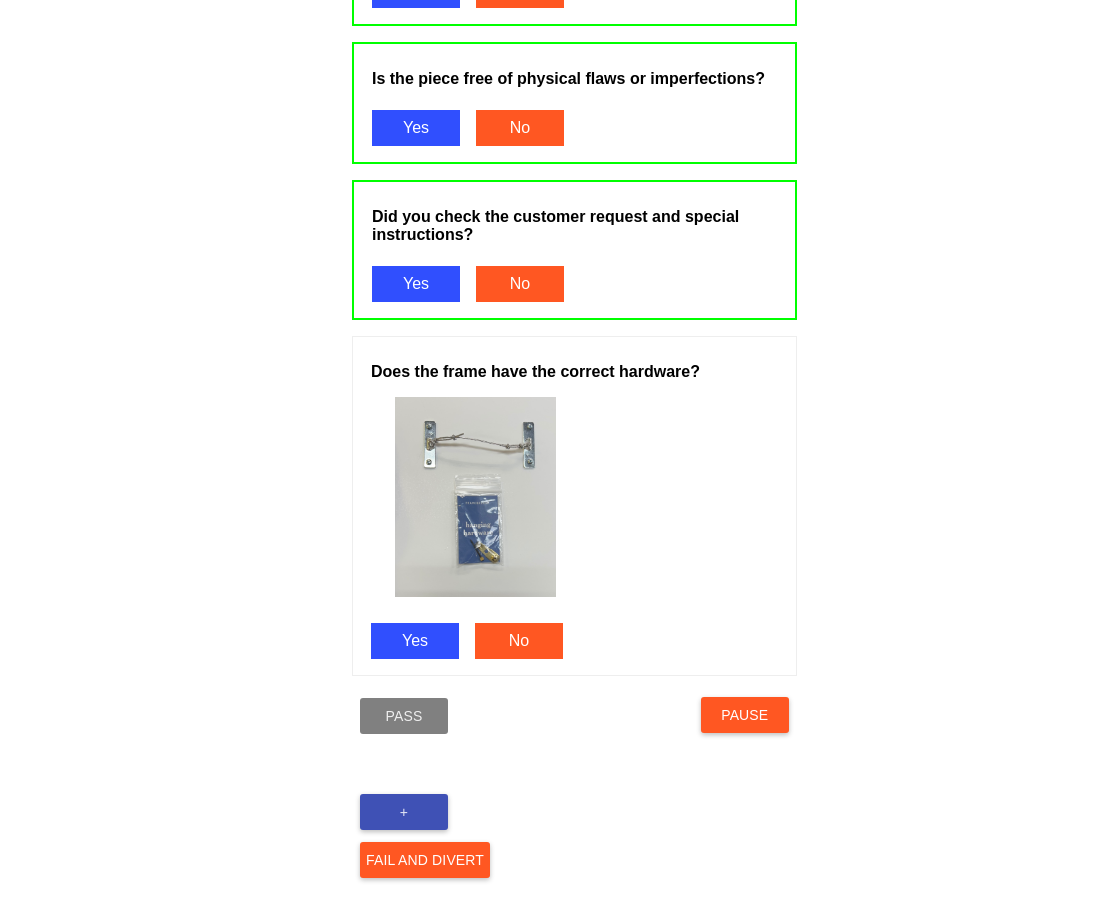 scroll, scrollTop: 1462, scrollLeft: 0, axis: vertical 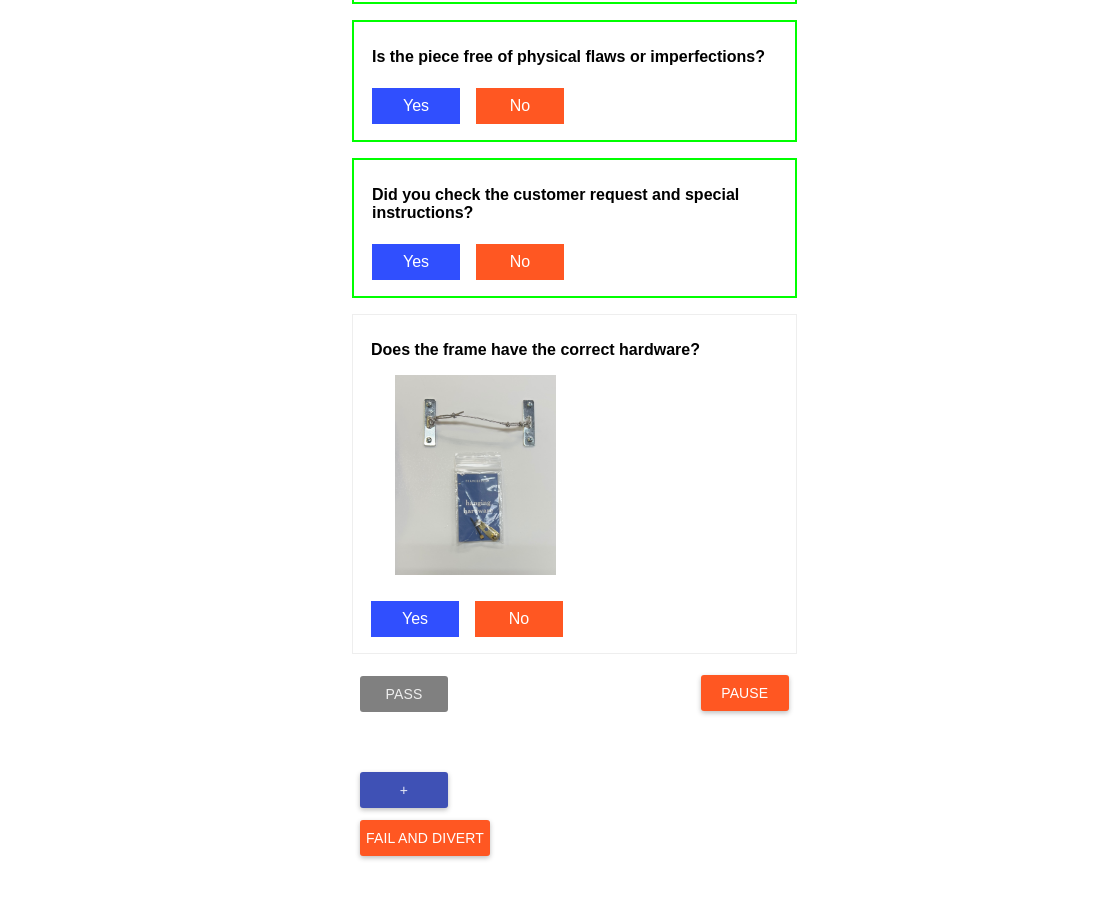 click on "Yes" at bounding box center [415, 619] 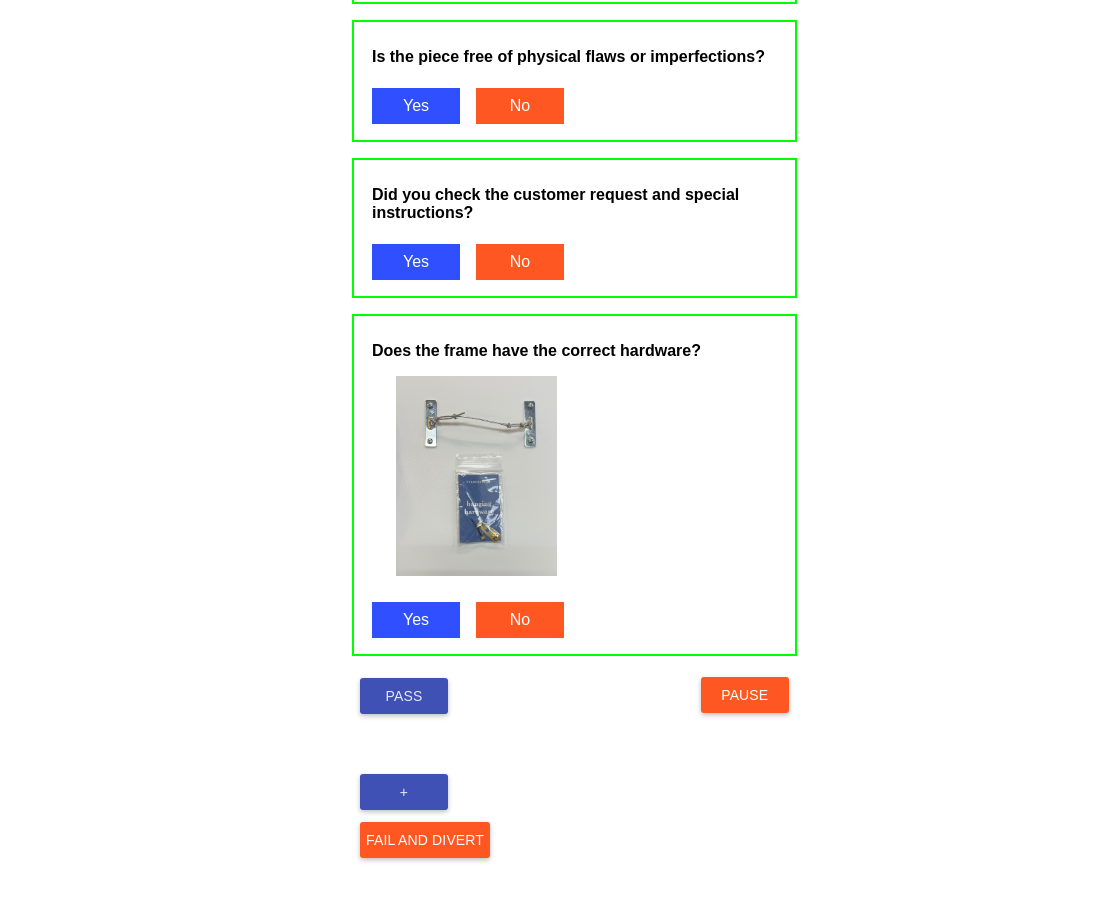 click on "Pass" at bounding box center [404, 696] 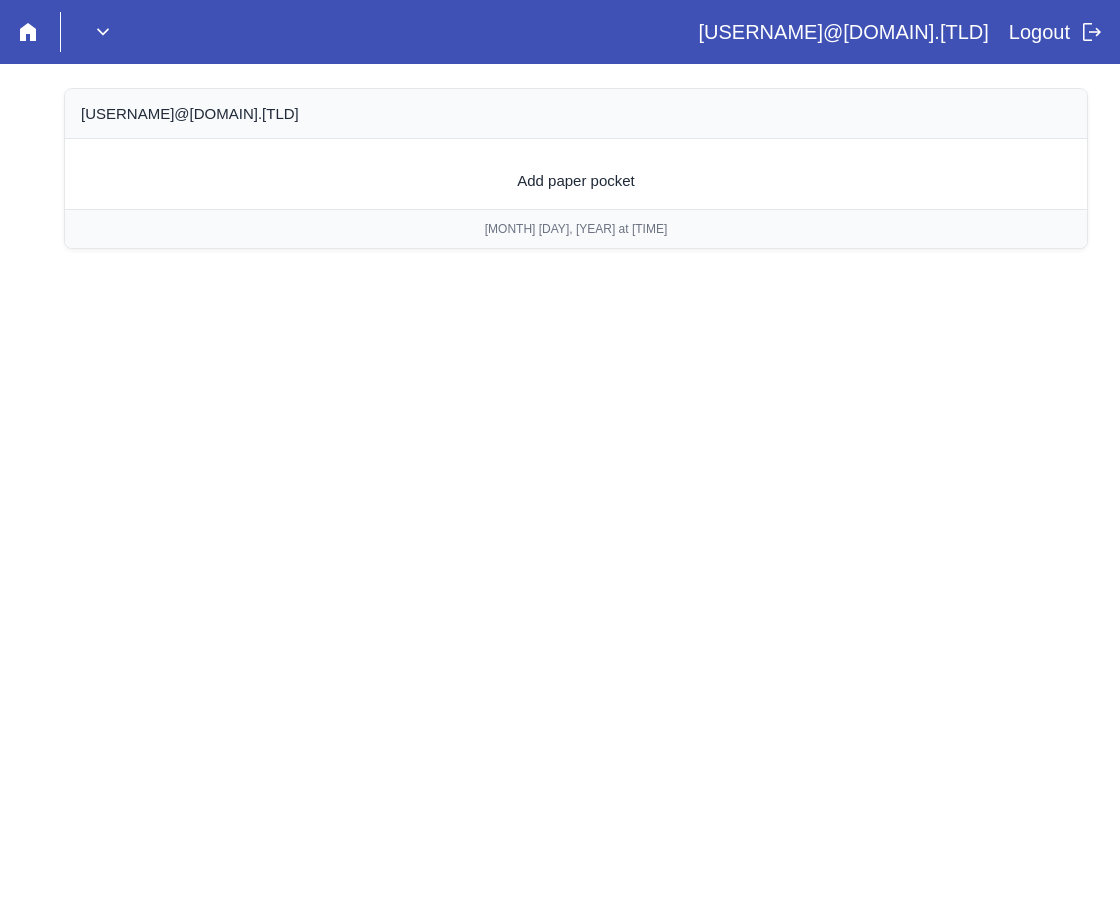scroll, scrollTop: 0, scrollLeft: 0, axis: both 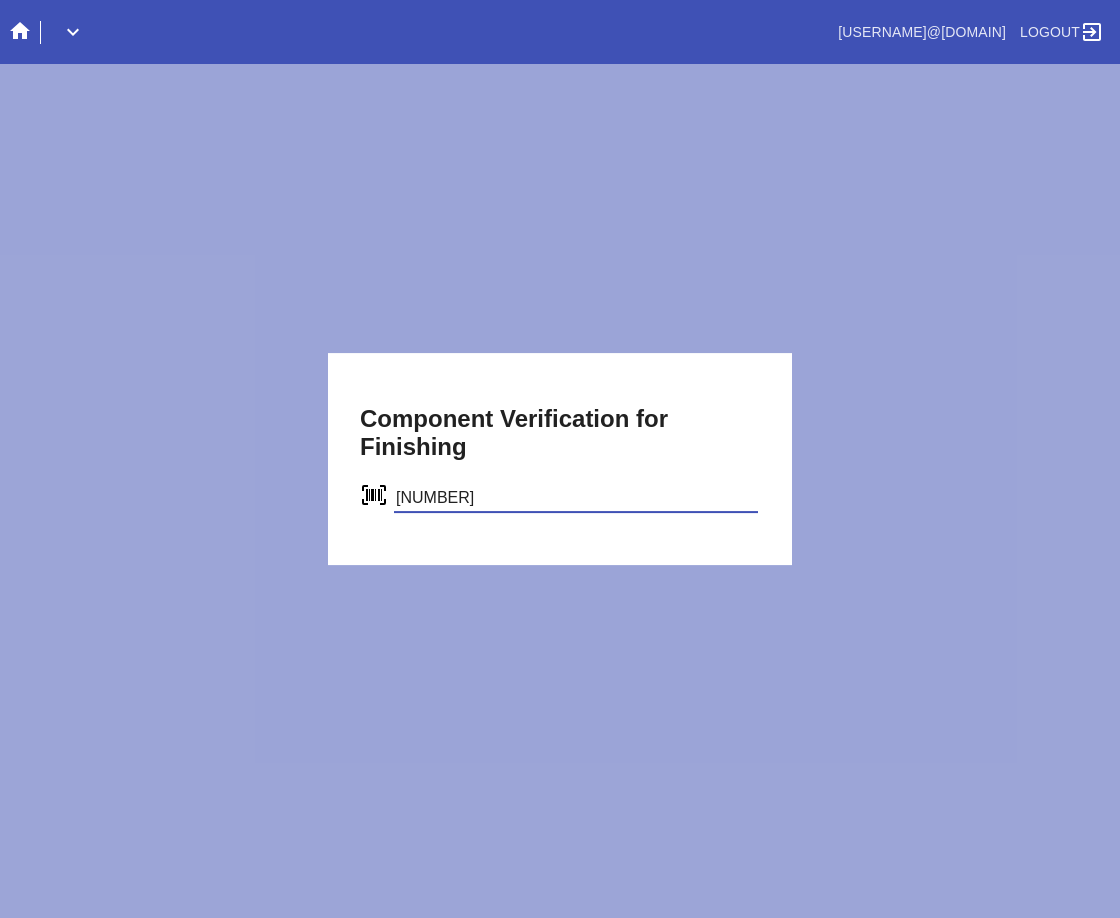 type on "[NUMBER]" 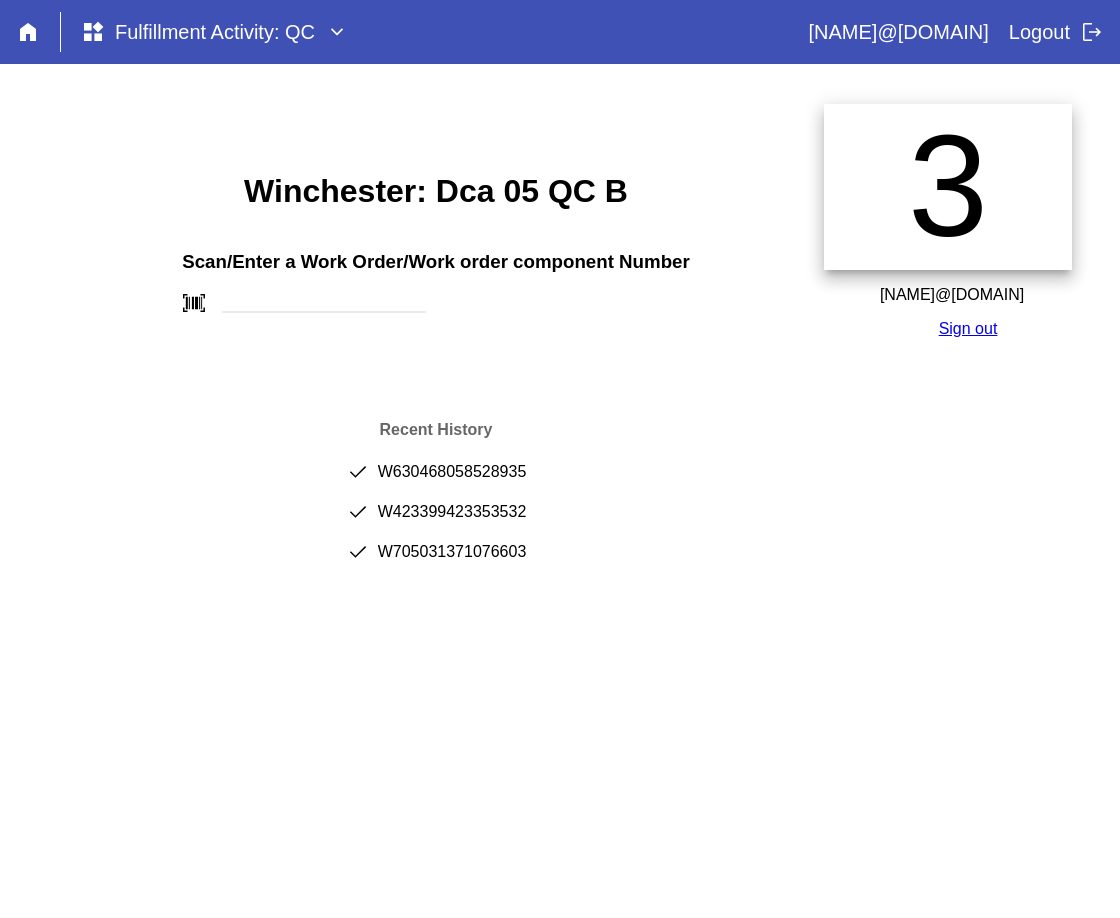 scroll, scrollTop: 0, scrollLeft: 0, axis: both 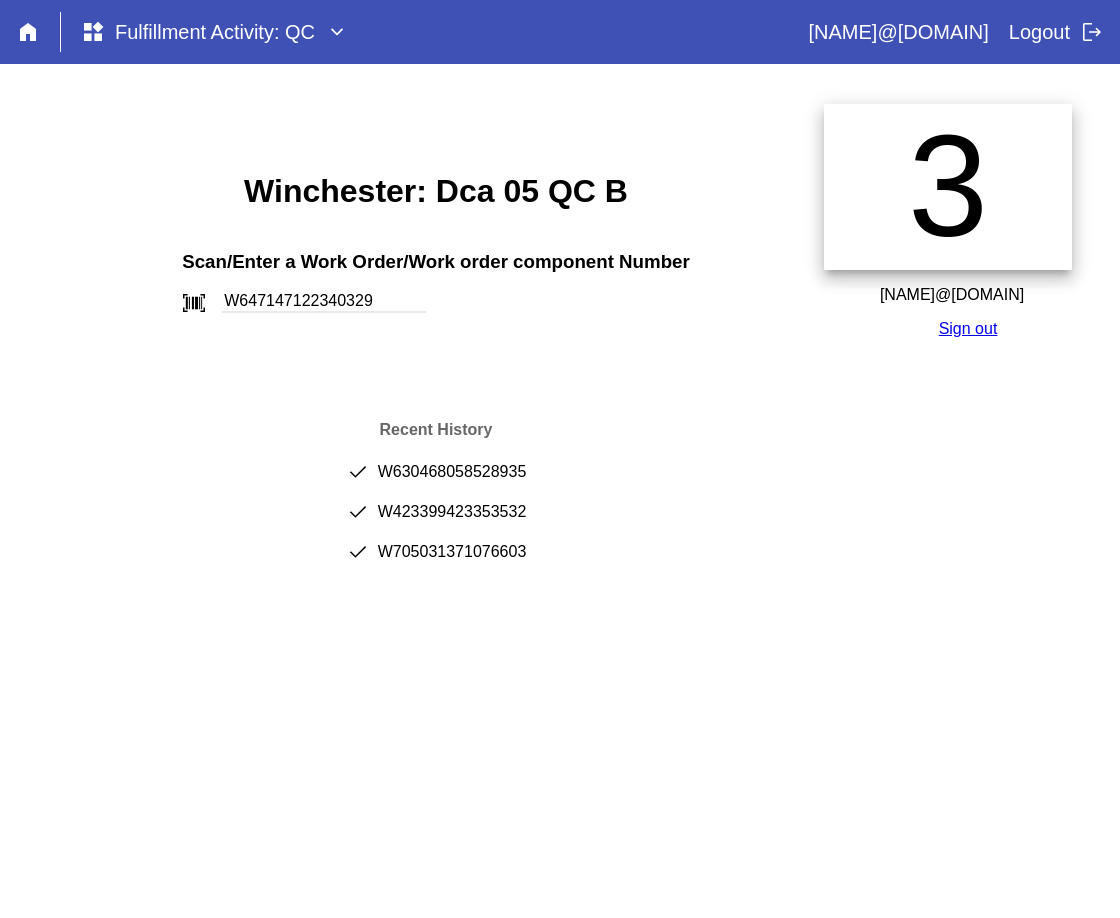 type on "W647147122340329" 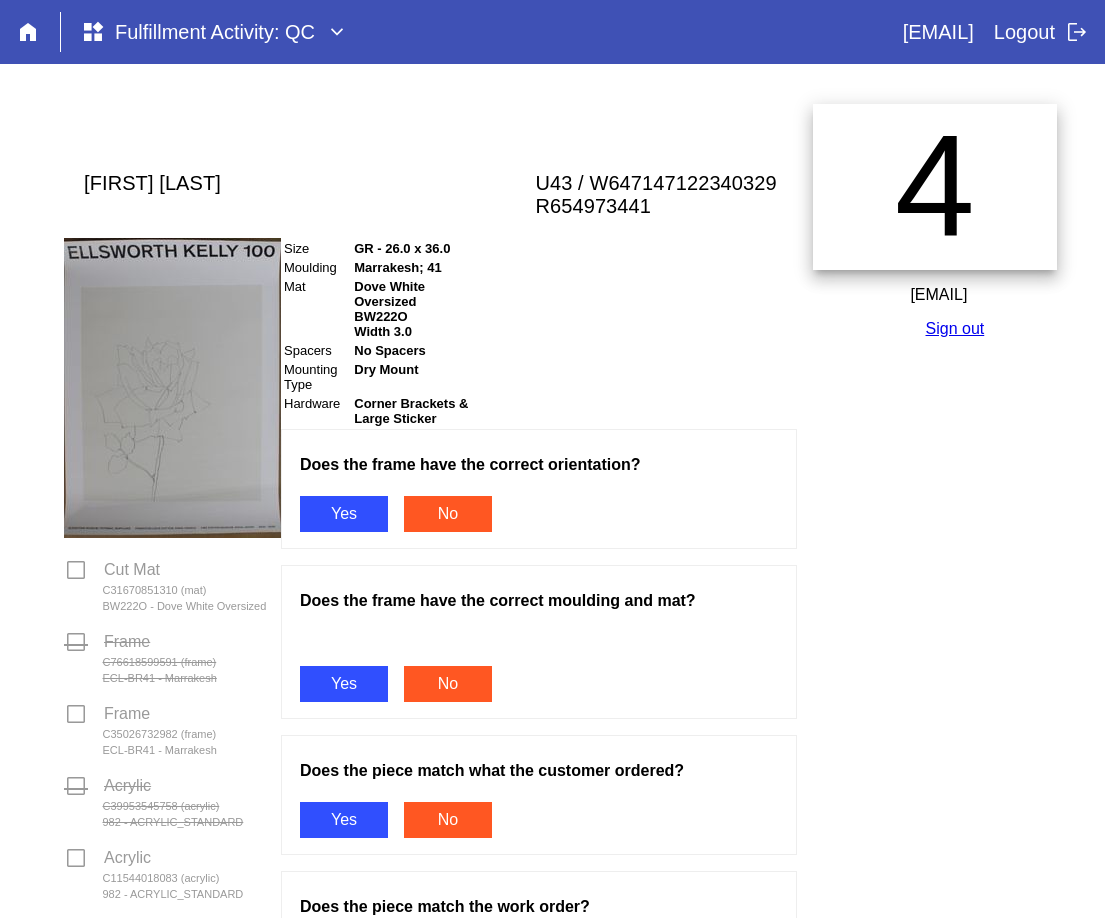 scroll, scrollTop: 0, scrollLeft: 0, axis: both 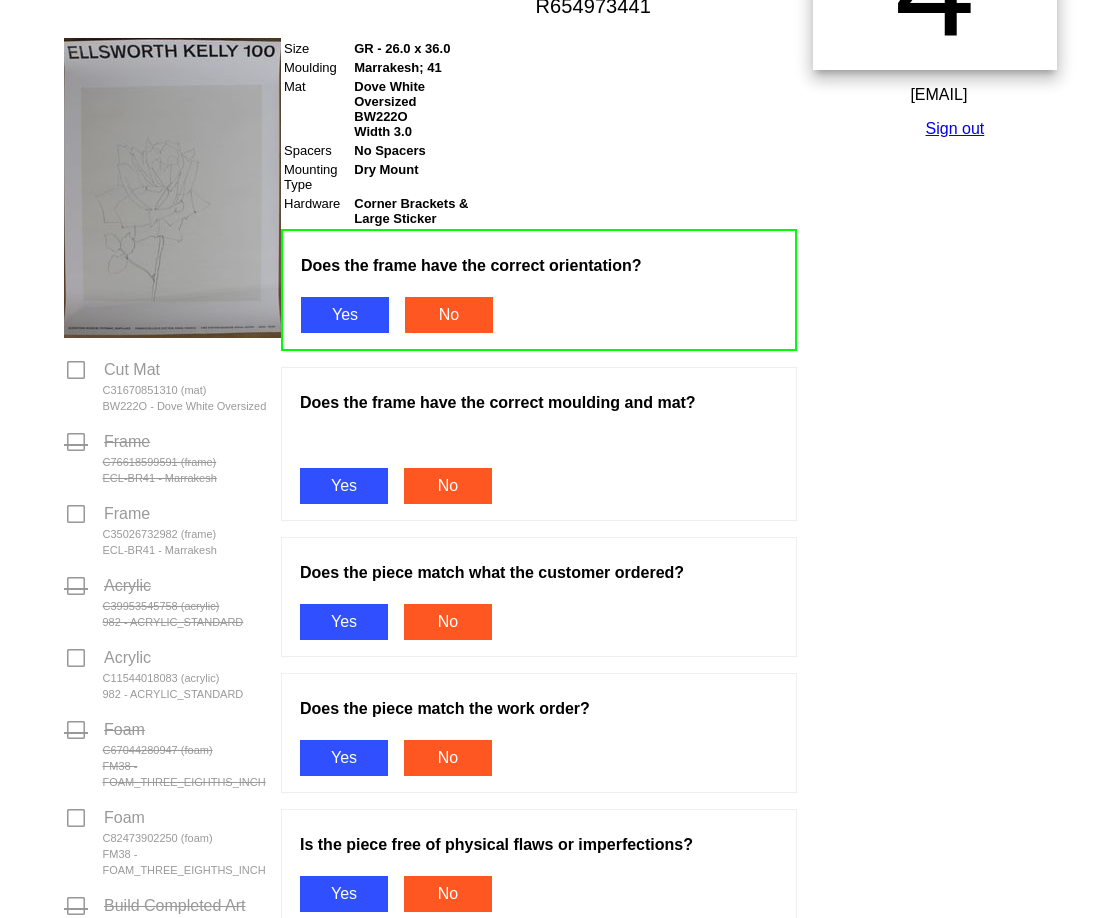 click on "Yes" at bounding box center [344, 486] 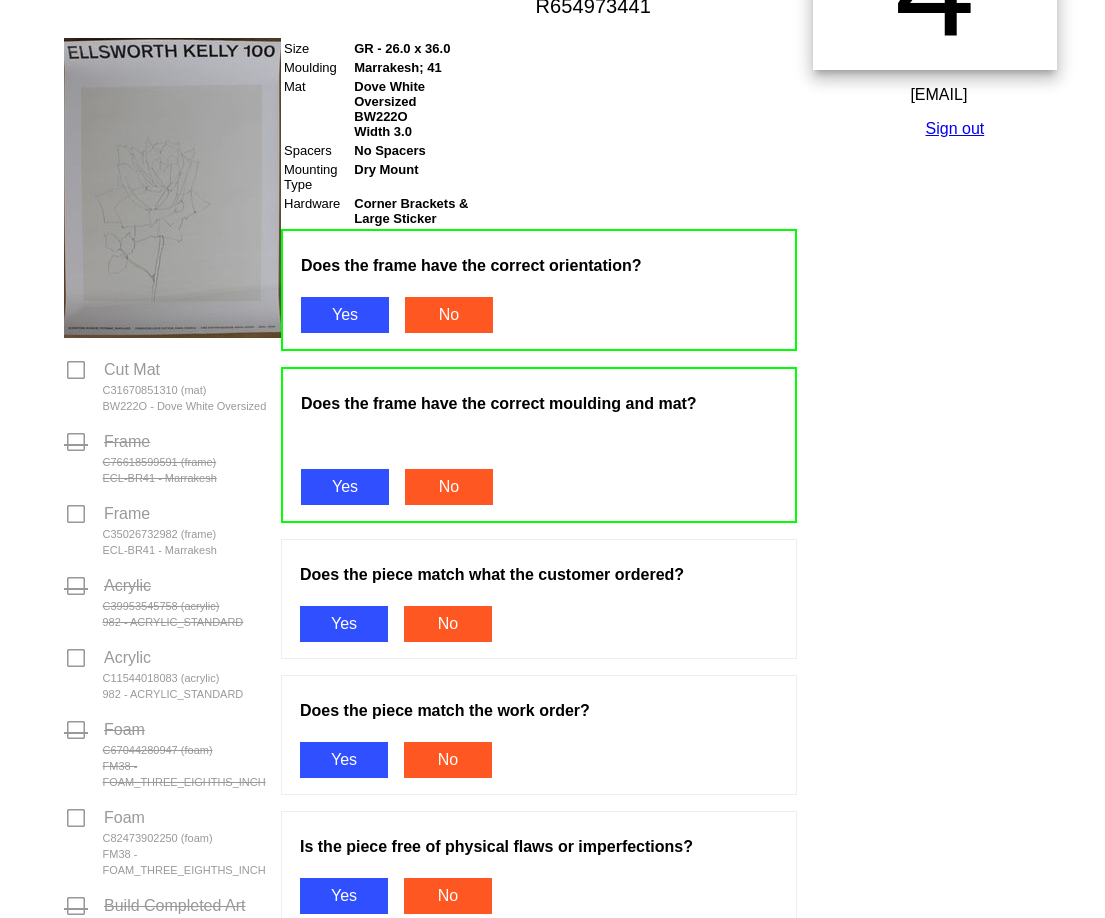 click on "Yes" at bounding box center [344, 624] 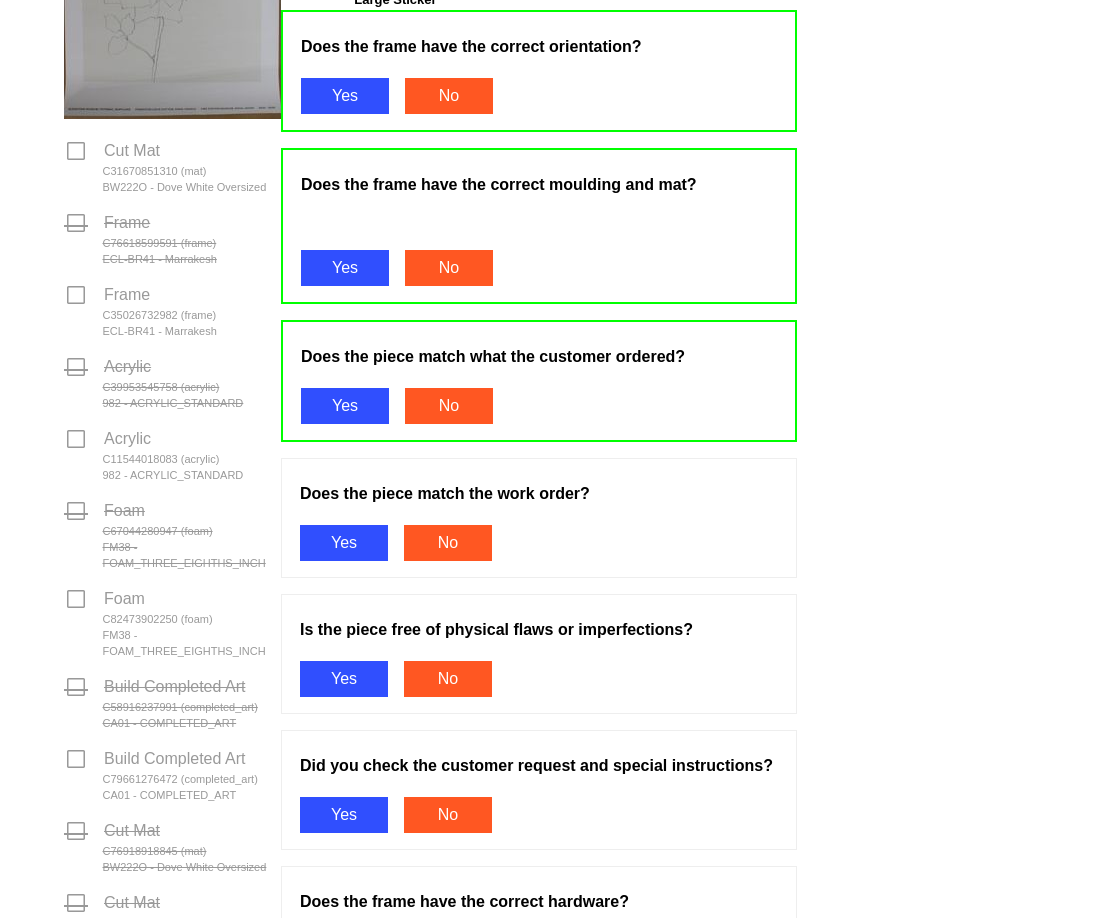 scroll, scrollTop: 700, scrollLeft: 0, axis: vertical 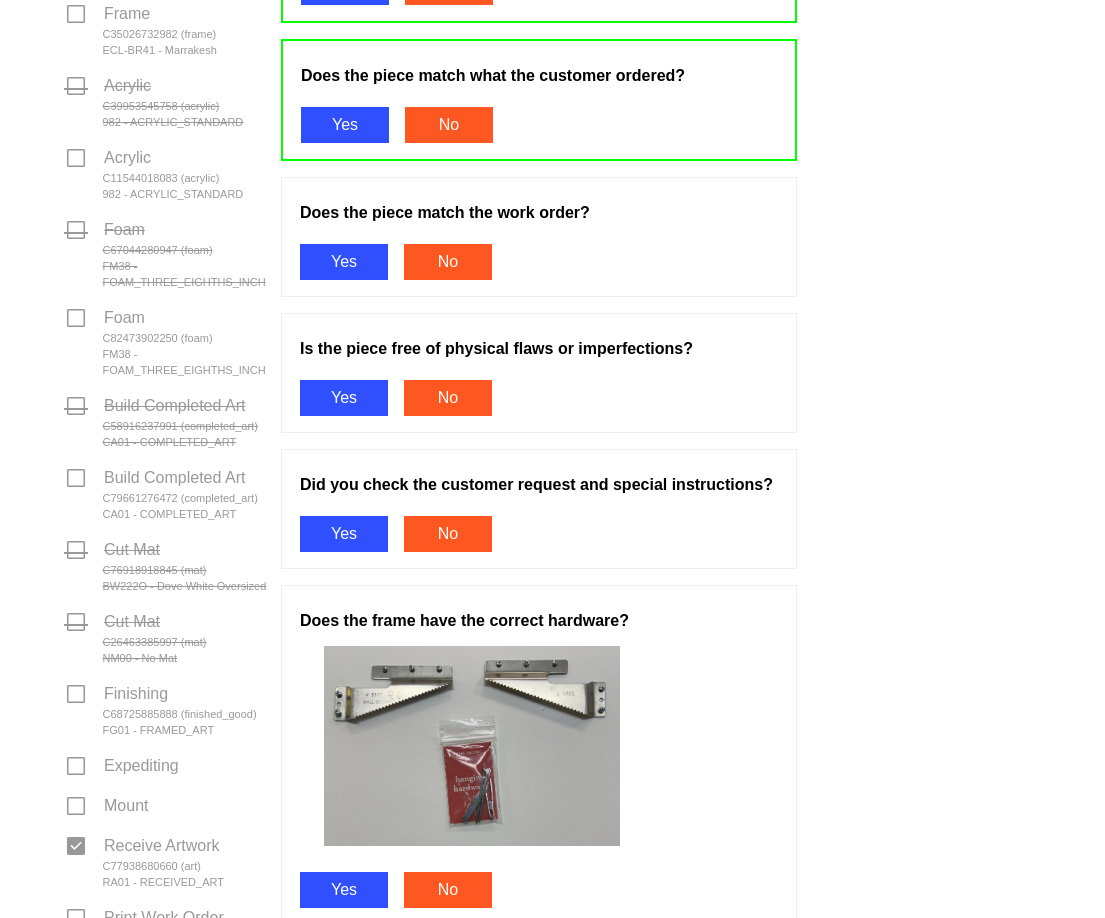 click on "Yes" at bounding box center [344, 262] 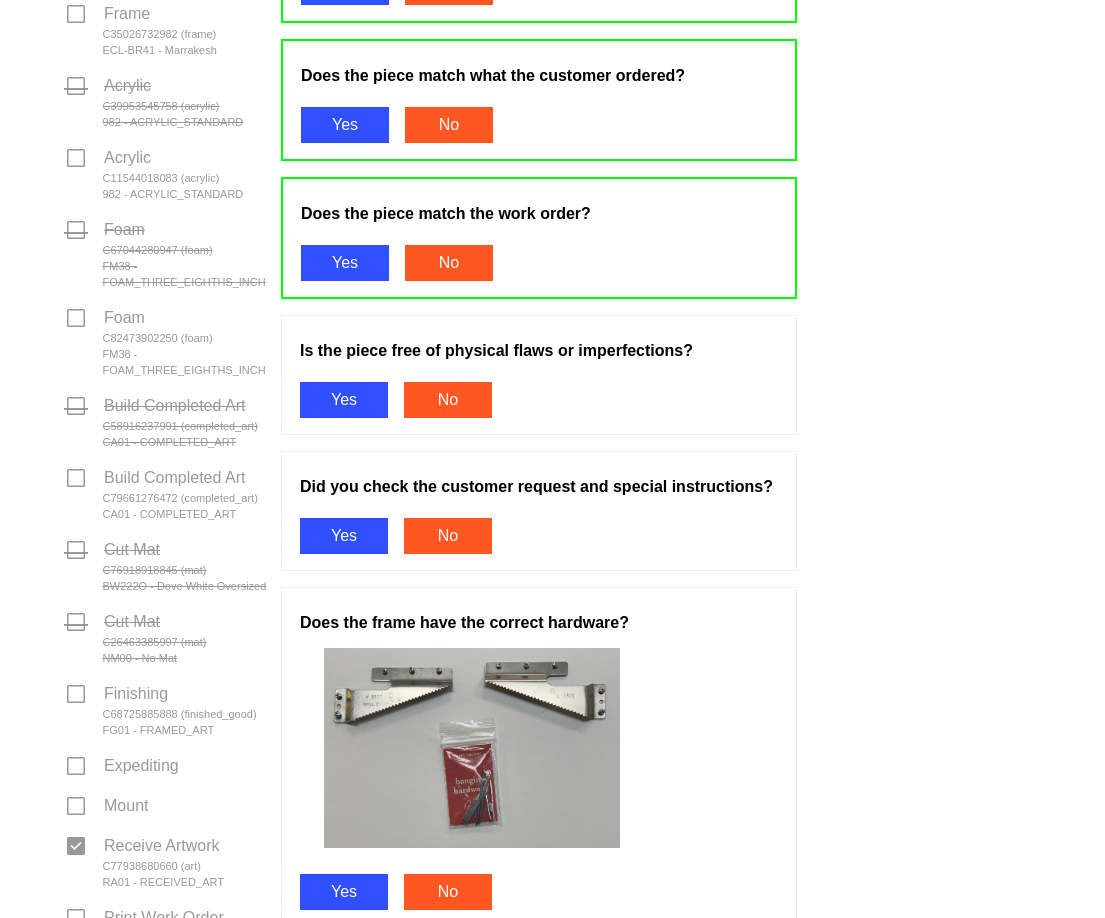 click on "Yes" at bounding box center (344, 400) 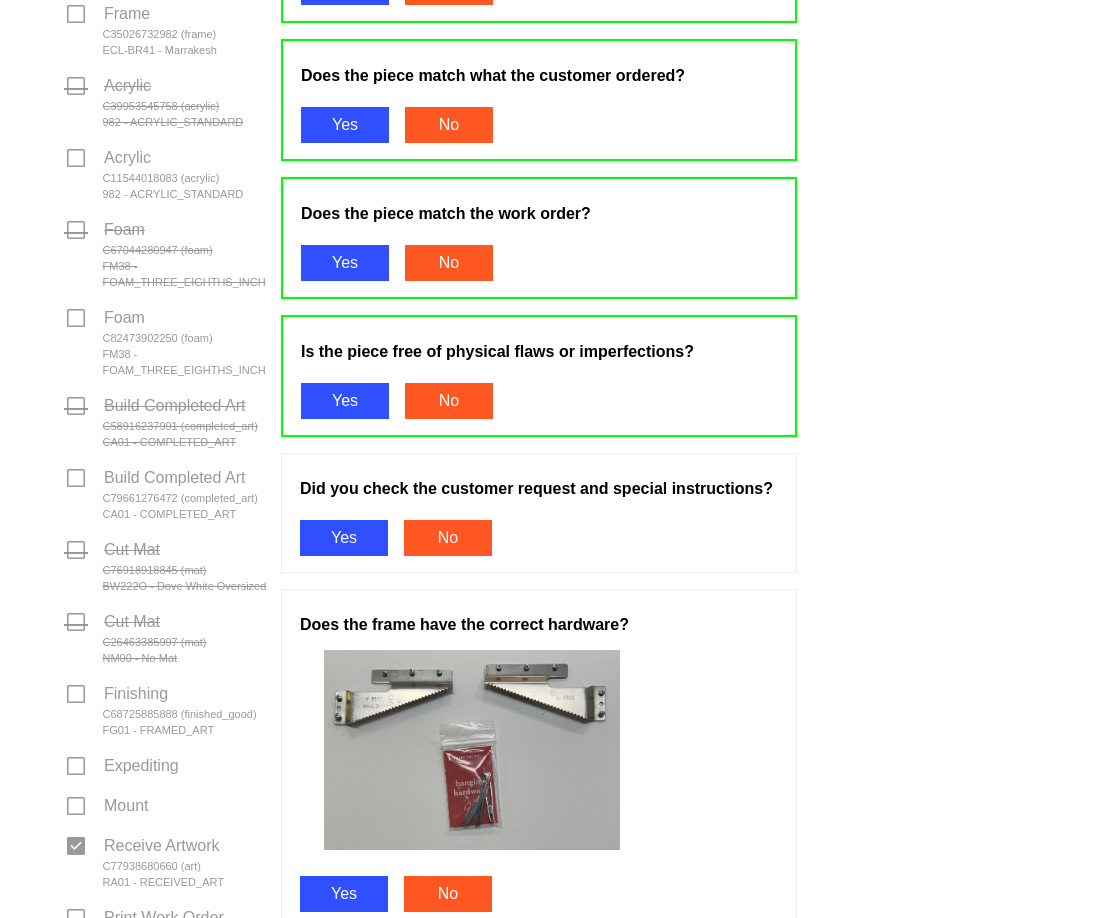 click on "Yes" at bounding box center [344, 538] 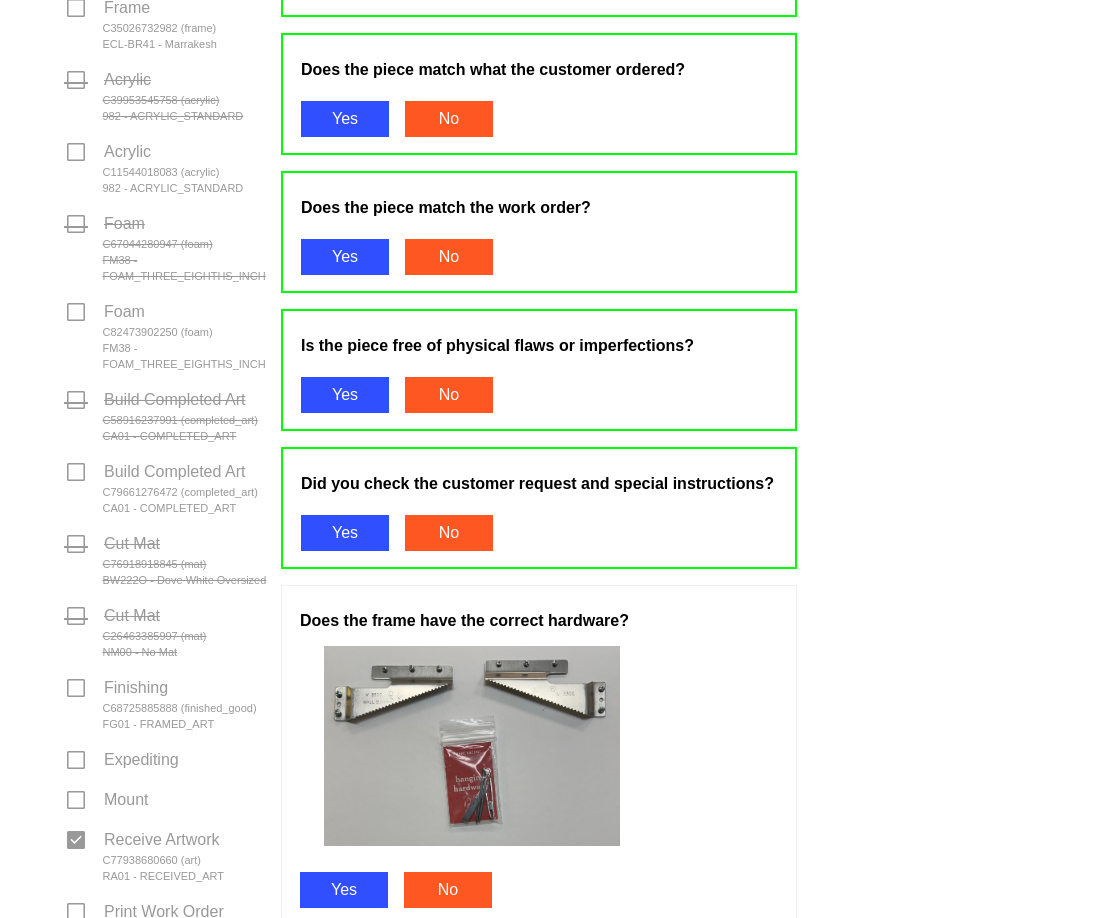 scroll, scrollTop: 995, scrollLeft: 0, axis: vertical 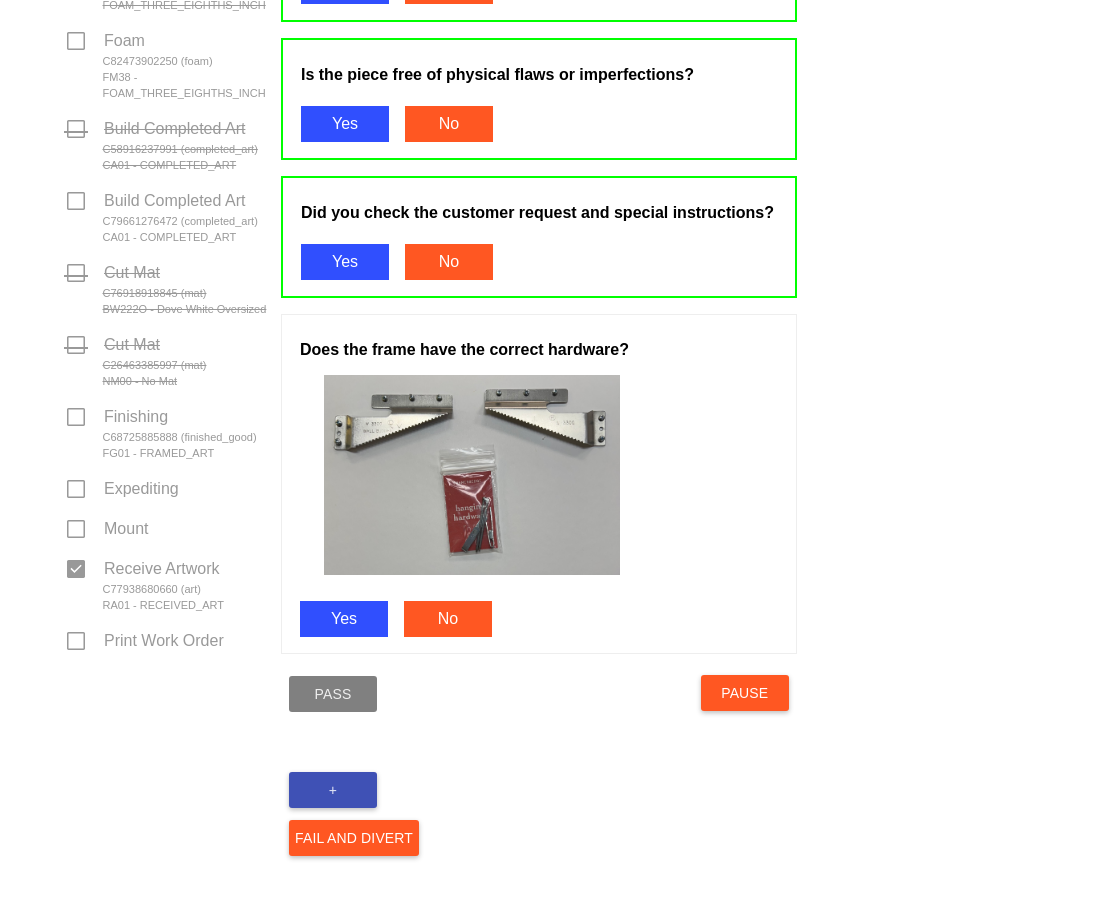 click on "Does the frame have the correct hardware? Yes No" at bounding box center (539, 484) 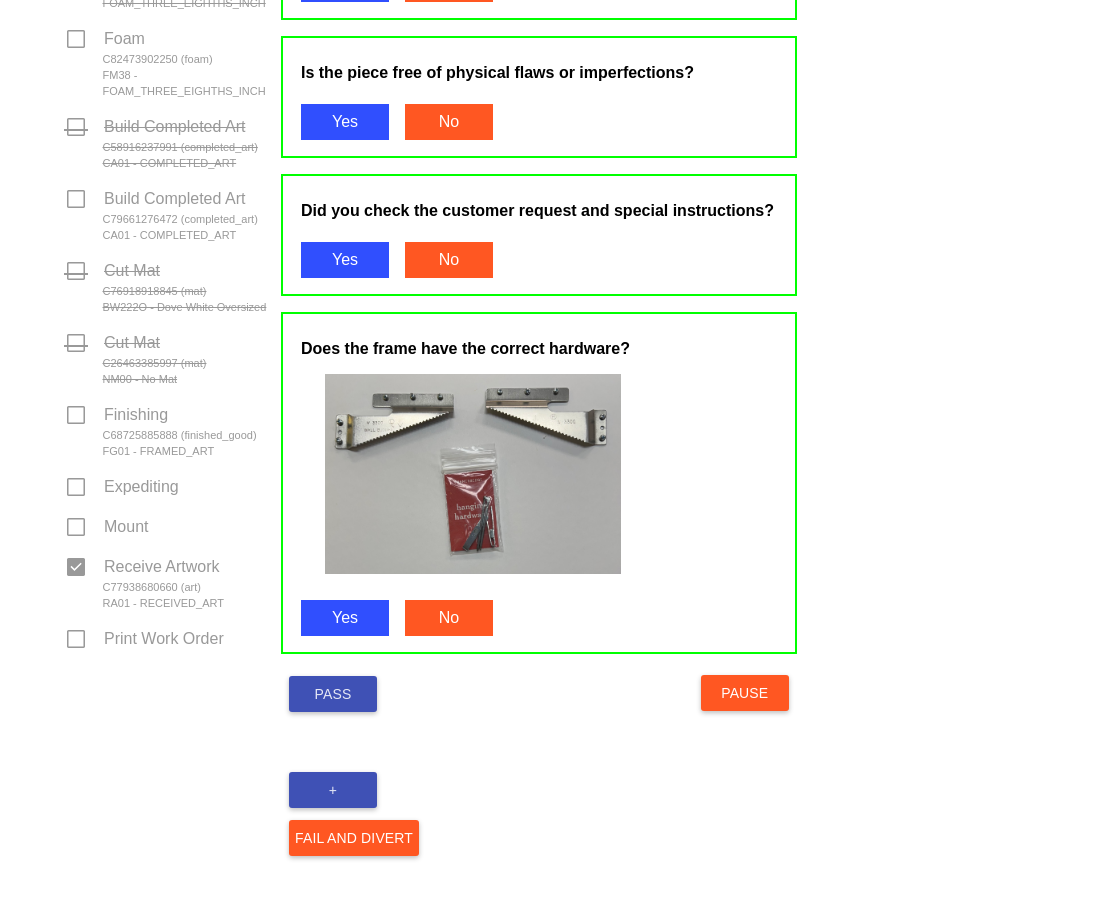 click on "Pass" at bounding box center (333, 694) 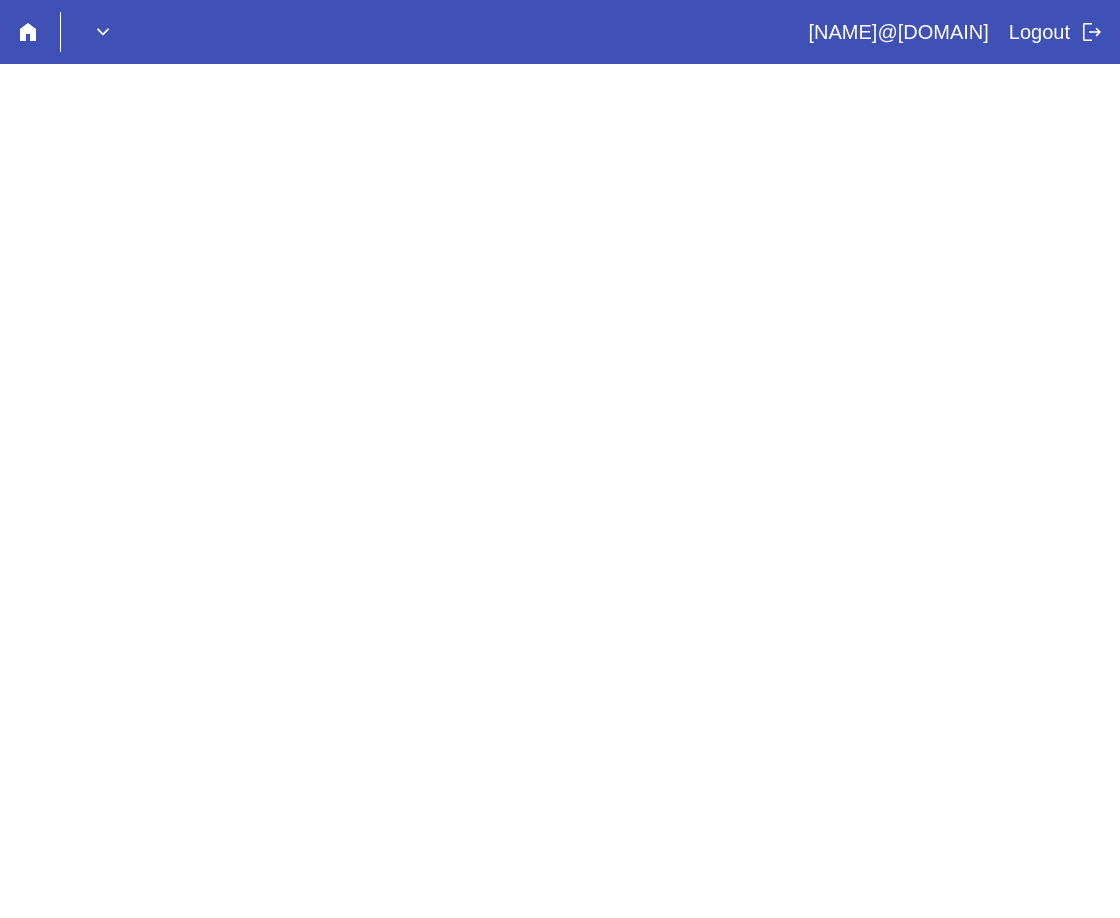 scroll, scrollTop: 0, scrollLeft: 0, axis: both 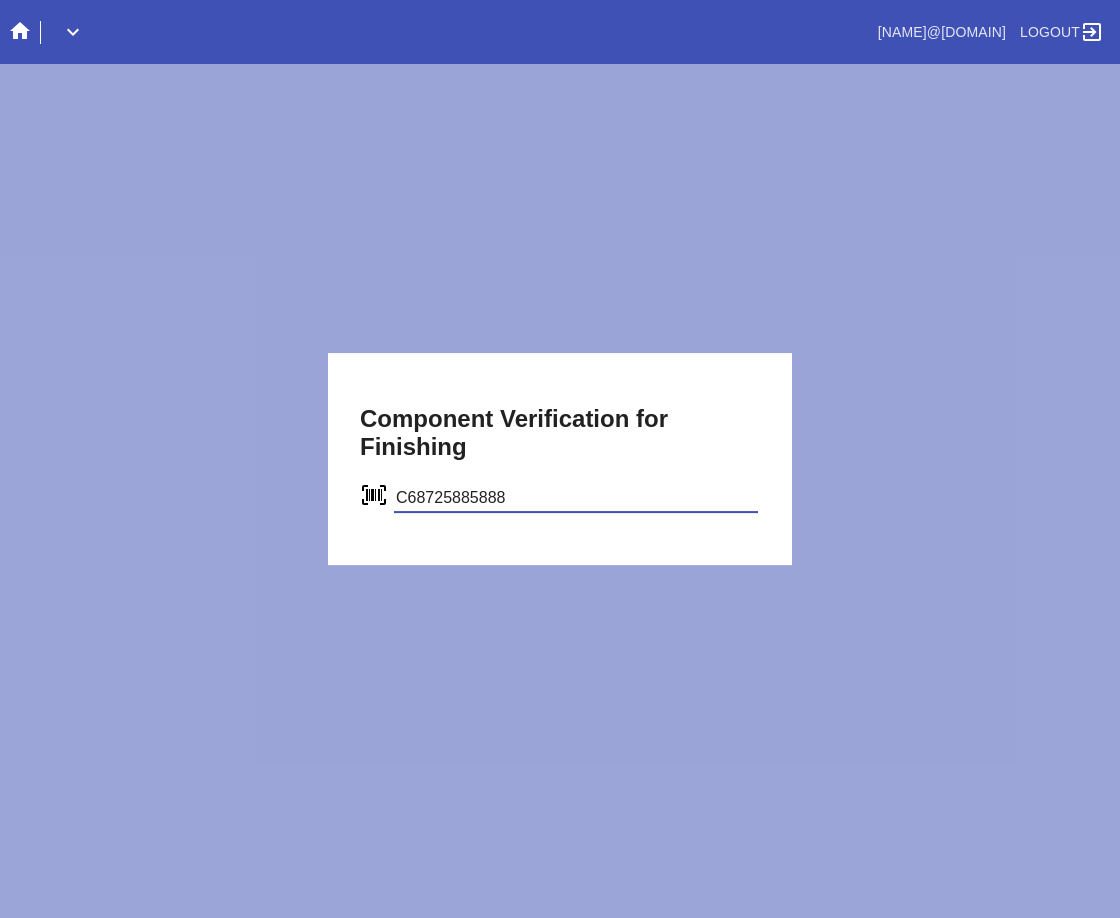 type on "C68725885888" 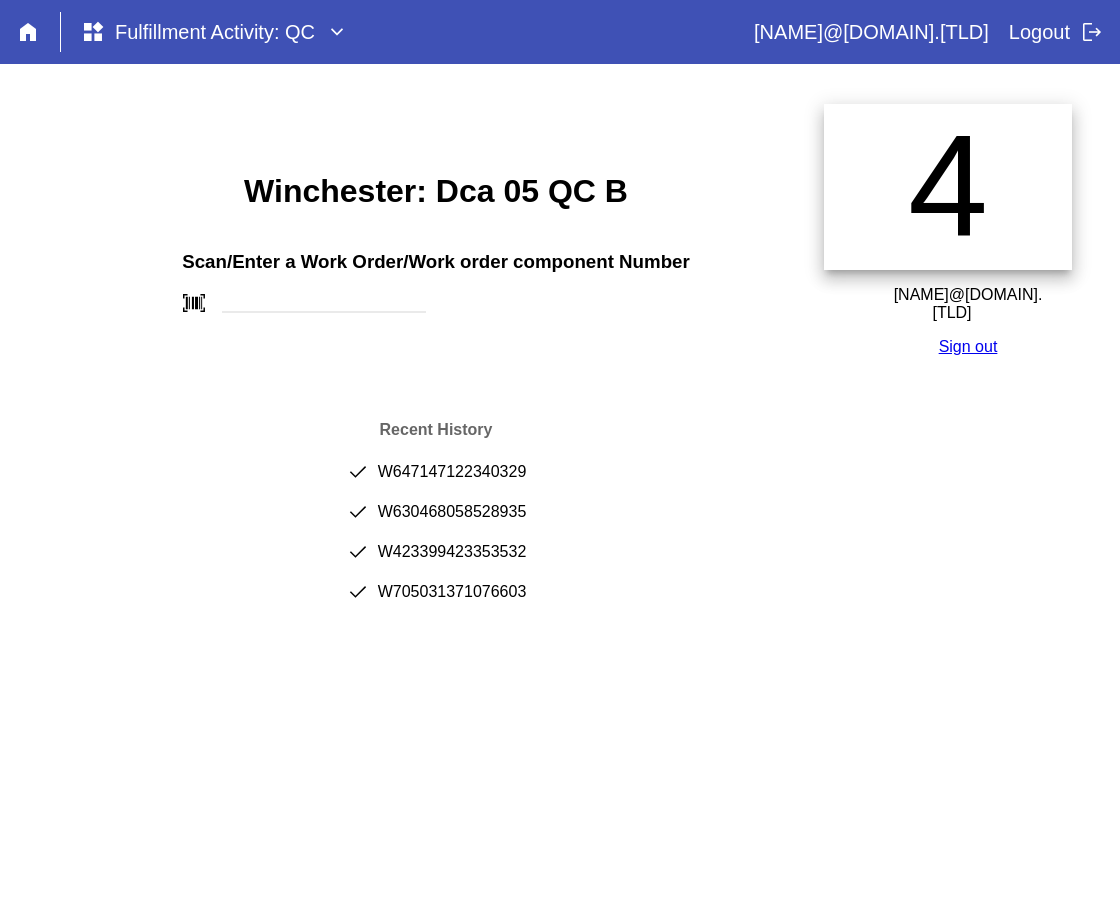 scroll, scrollTop: 0, scrollLeft: 0, axis: both 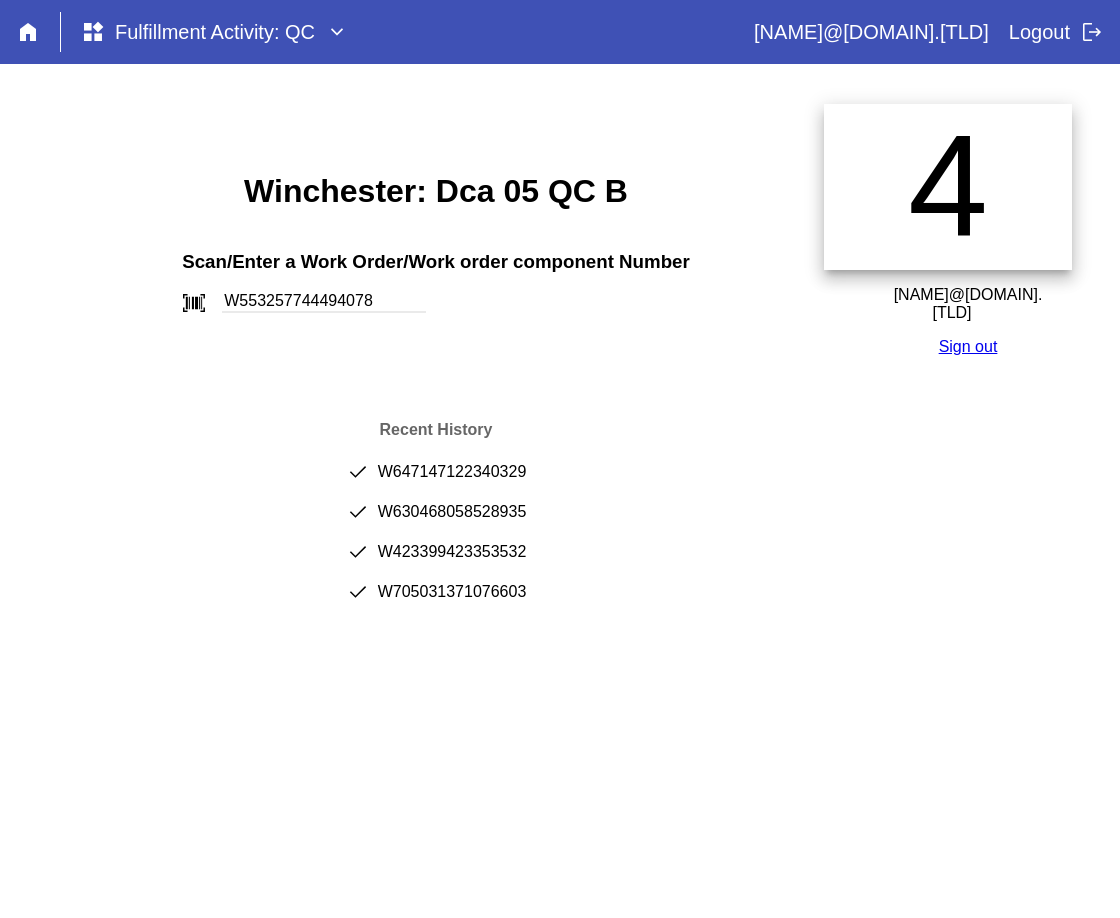 type on "W553257744494078" 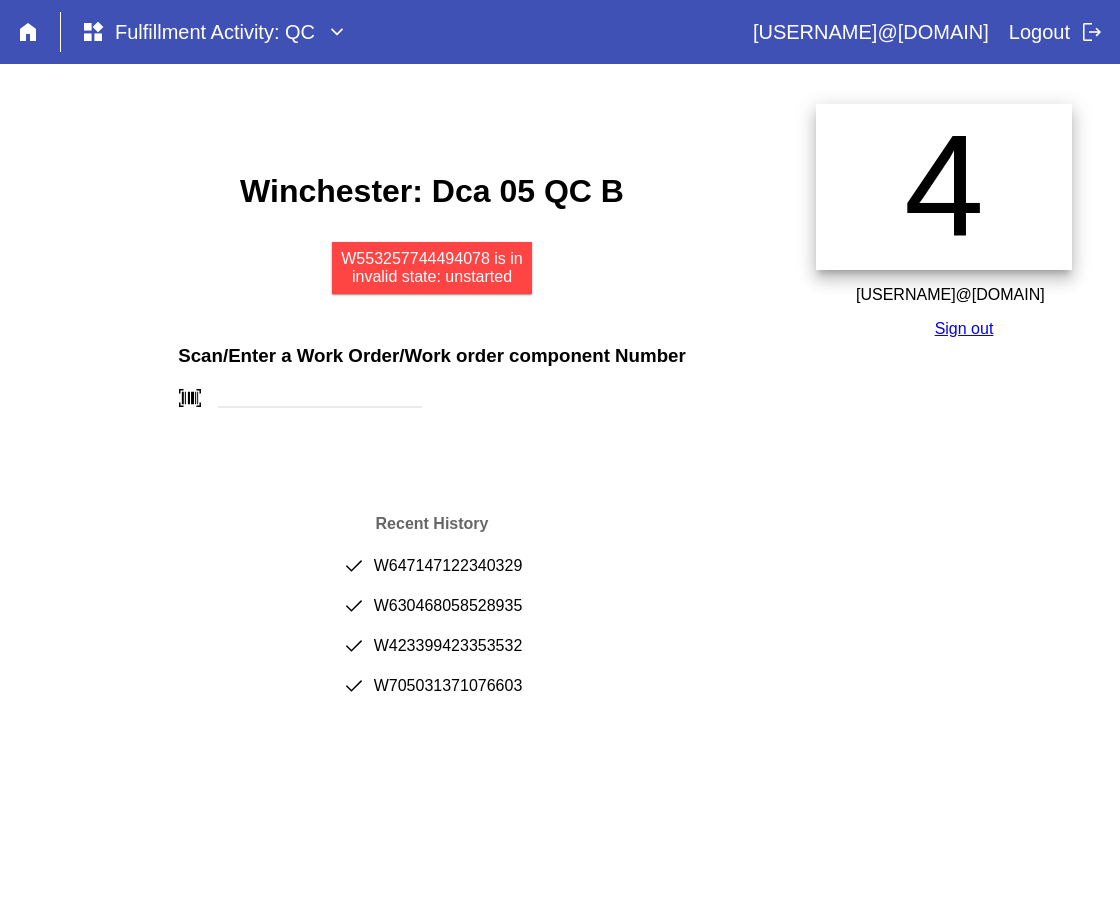 scroll, scrollTop: 0, scrollLeft: 0, axis: both 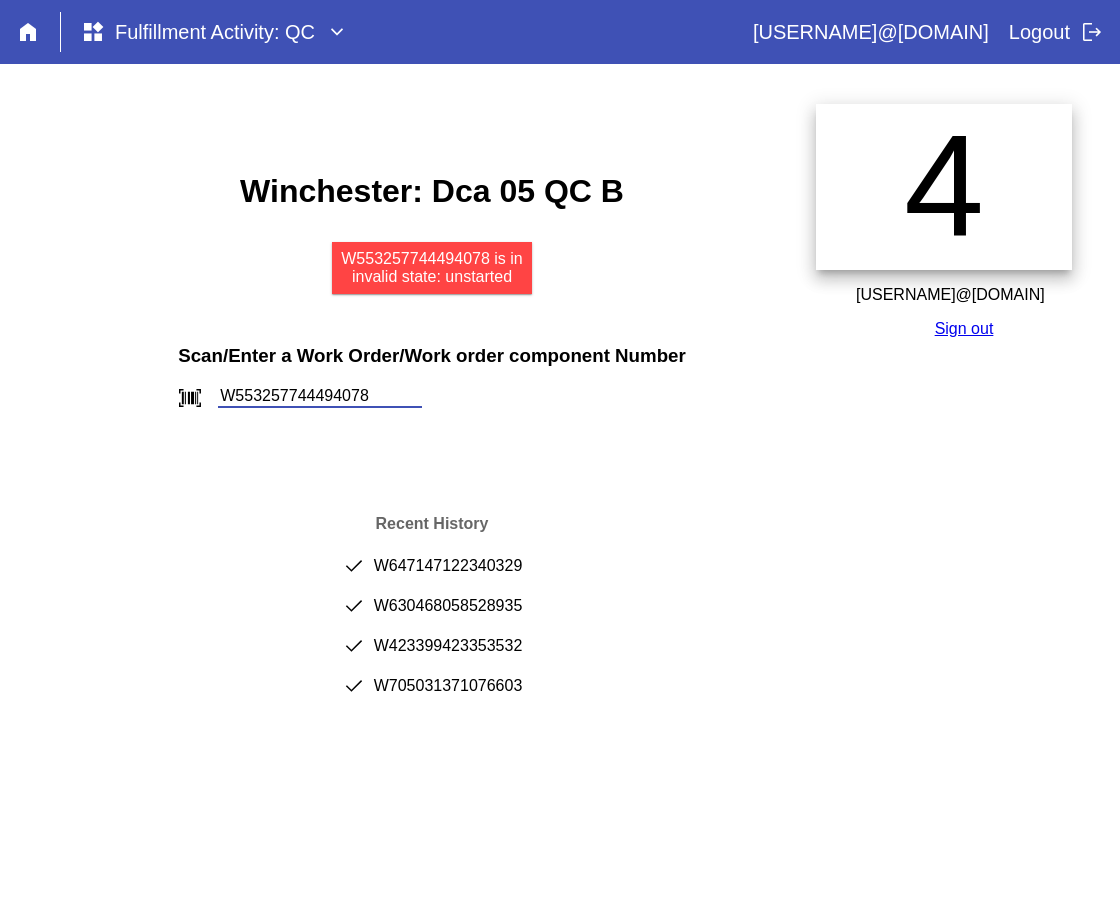 type on "W553257744494078" 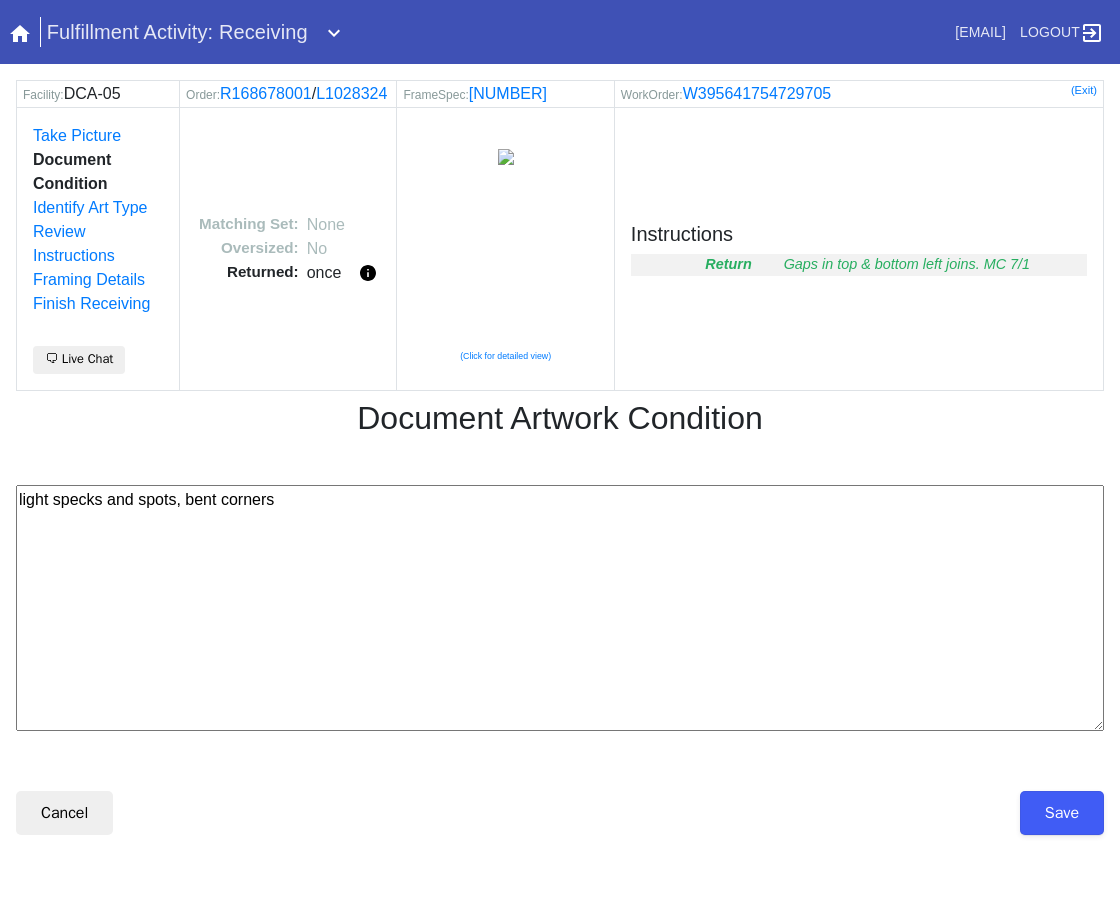 scroll, scrollTop: 0, scrollLeft: 0, axis: both 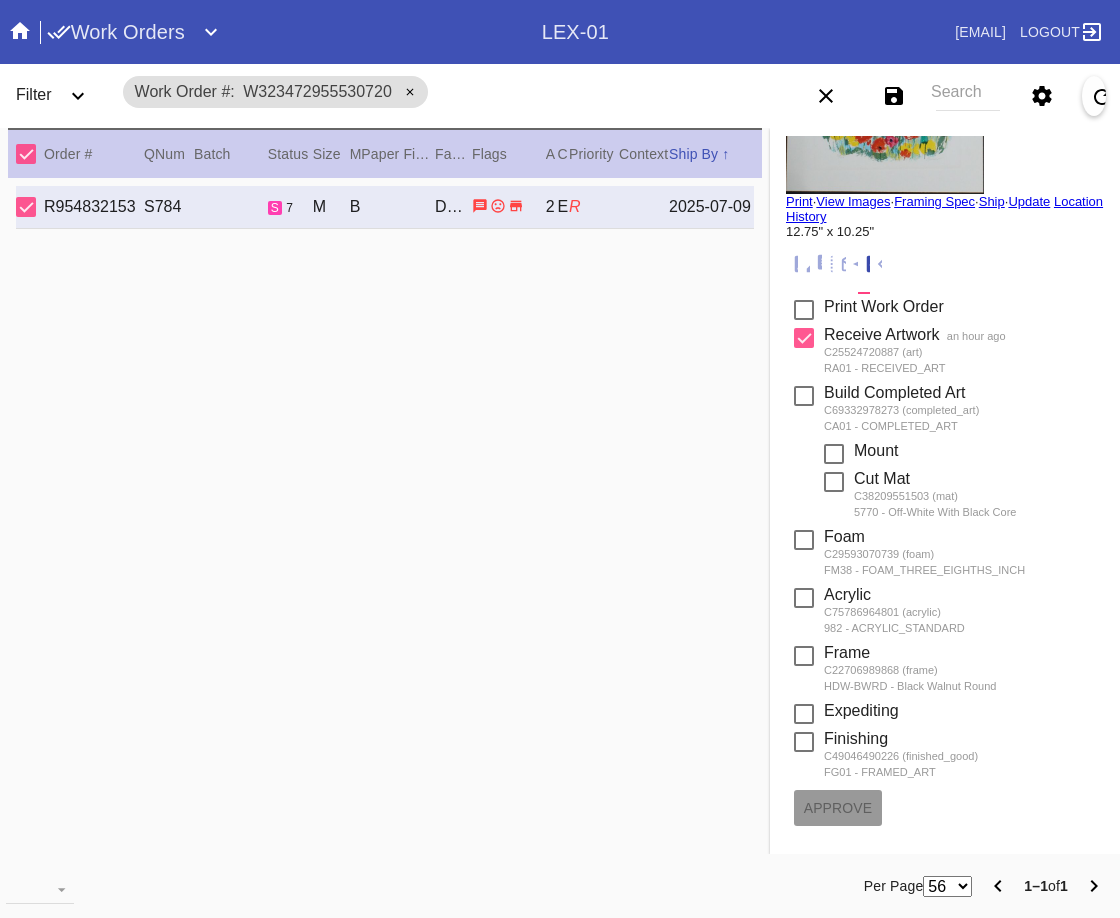 click on "Search" at bounding box center [968, 96] 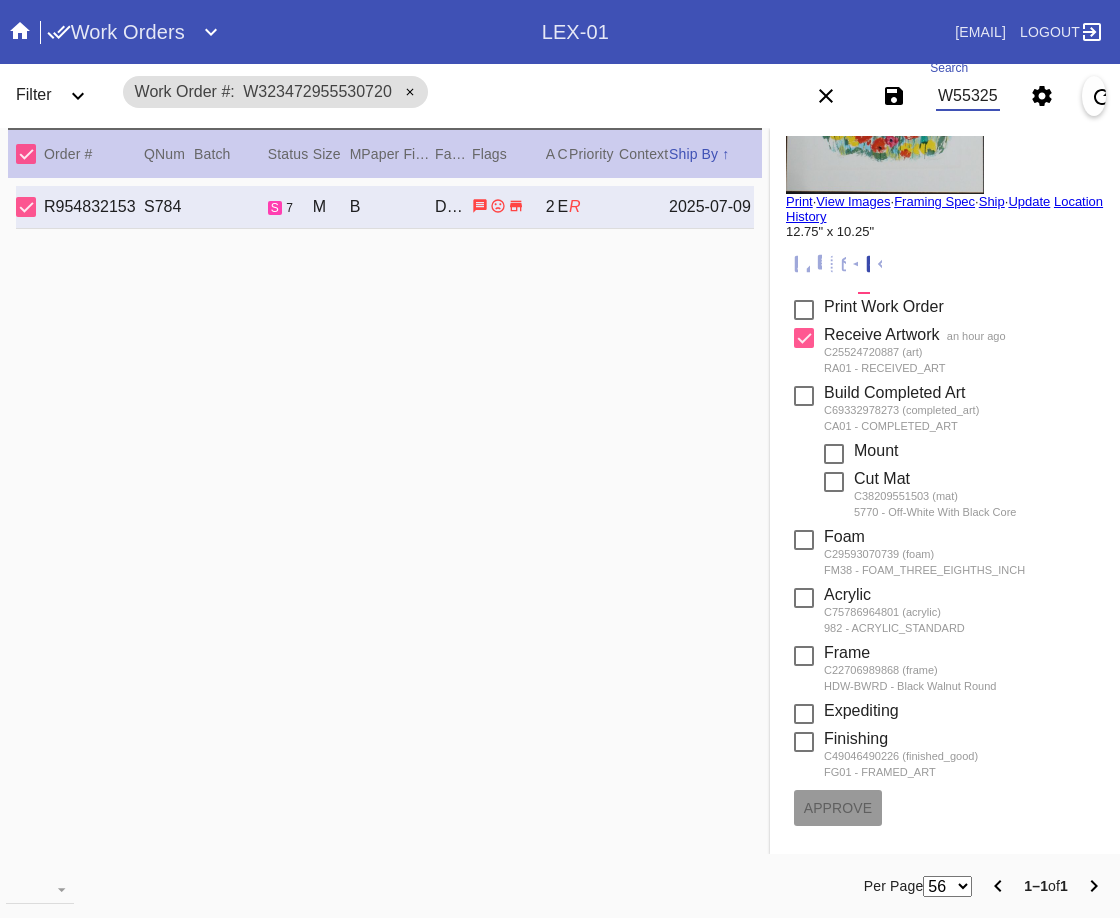 scroll, scrollTop: 0, scrollLeft: 88, axis: horizontal 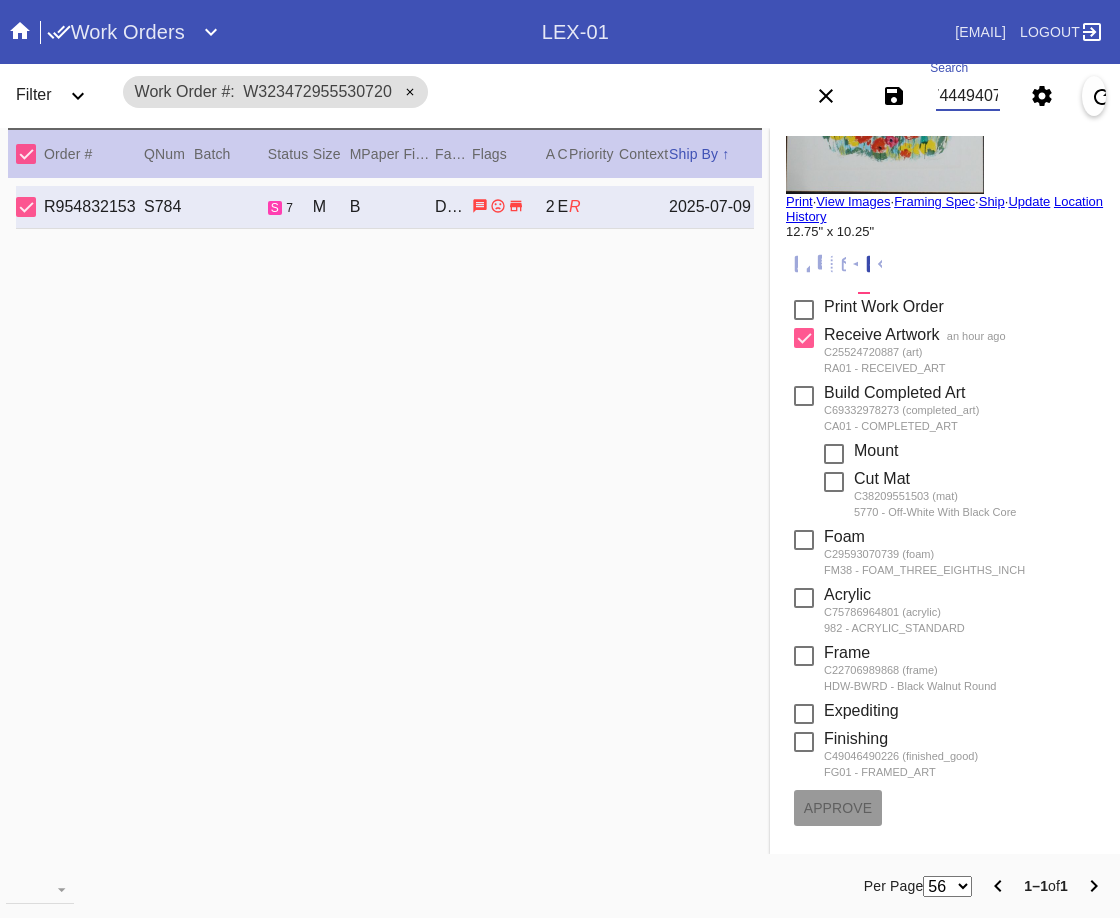 type on "W553257744494078" 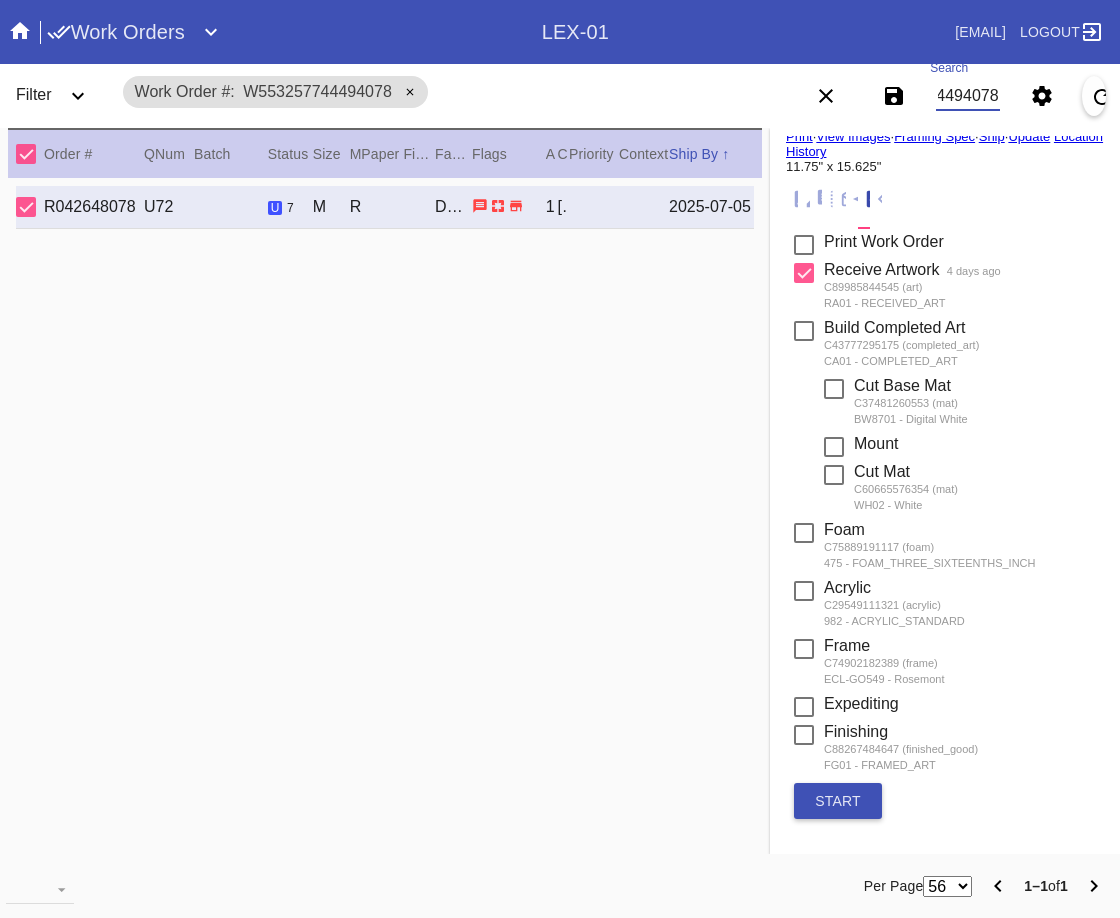 scroll, scrollTop: 200, scrollLeft: 0, axis: vertical 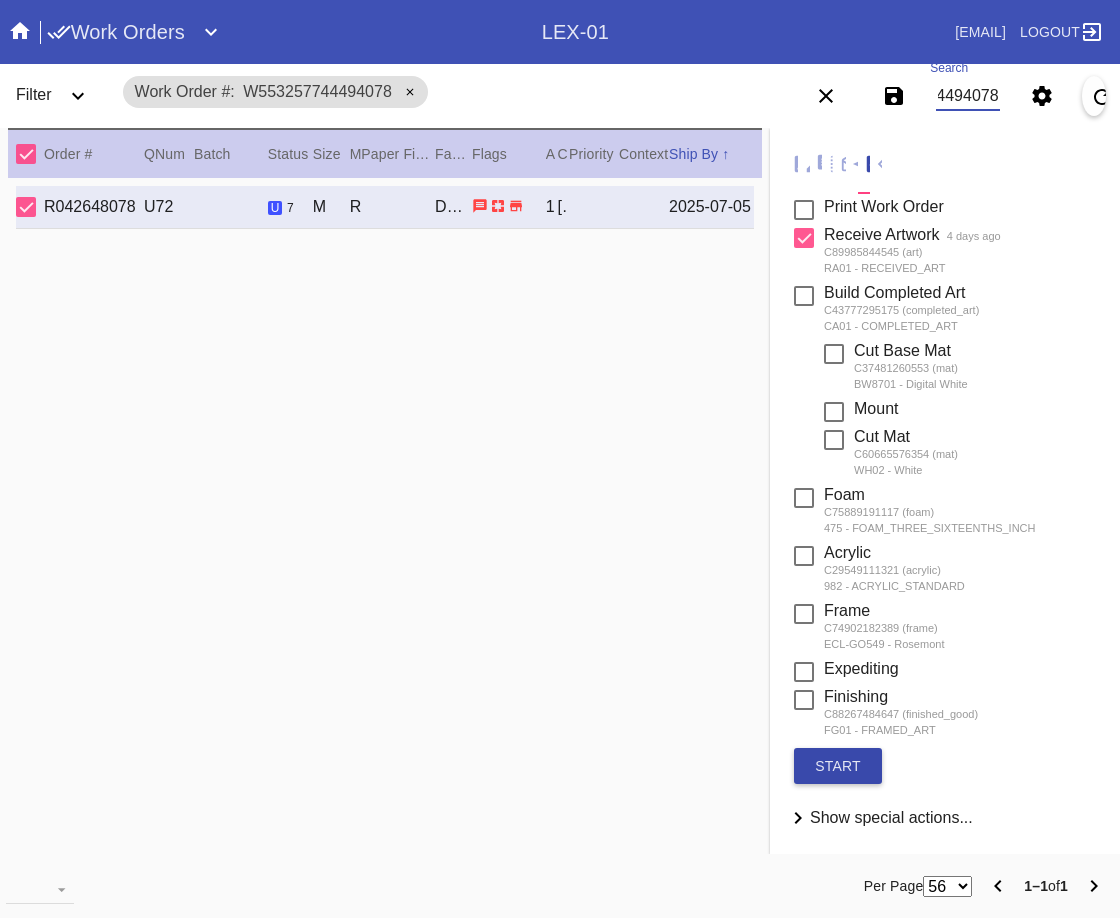 click on "start" at bounding box center [838, 766] 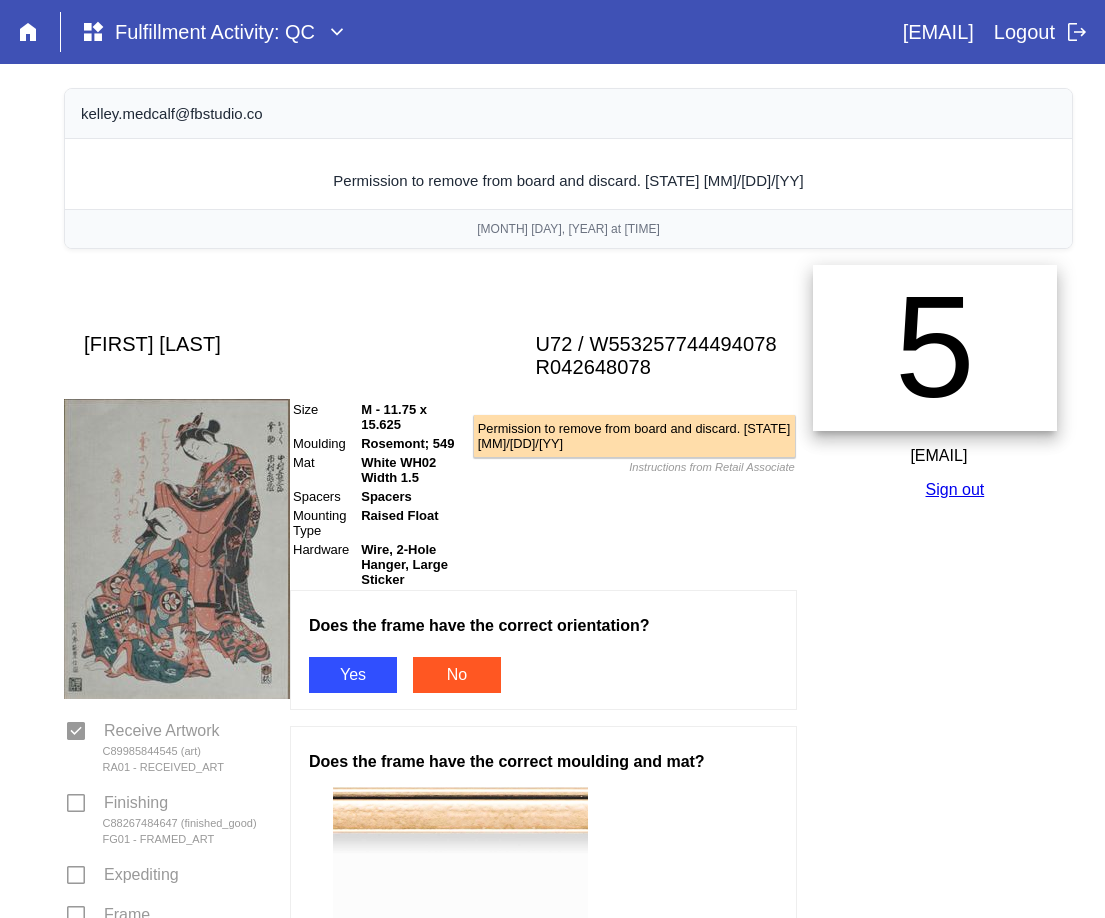 scroll, scrollTop: 0, scrollLeft: 0, axis: both 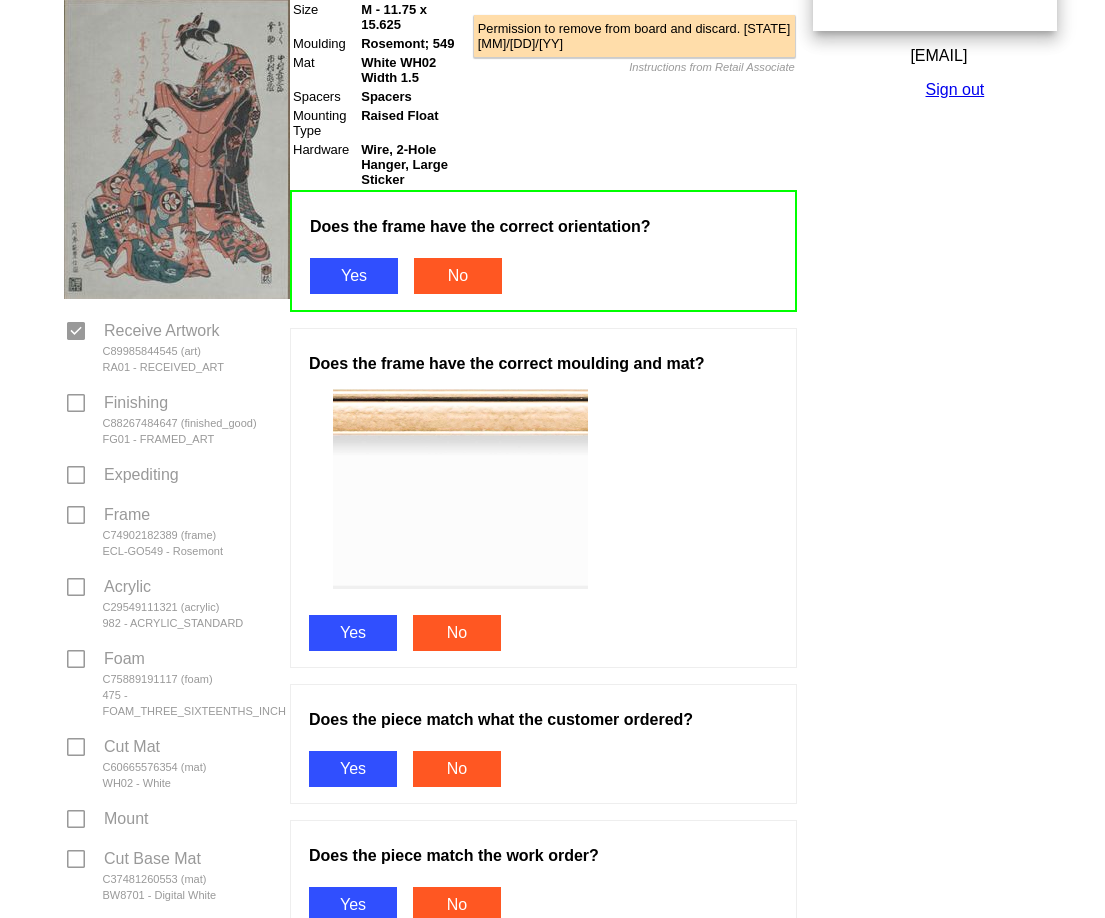 click on "Yes" at bounding box center [353, 633] 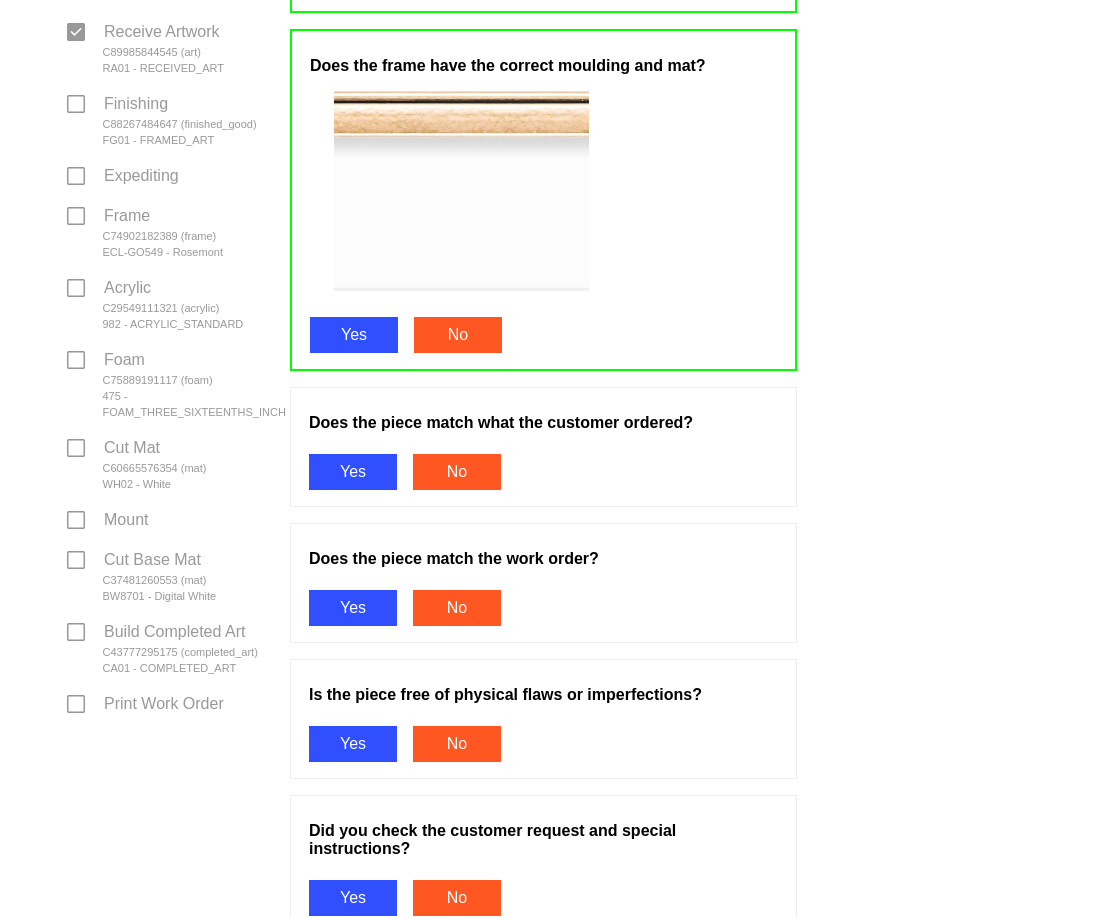 scroll, scrollTop: 700, scrollLeft: 0, axis: vertical 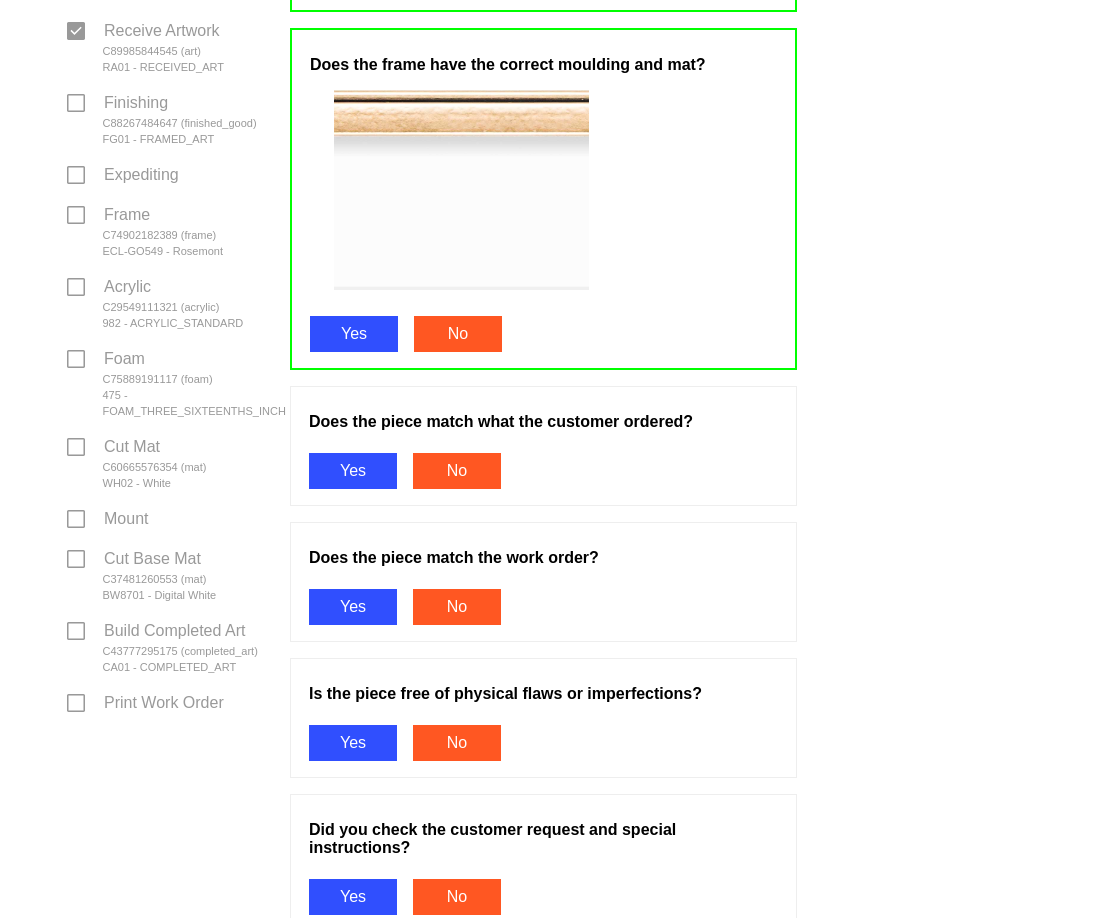 click on "Yes" at bounding box center (353, 471) 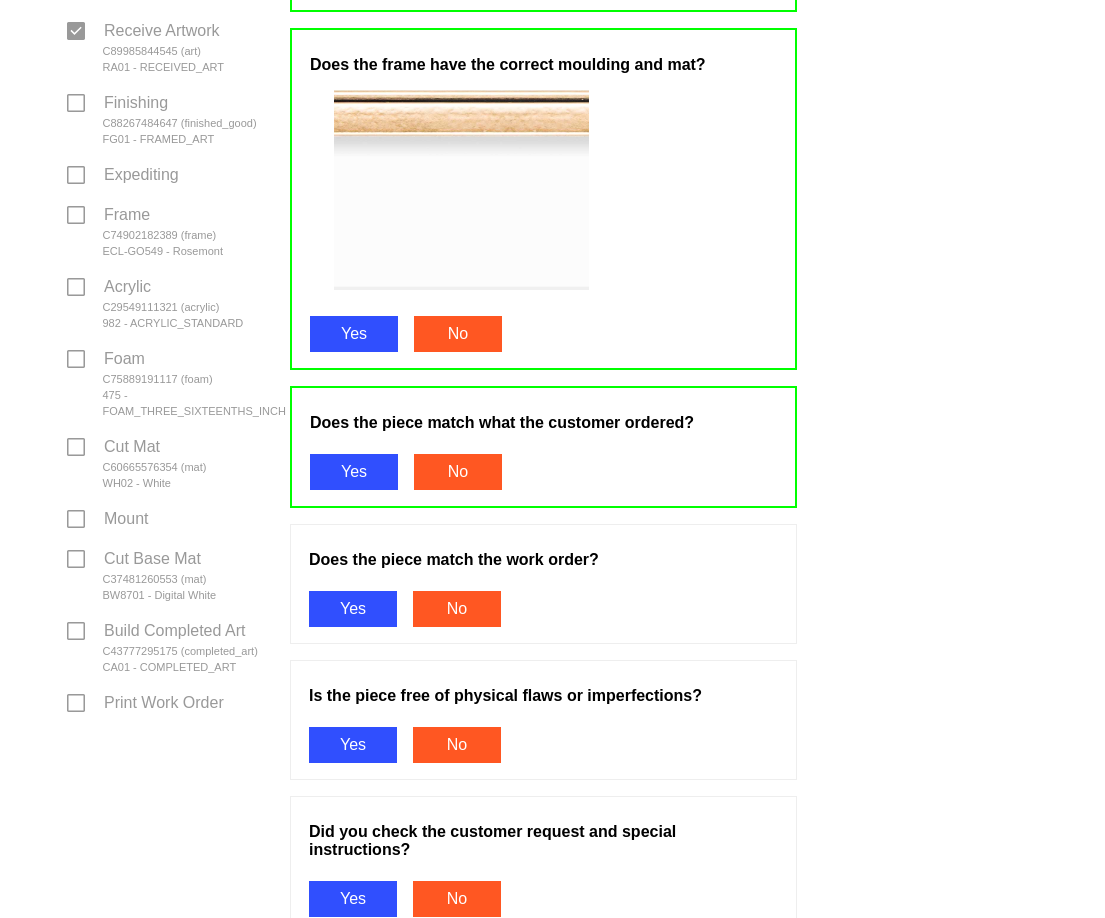 click on "Yes" at bounding box center [353, 609] 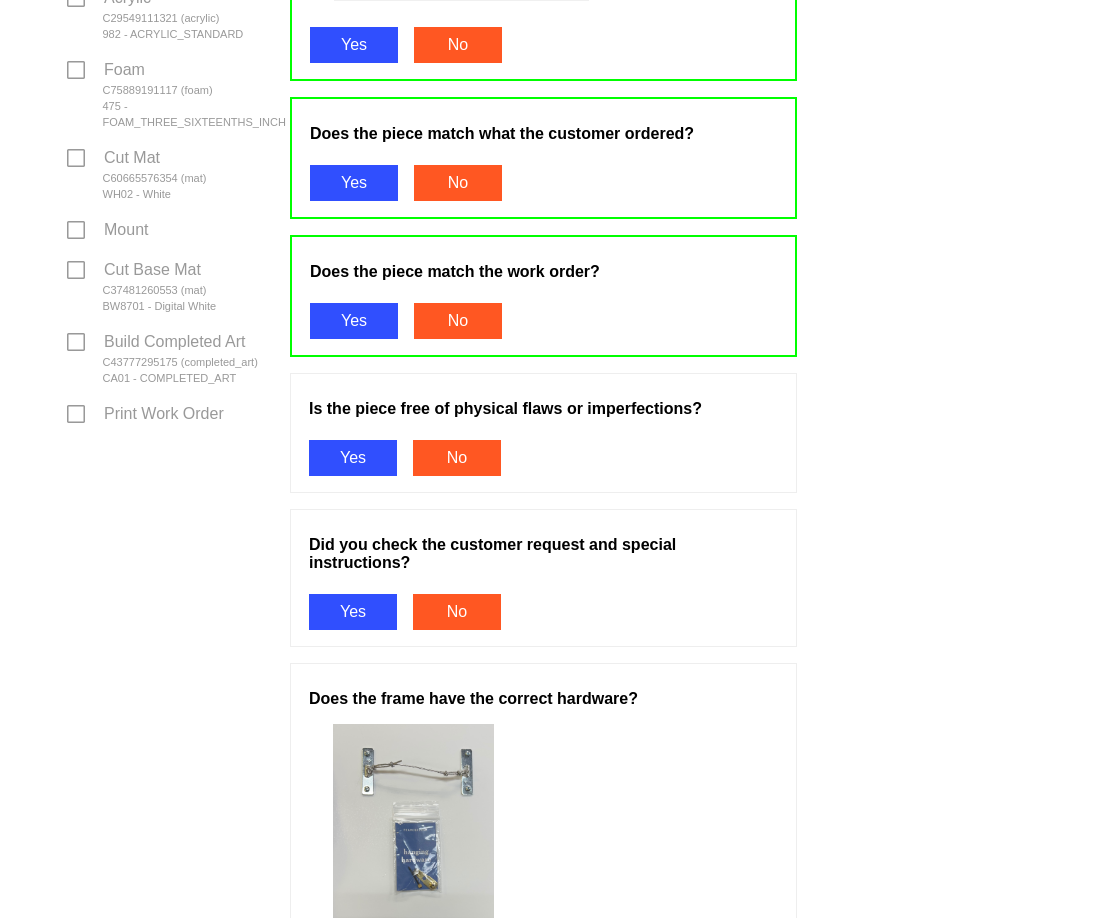 scroll, scrollTop: 1000, scrollLeft: 0, axis: vertical 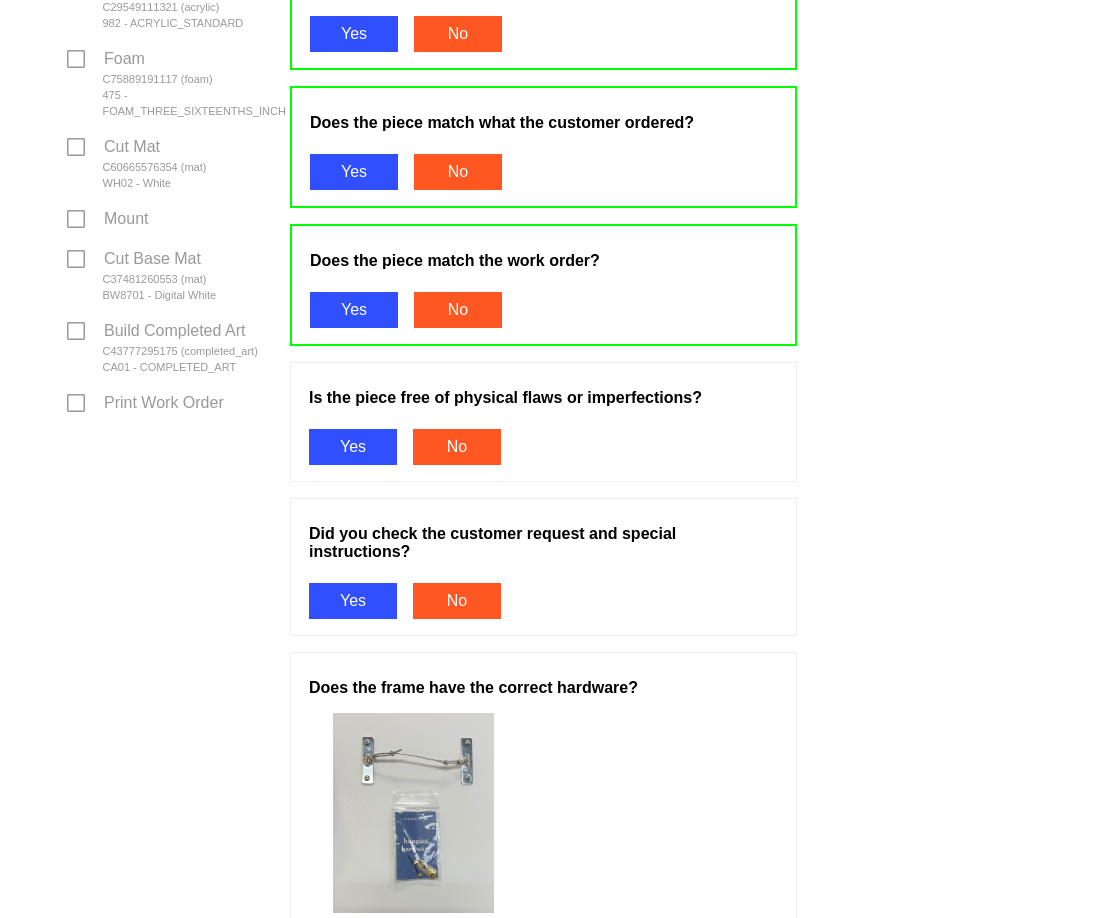 click on "Is the piece free of physical flaws or imperfections? Yes No" at bounding box center [543, 422] 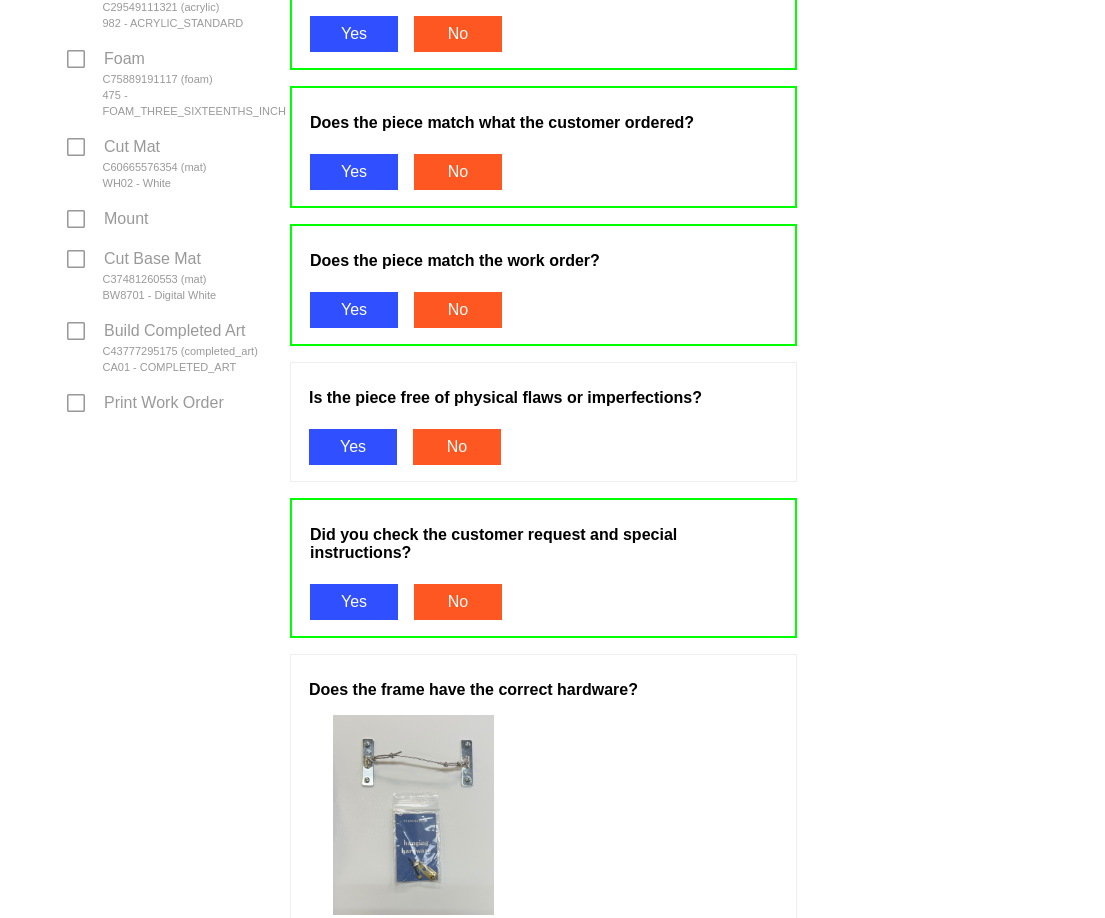 click on "Yes" at bounding box center (353, 447) 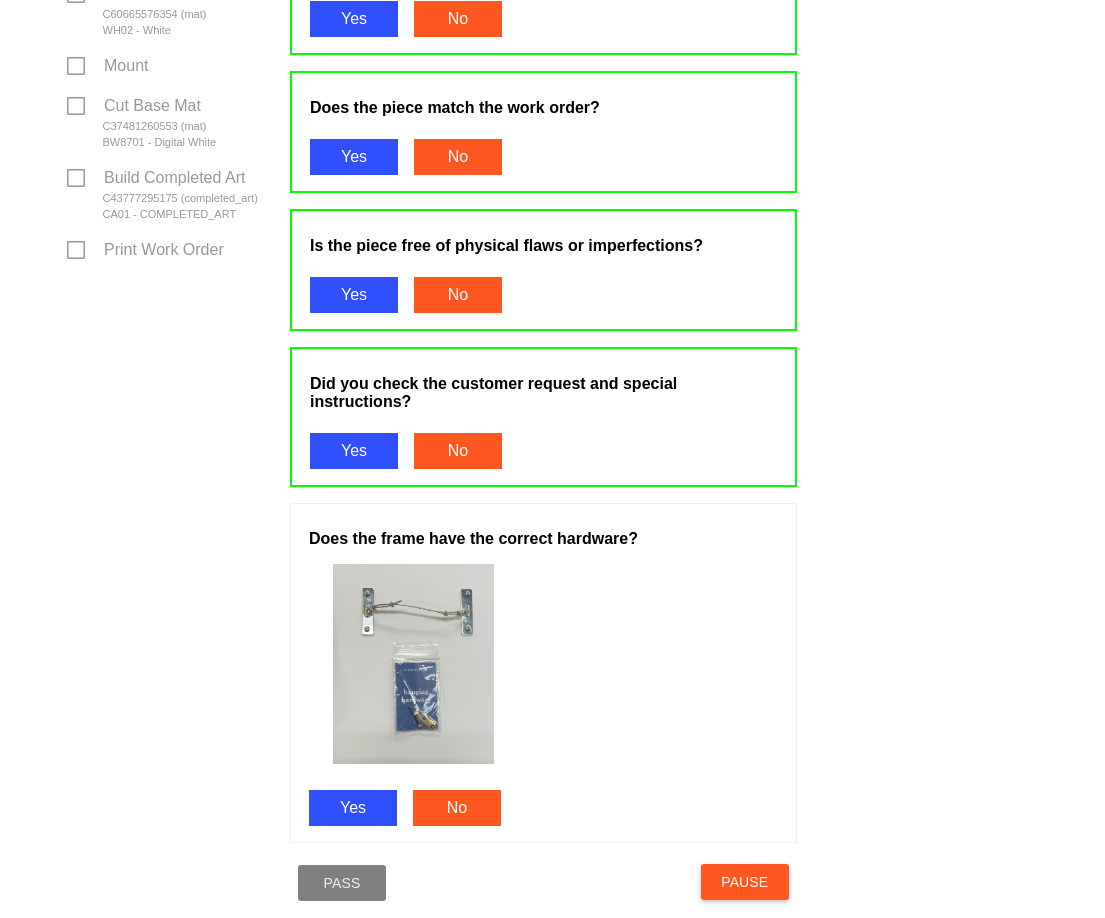 scroll, scrollTop: 1342, scrollLeft: 0, axis: vertical 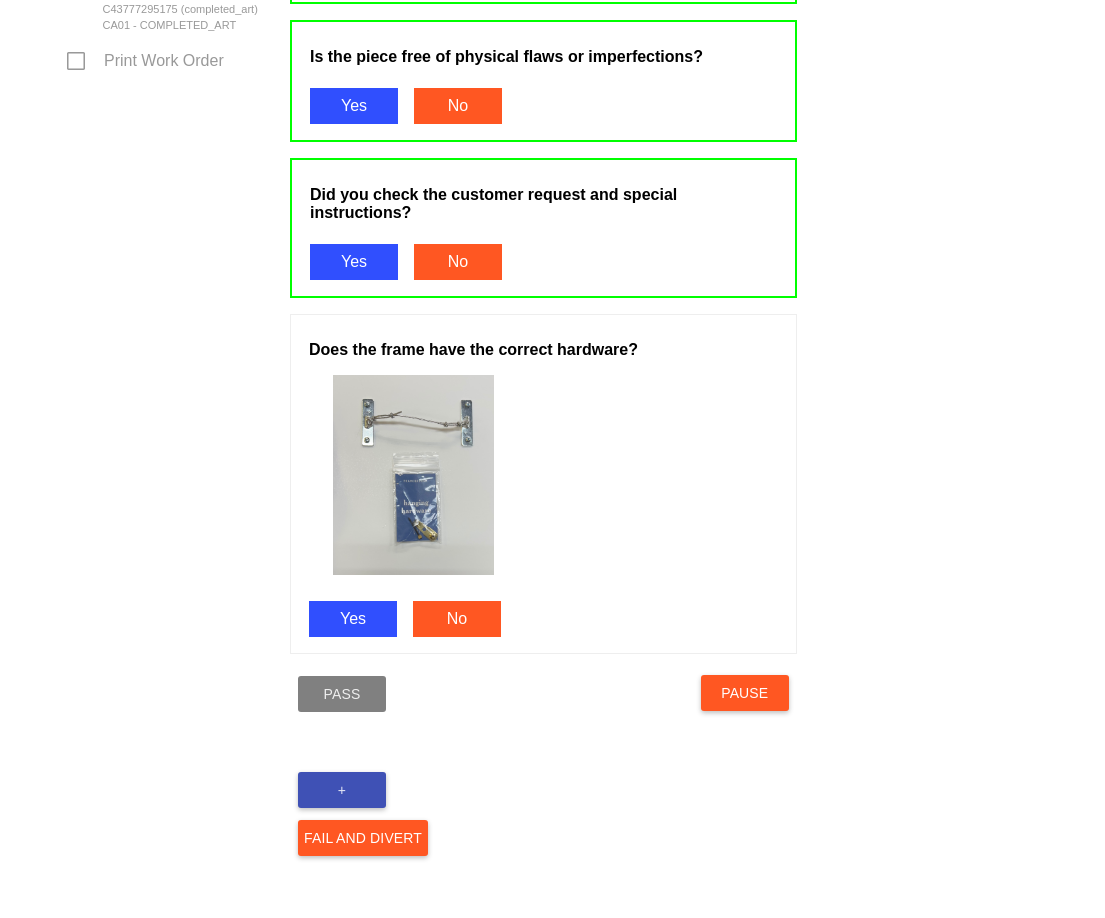 drag, startPoint x: 361, startPoint y: 618, endPoint x: 362, endPoint y: 639, distance: 21.023796 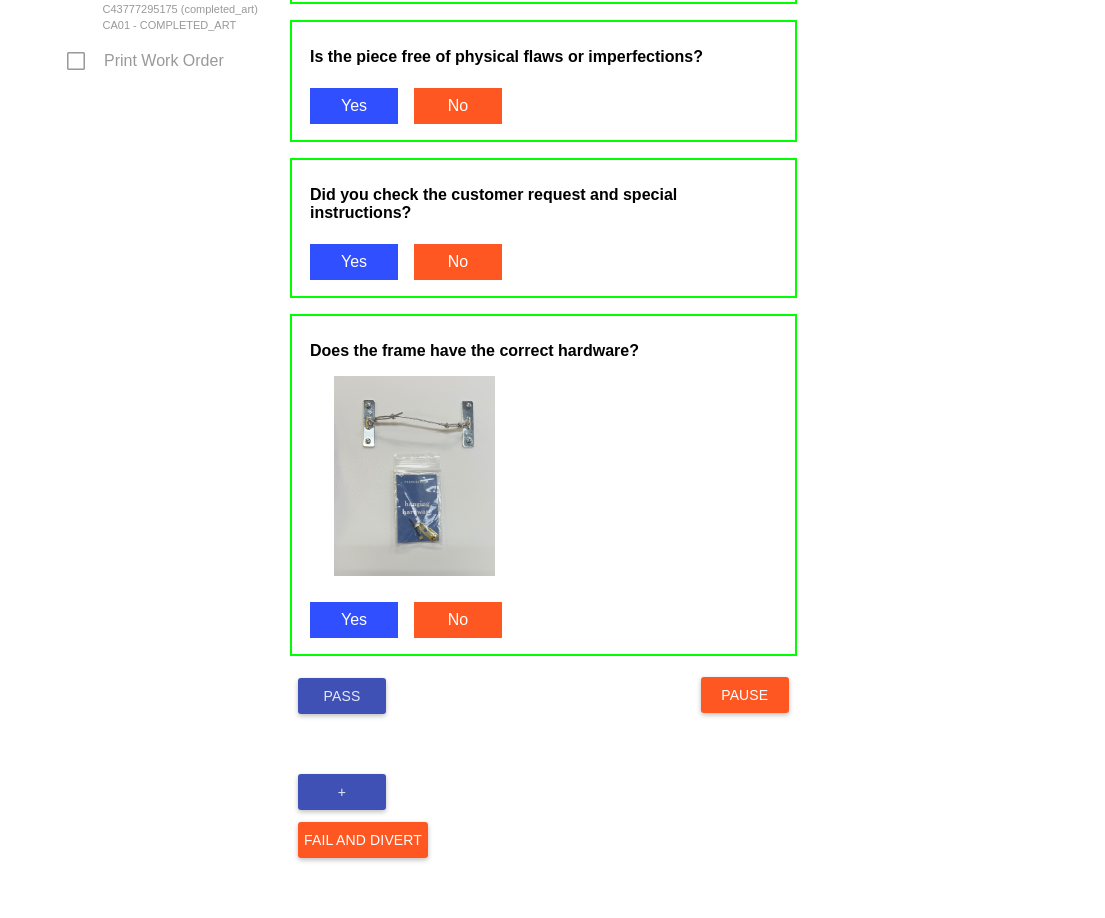 drag, startPoint x: 367, startPoint y: 703, endPoint x: 320, endPoint y: 700, distance: 47.095646 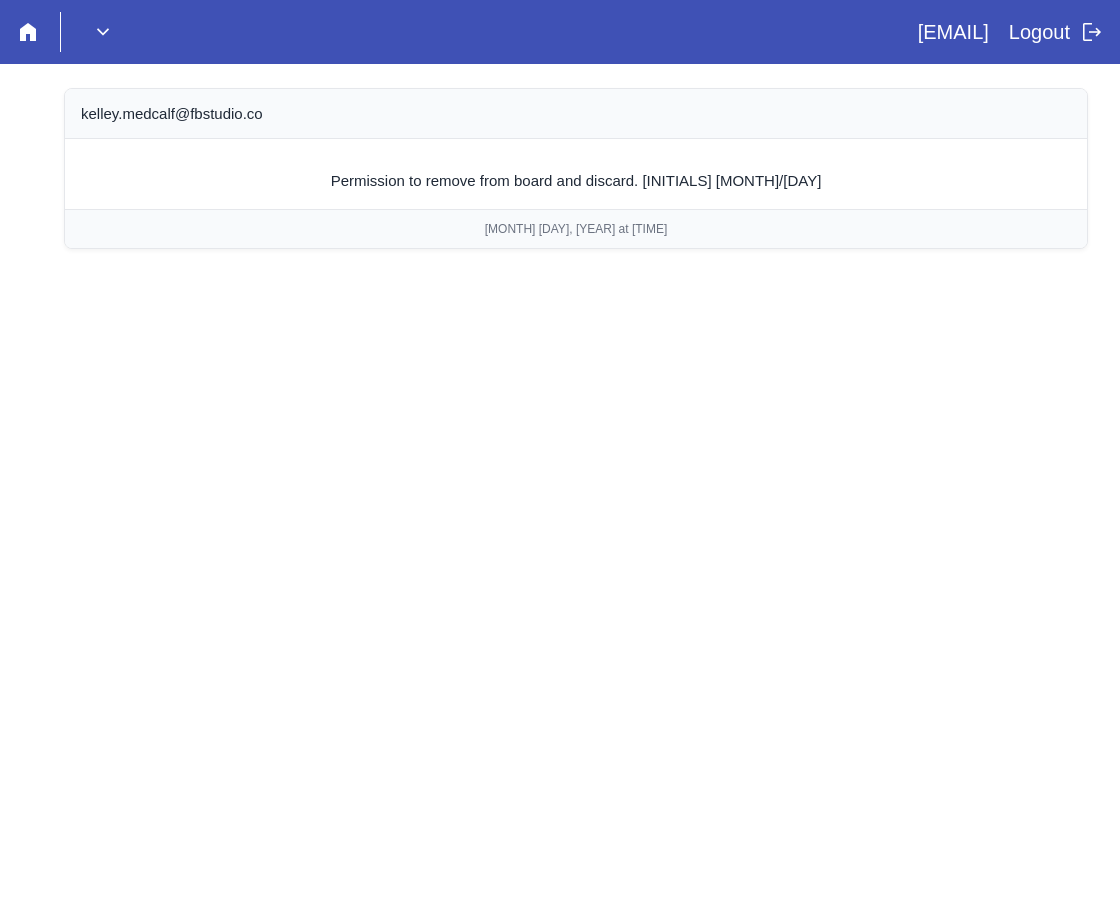 scroll, scrollTop: 0, scrollLeft: 0, axis: both 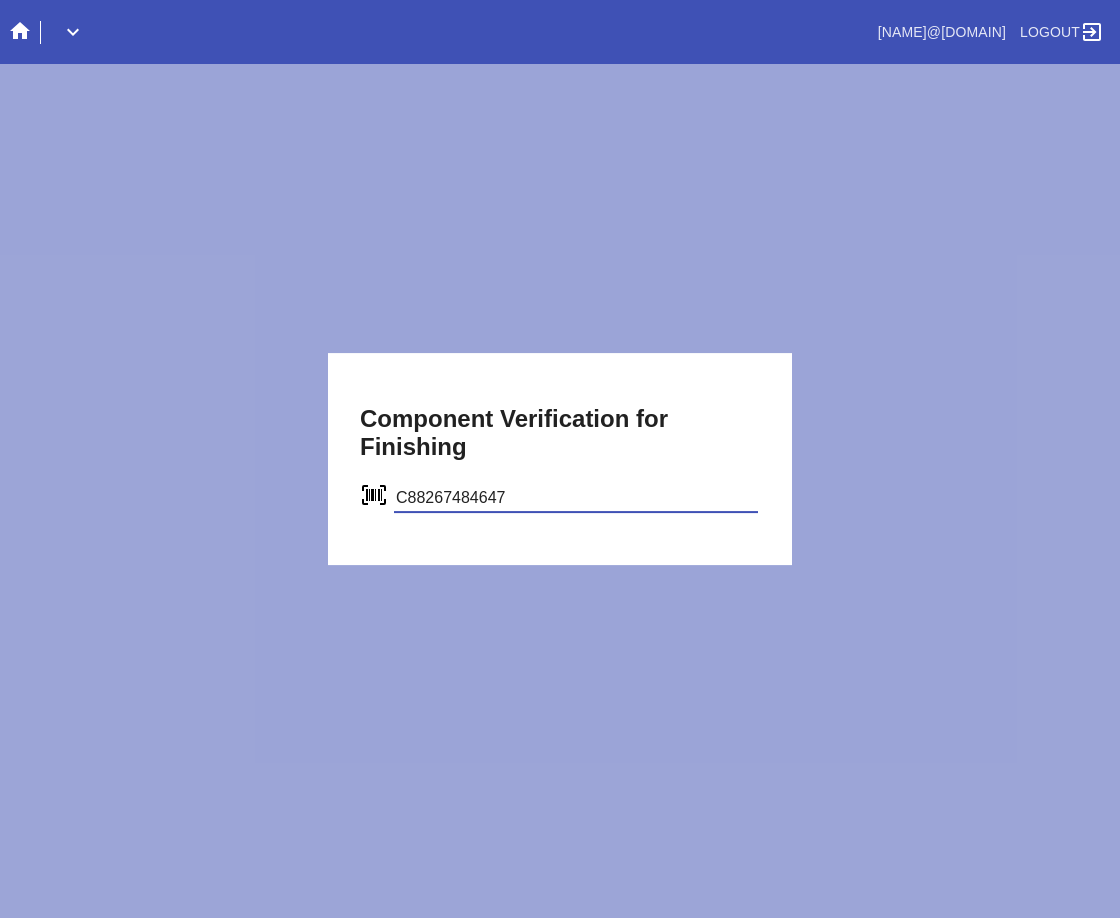 type on "C88267484647" 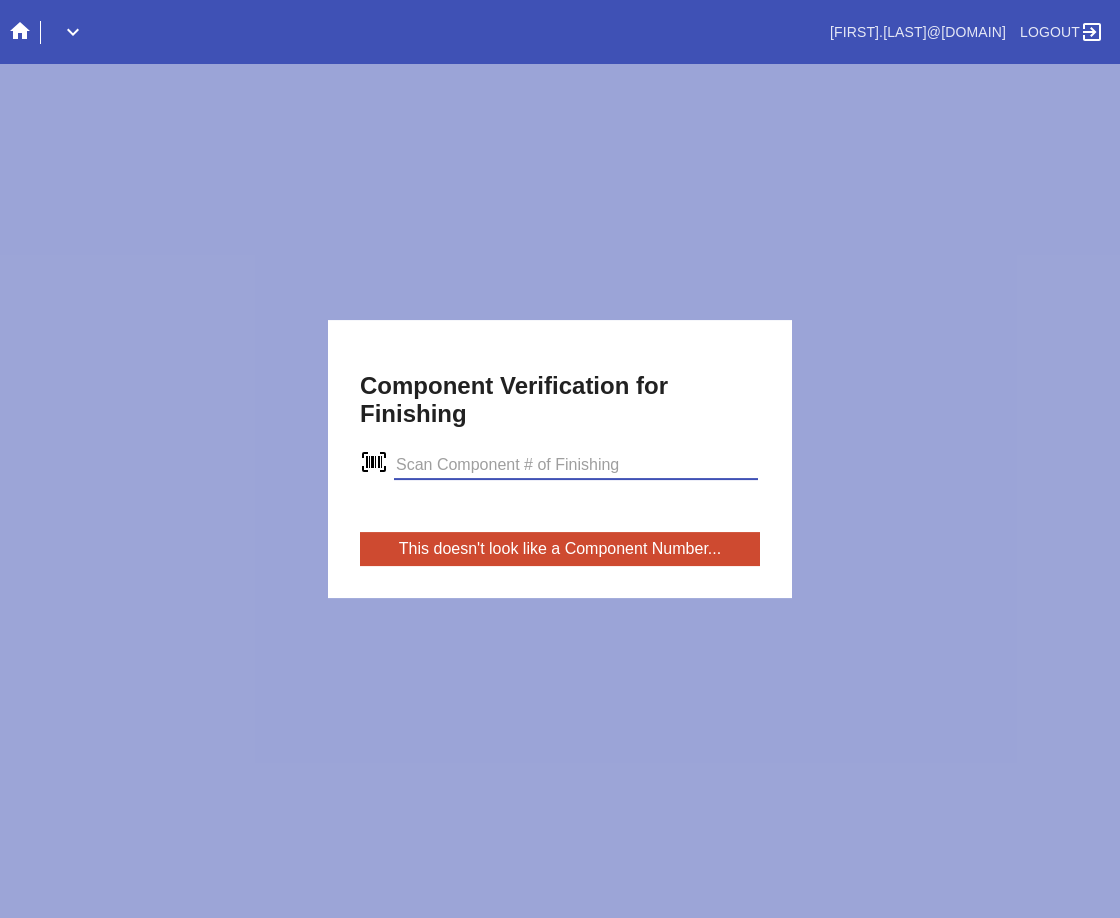 scroll, scrollTop: 0, scrollLeft: 0, axis: both 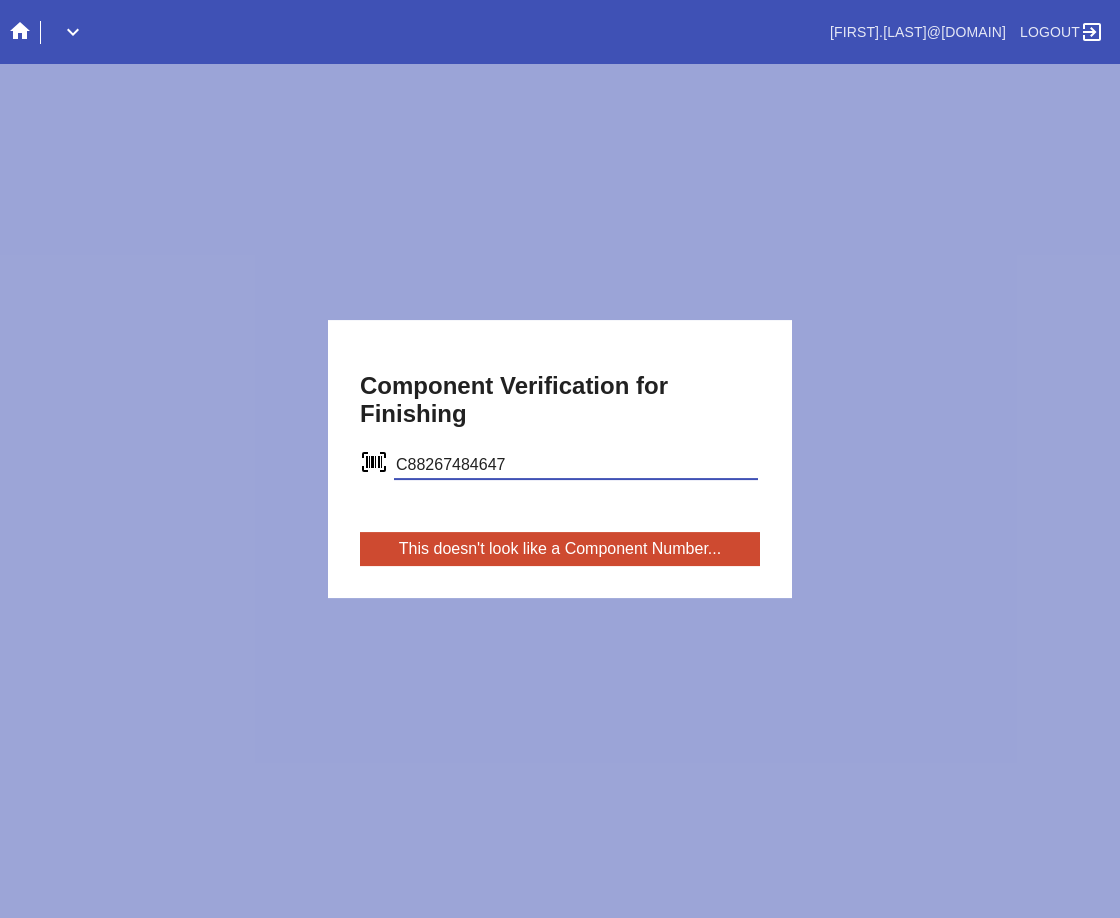 type on "C88267484647" 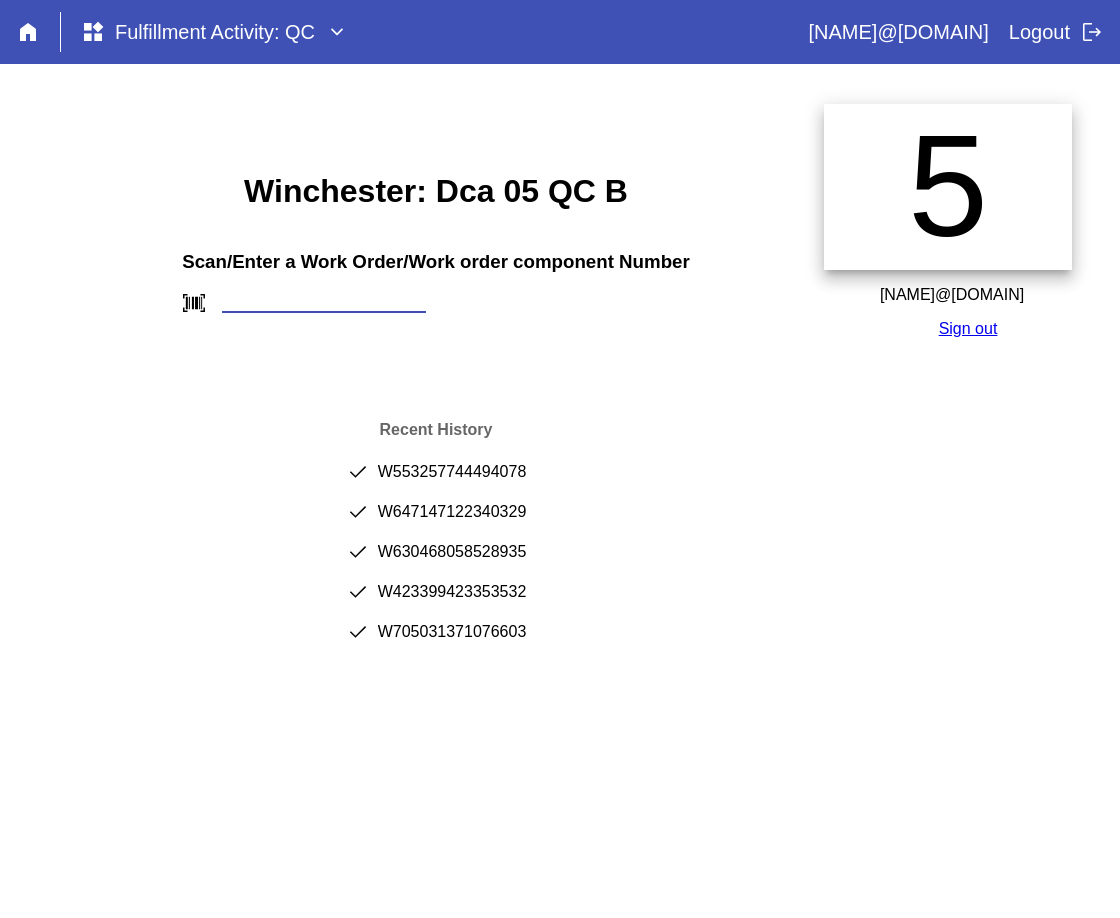 scroll, scrollTop: 0, scrollLeft: 0, axis: both 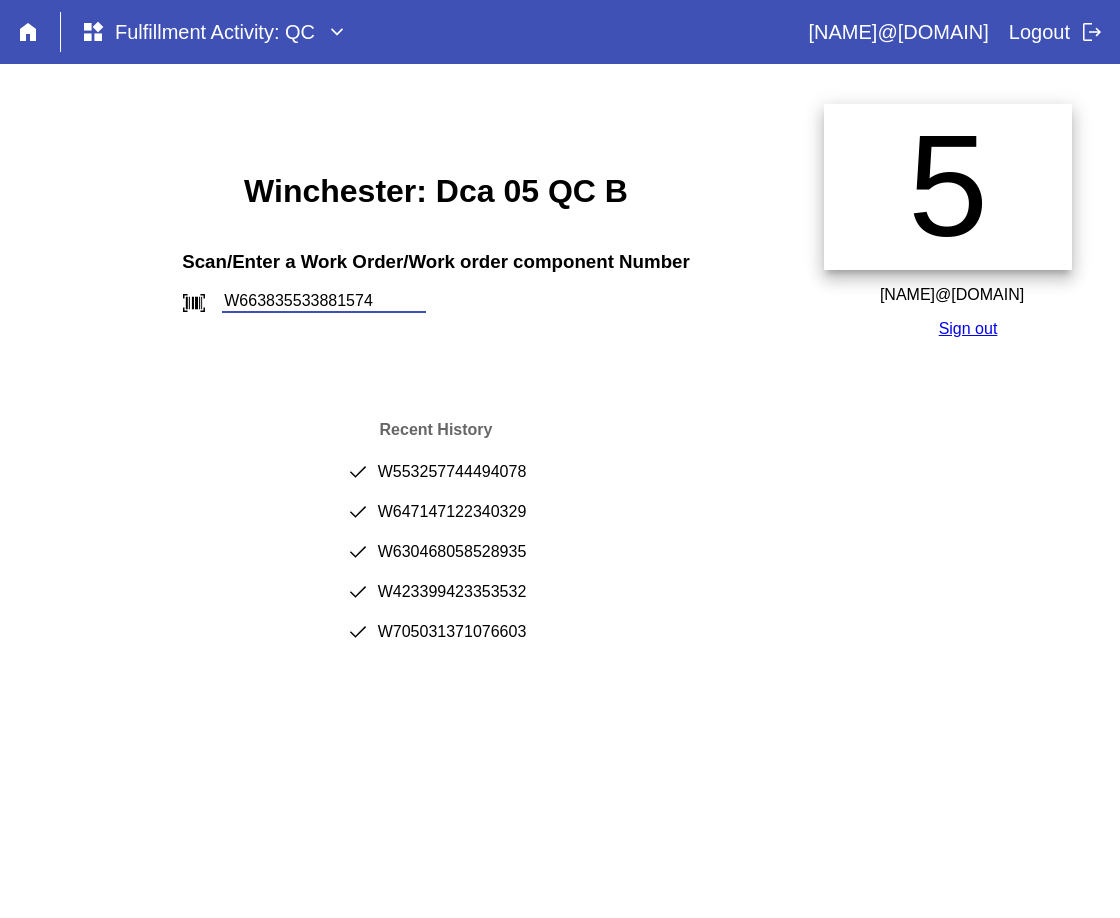 type on "W663835533881574" 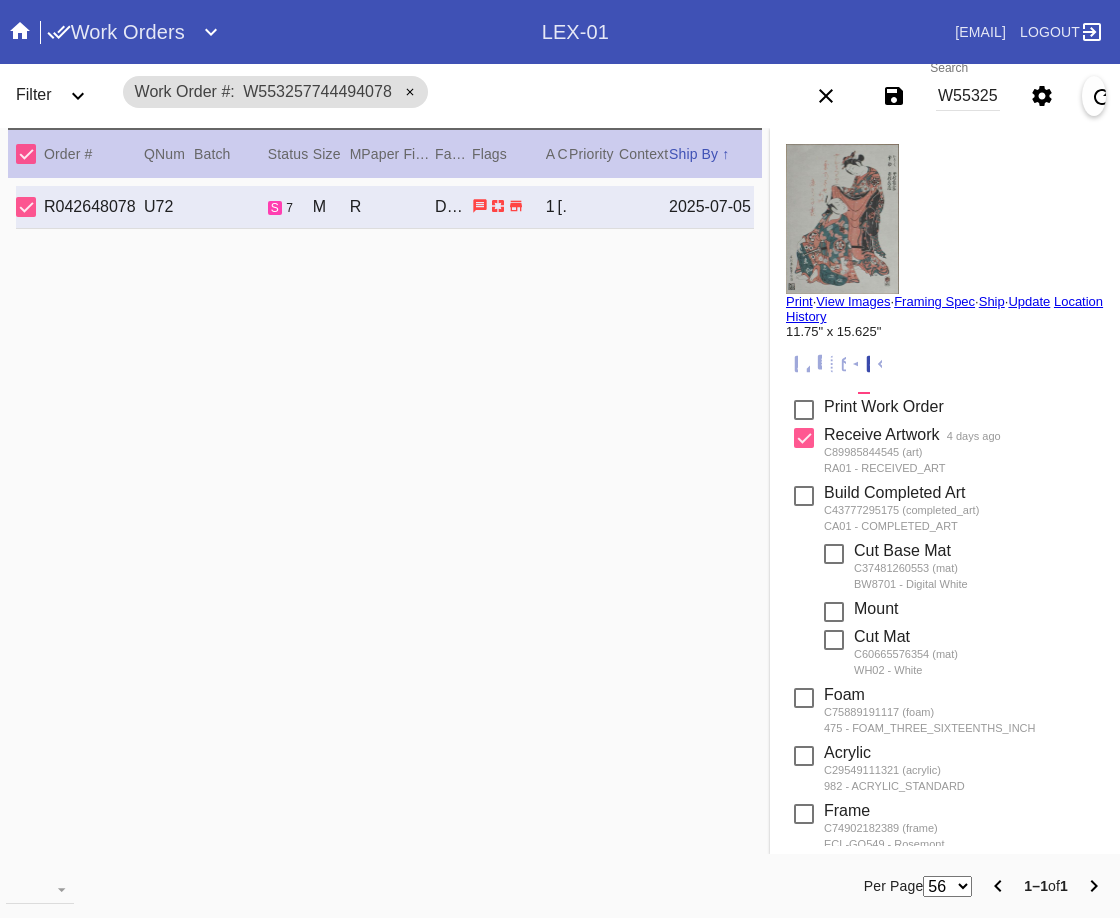 scroll, scrollTop: 0, scrollLeft: 0, axis: both 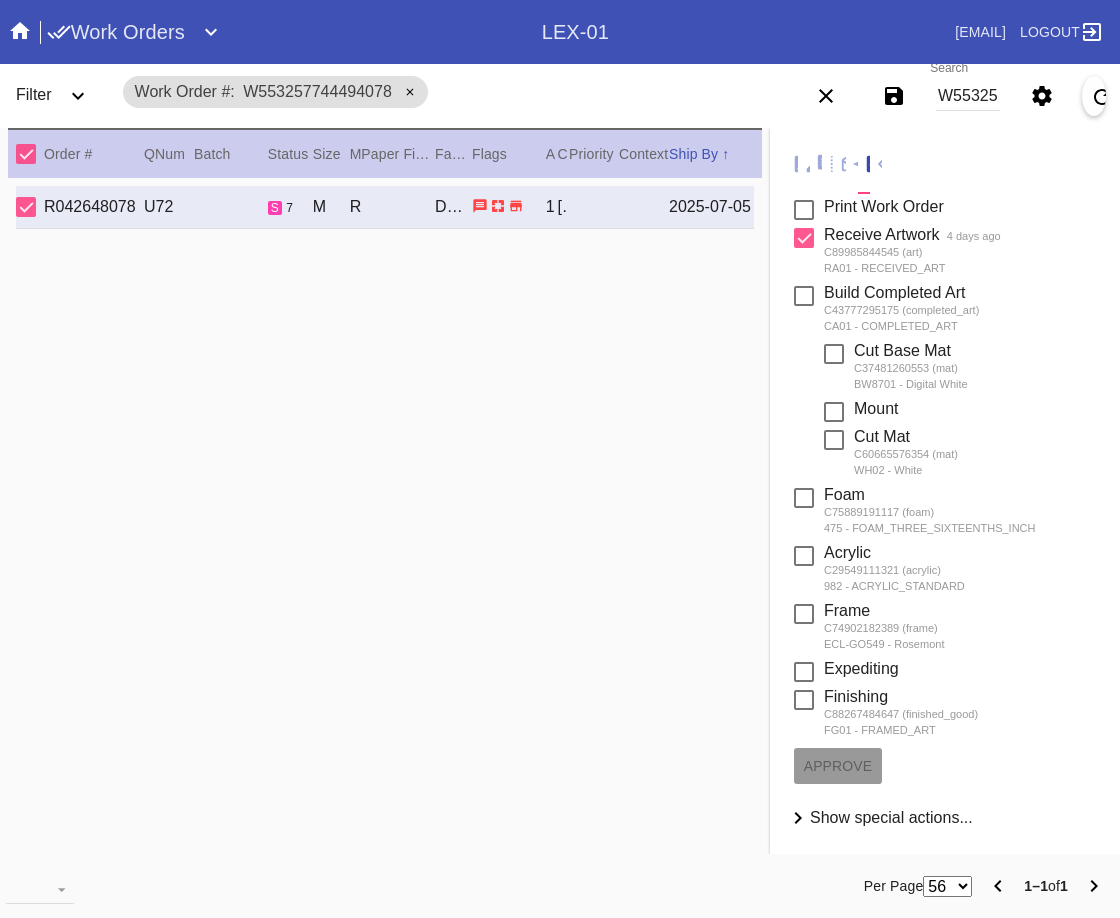 click on "W553257744494078" at bounding box center (968, 96) 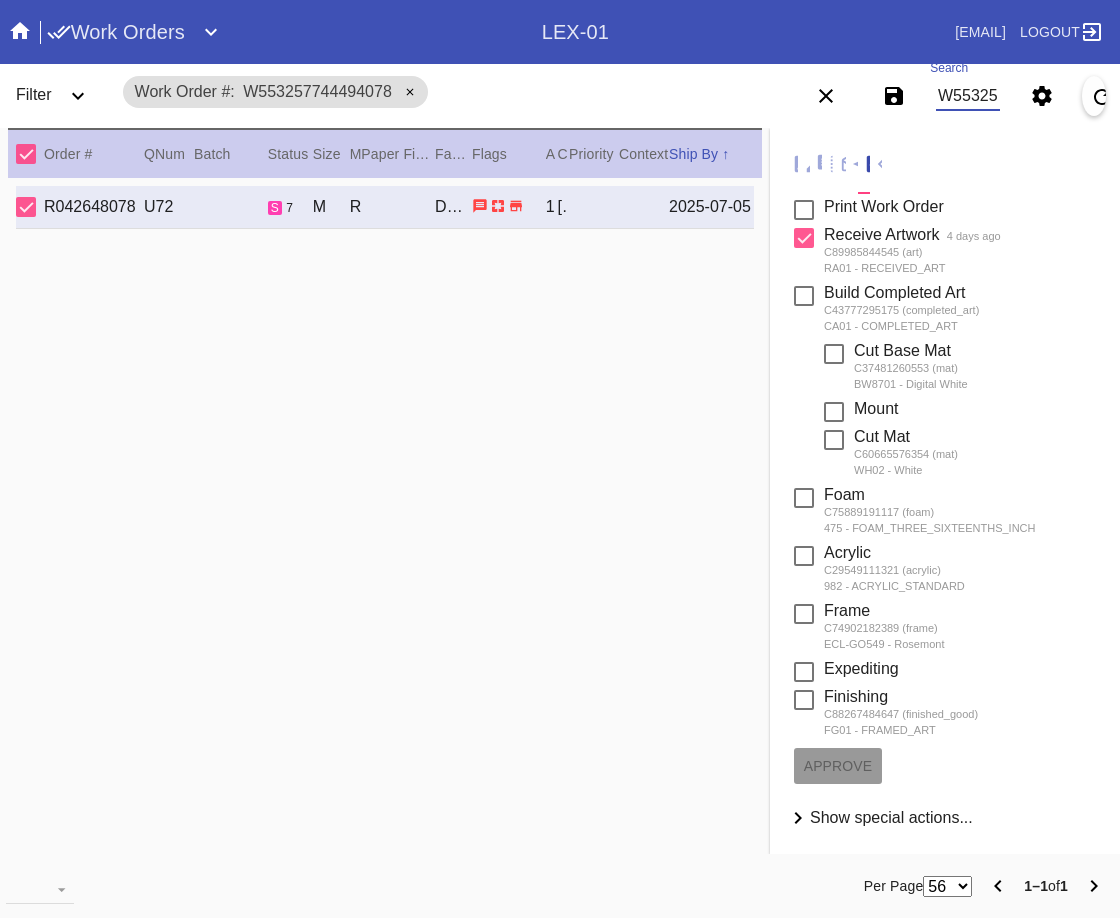 click on "W553257744494078" at bounding box center [968, 96] 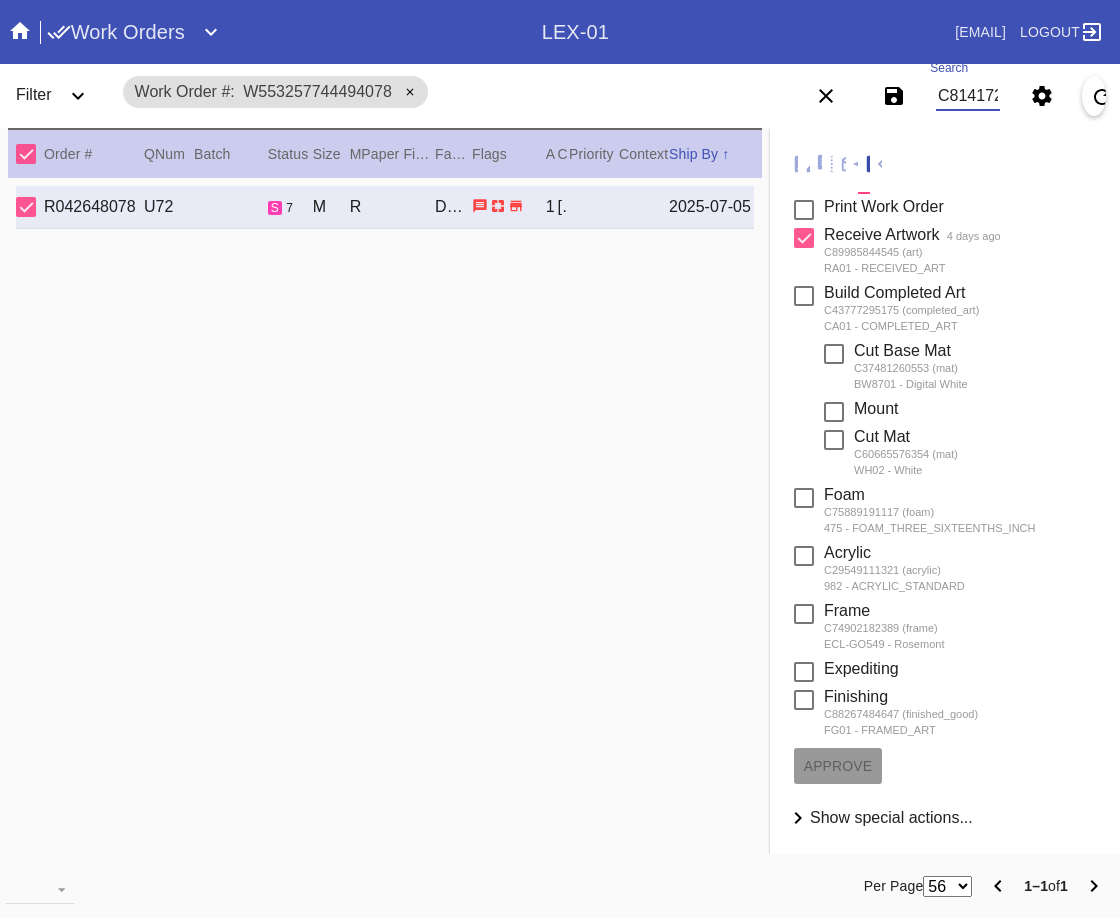 type on "C81417201152" 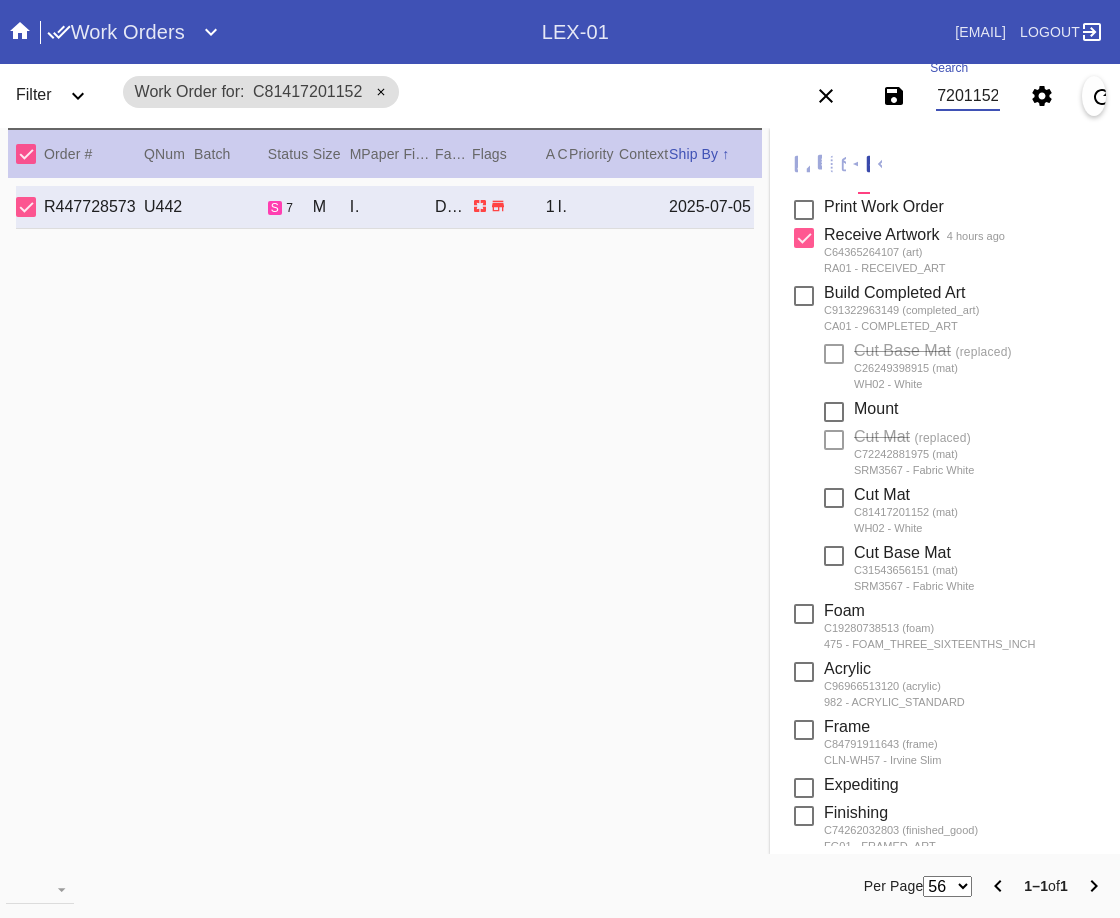 scroll, scrollTop: 0, scrollLeft: 0, axis: both 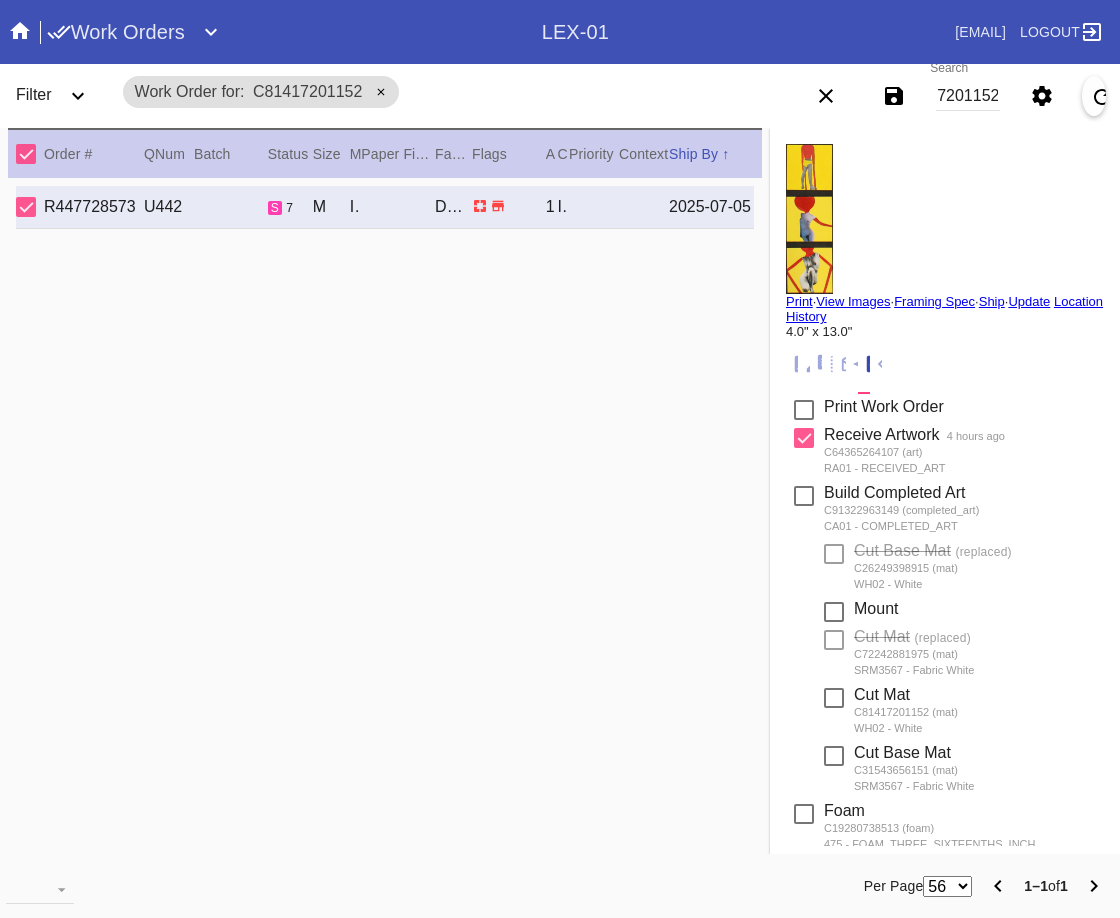 click on "Location History" at bounding box center (944, 309) 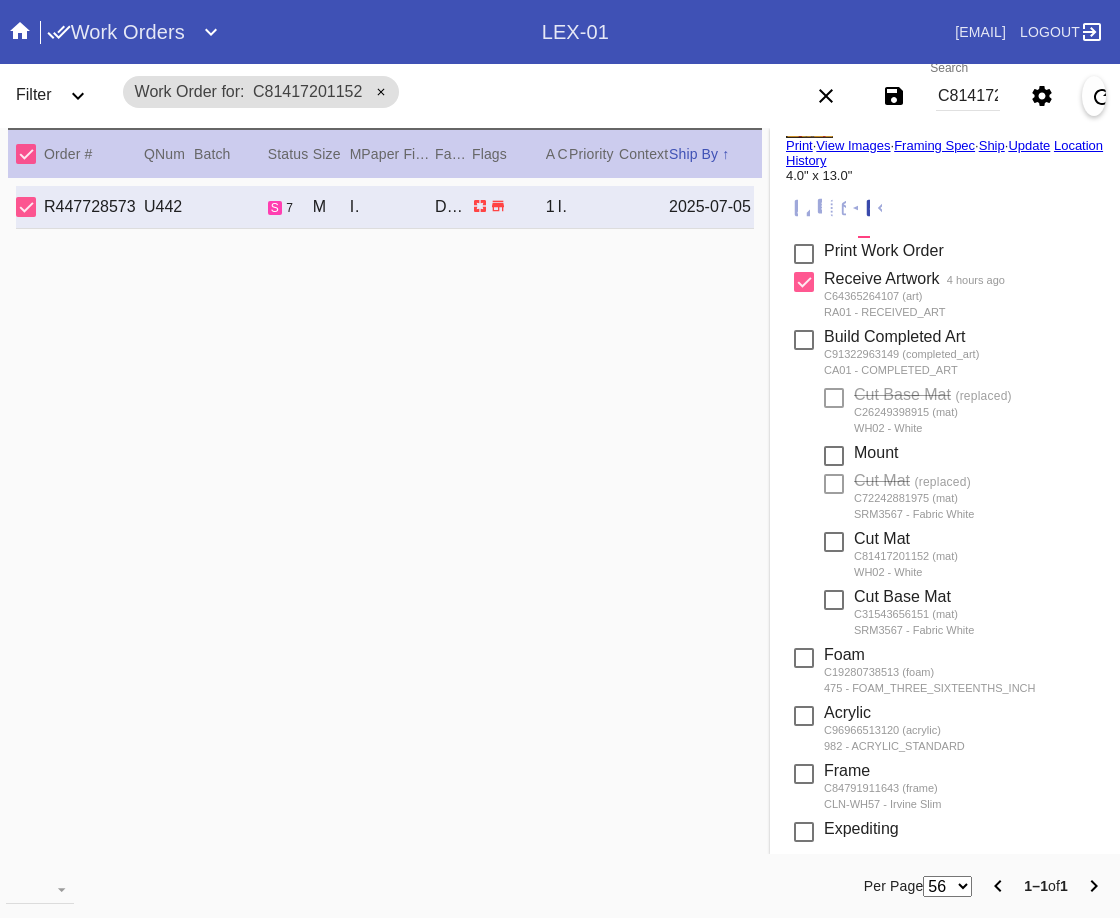 scroll, scrollTop: 0, scrollLeft: 0, axis: both 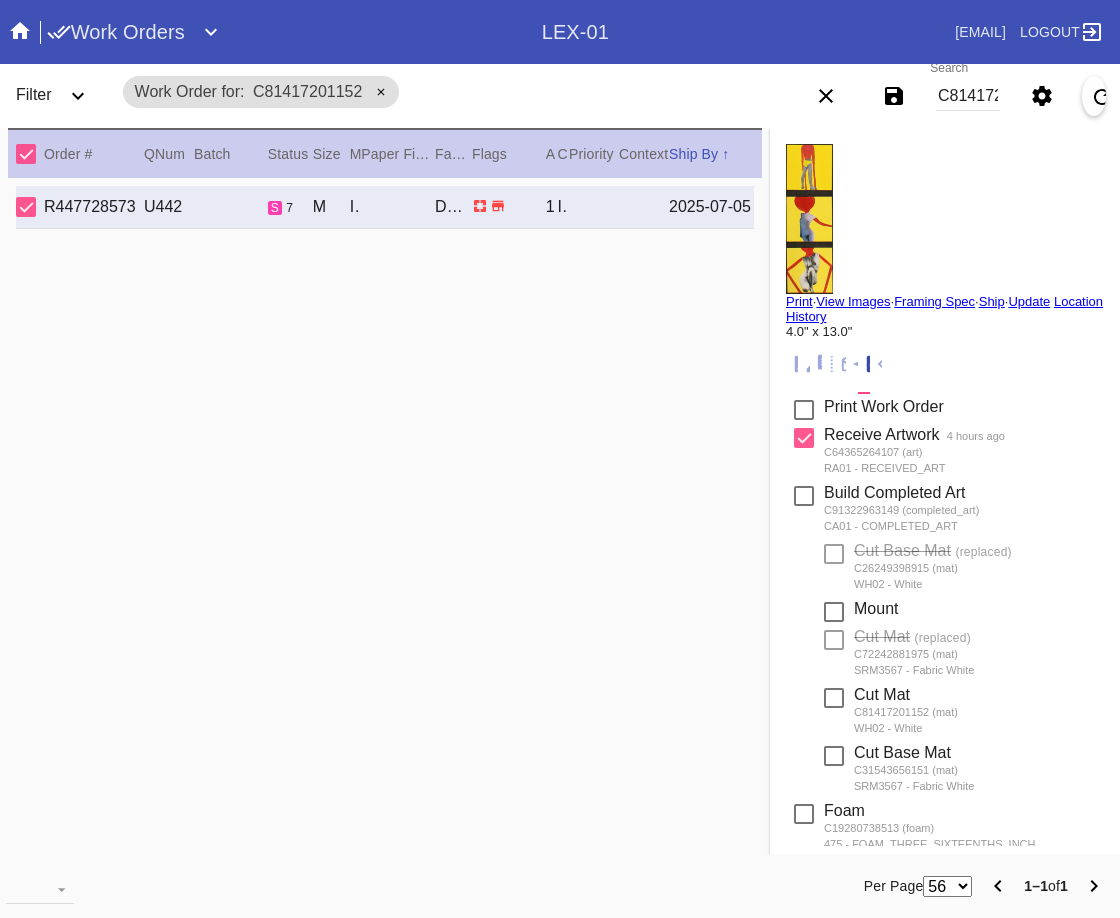 click on "View Images" at bounding box center (853, 301) 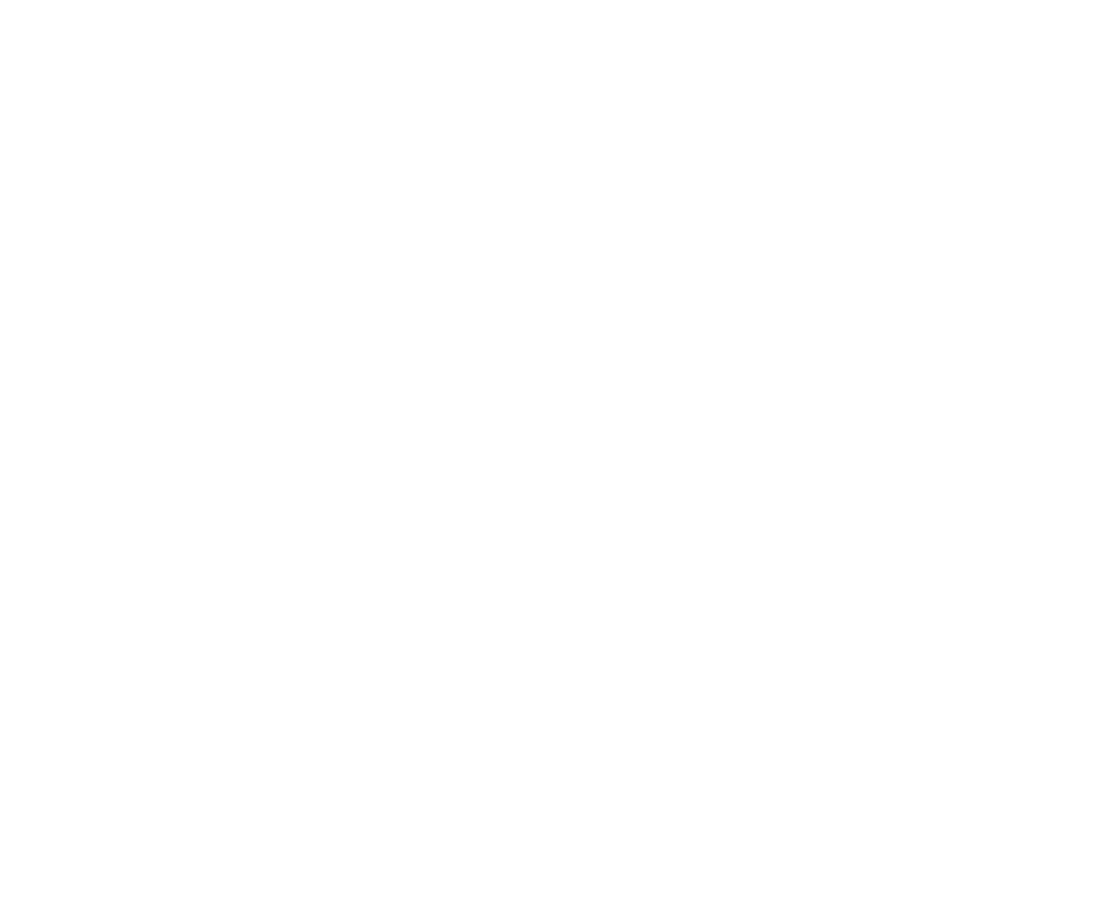 scroll, scrollTop: 0, scrollLeft: 0, axis: both 